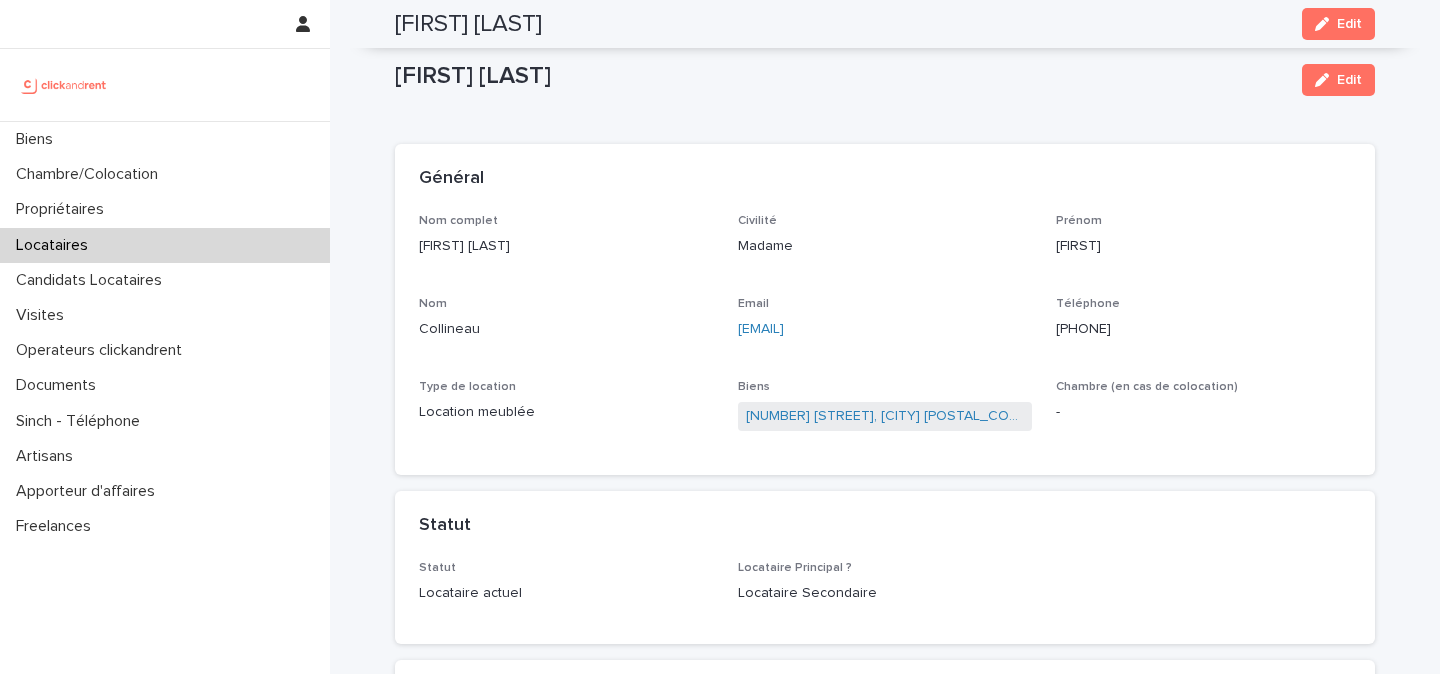 scroll, scrollTop: 0, scrollLeft: 0, axis: both 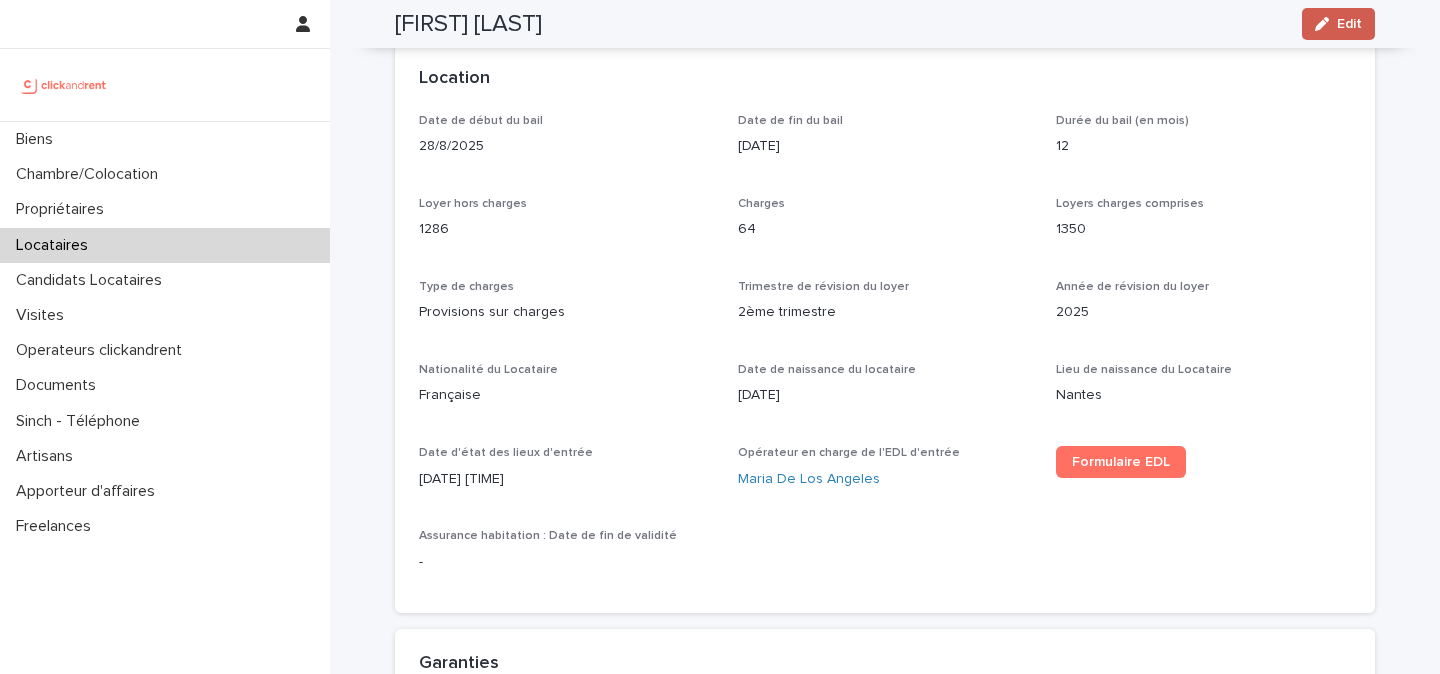 click on "Edit" at bounding box center [1349, 24] 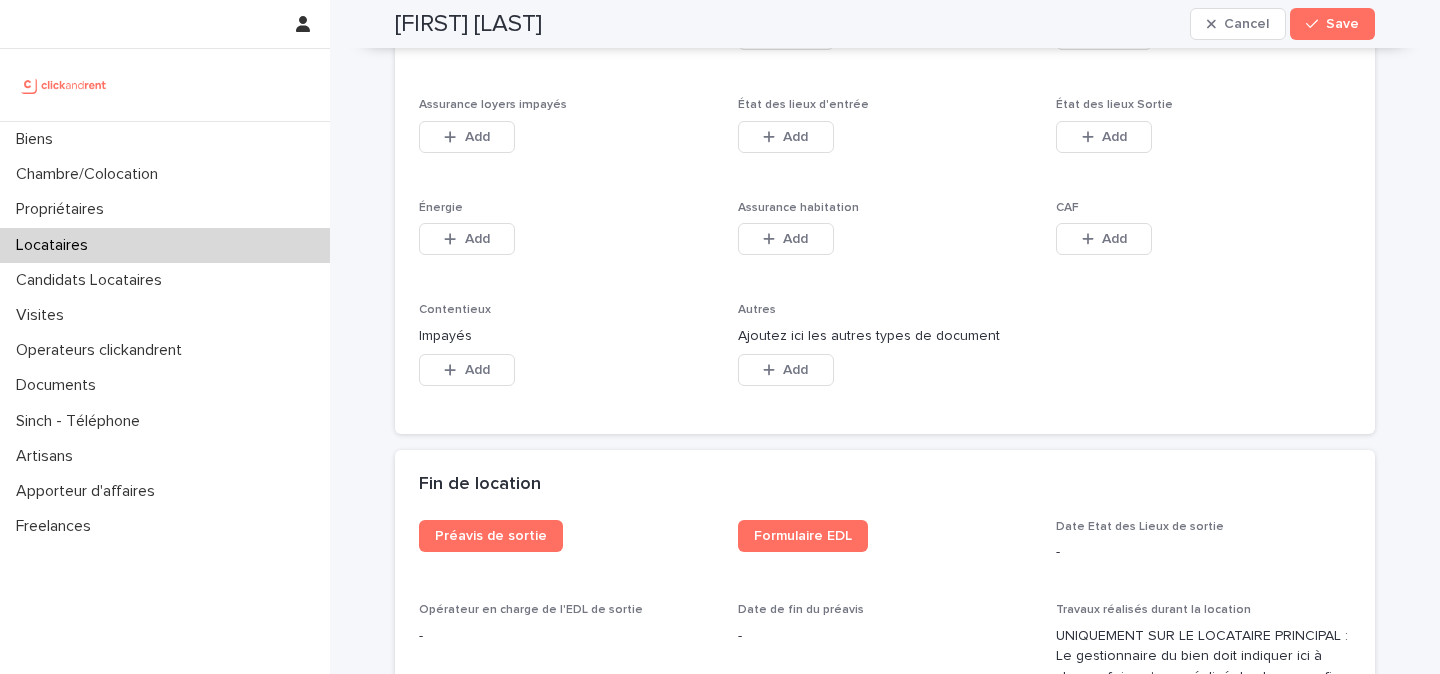 scroll, scrollTop: 3295, scrollLeft: 0, axis: vertical 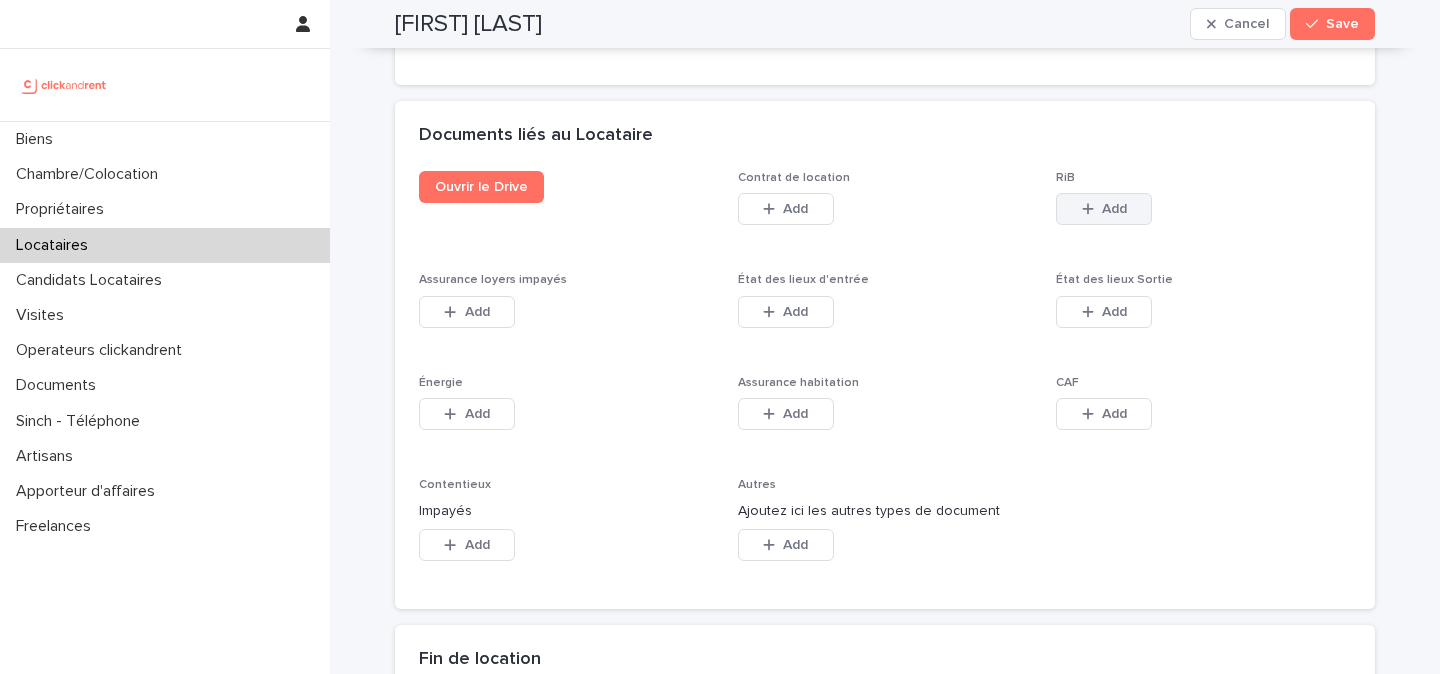 click on "Add" at bounding box center (1104, 209) 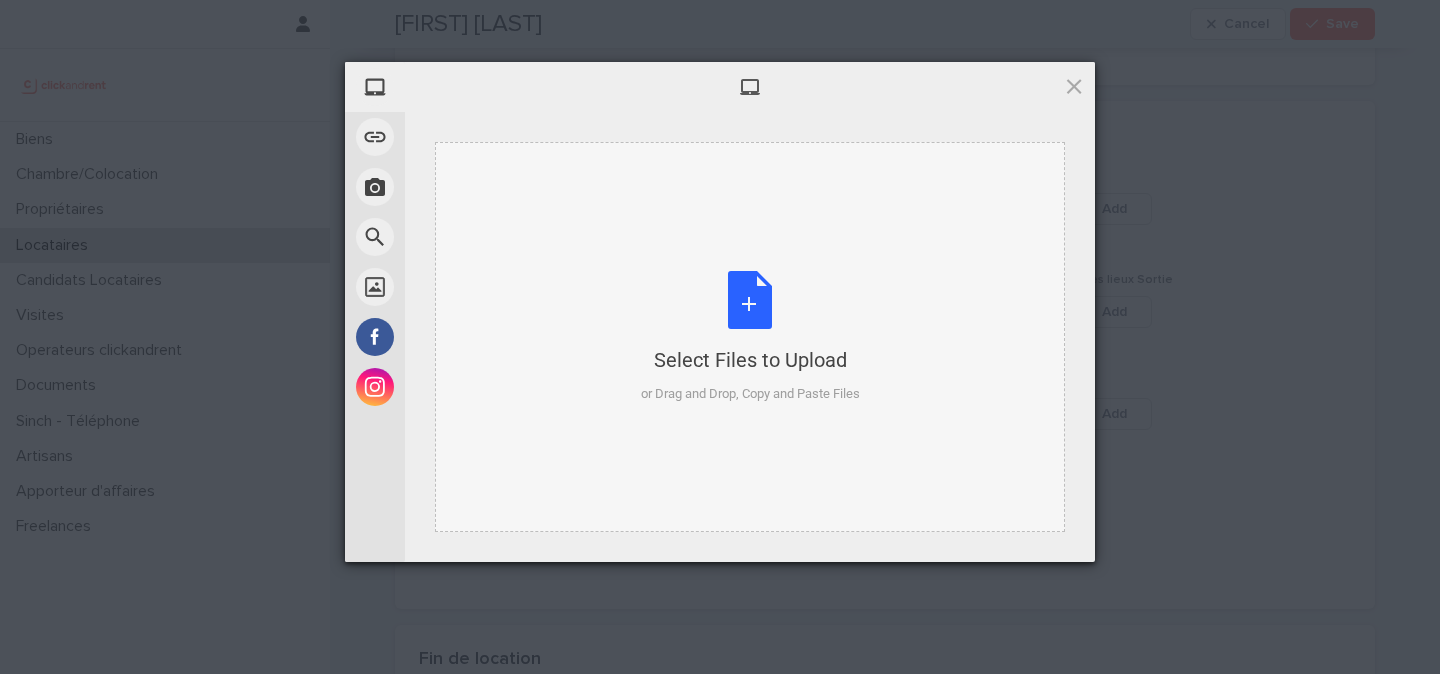 click on "Select Files to Upload
or Drag and Drop, Copy and Paste Files" at bounding box center [750, 337] 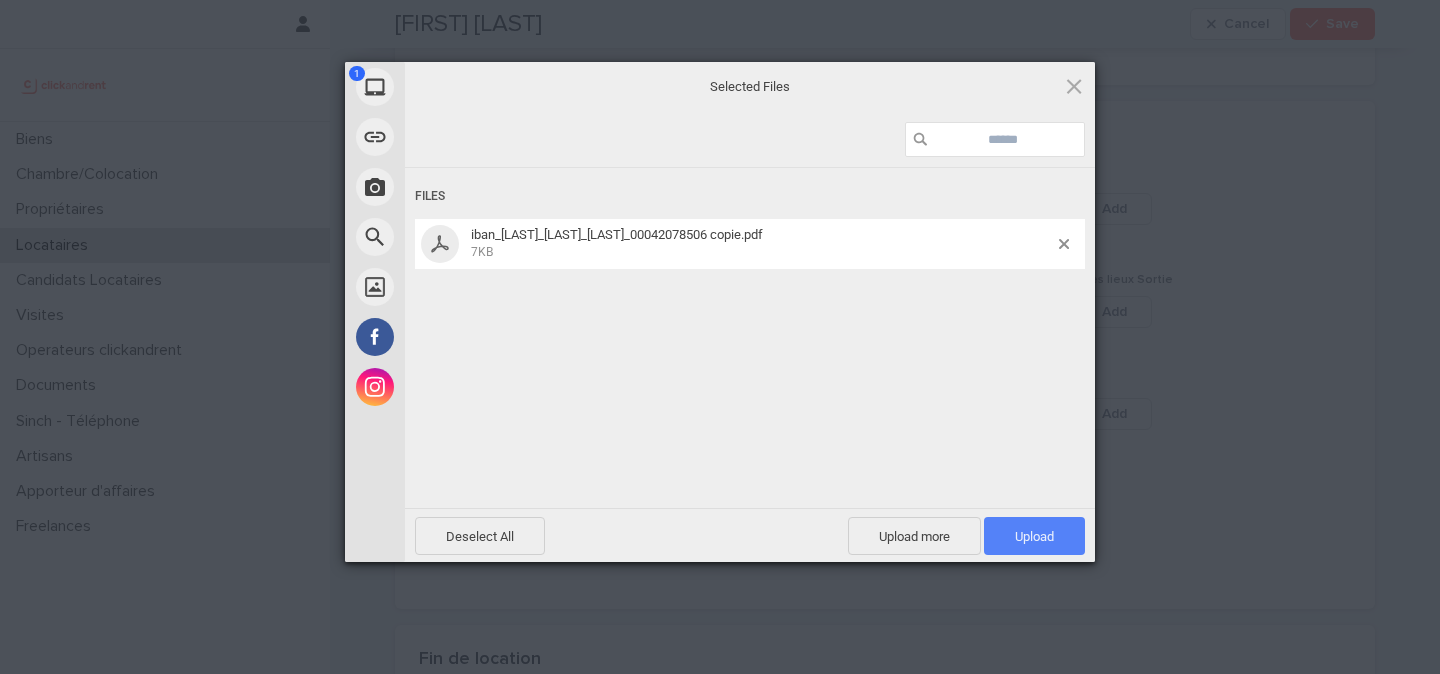click on "Upload
1" at bounding box center (1034, 536) 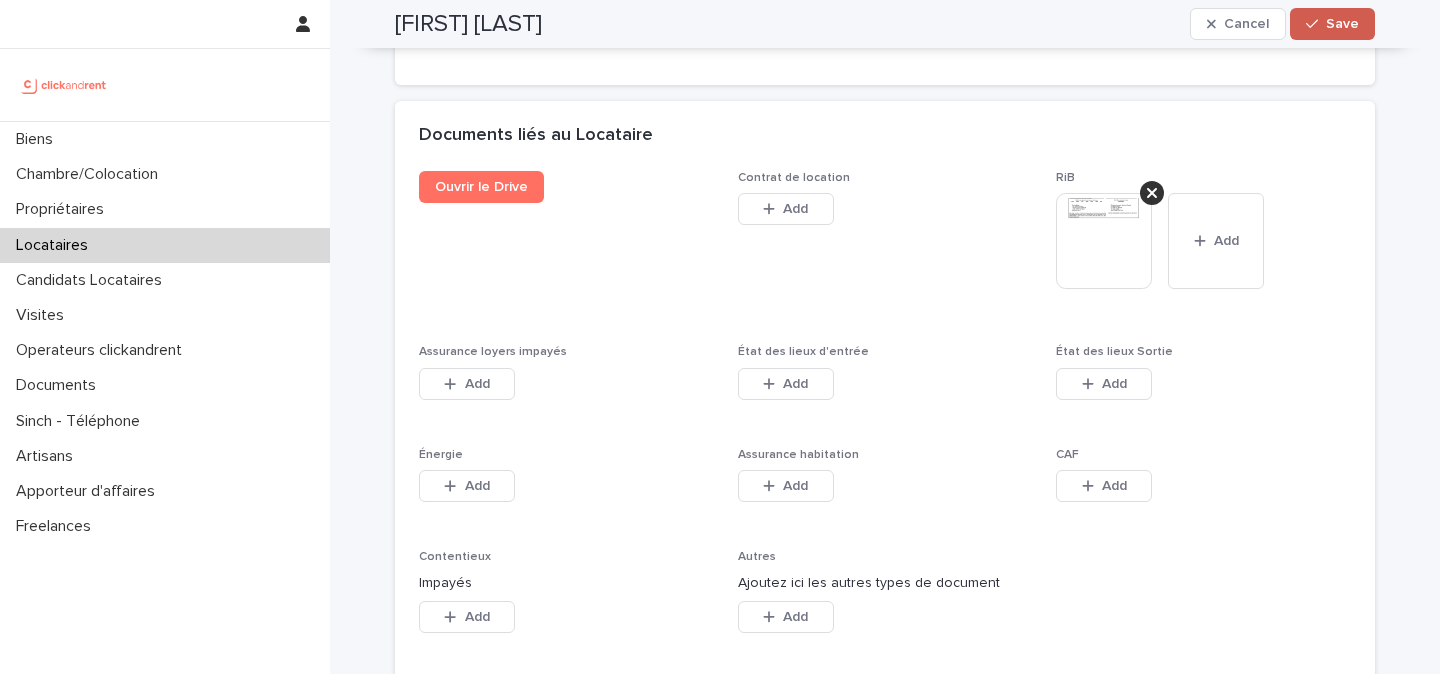 click 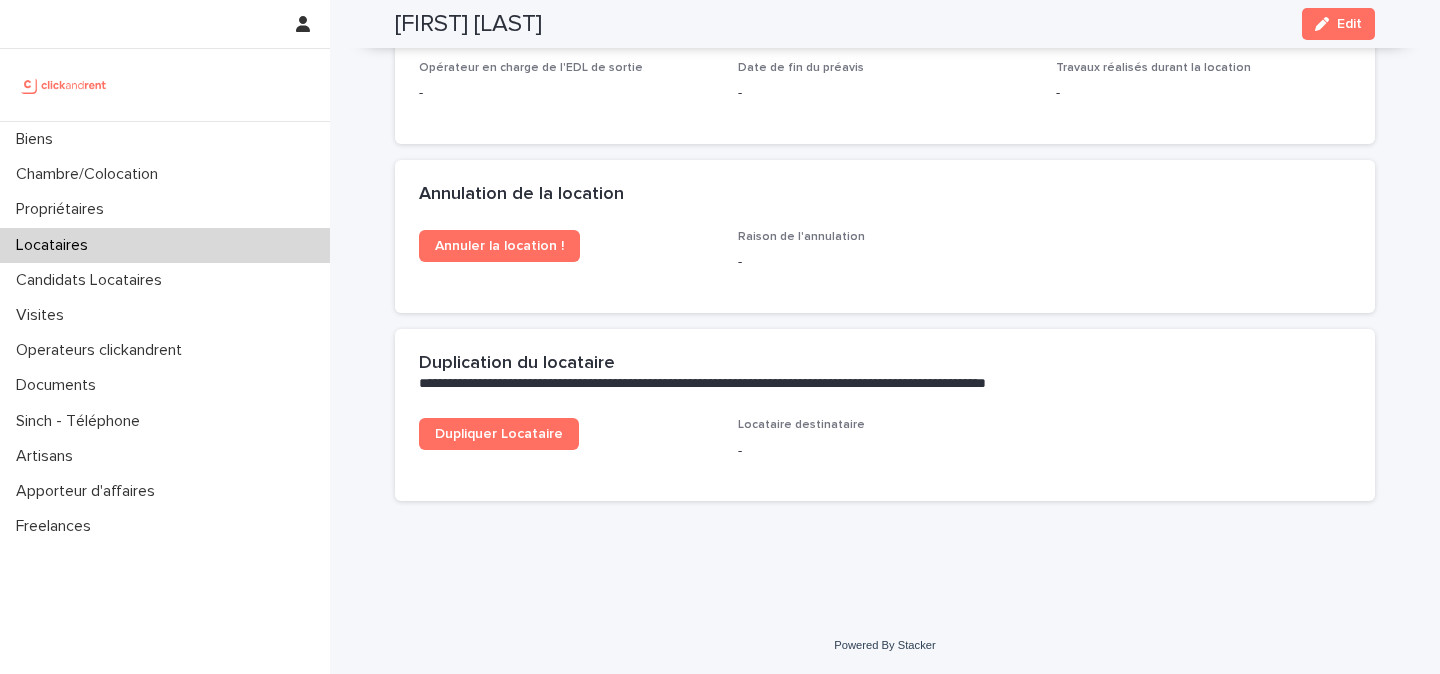 scroll, scrollTop: 2721, scrollLeft: 0, axis: vertical 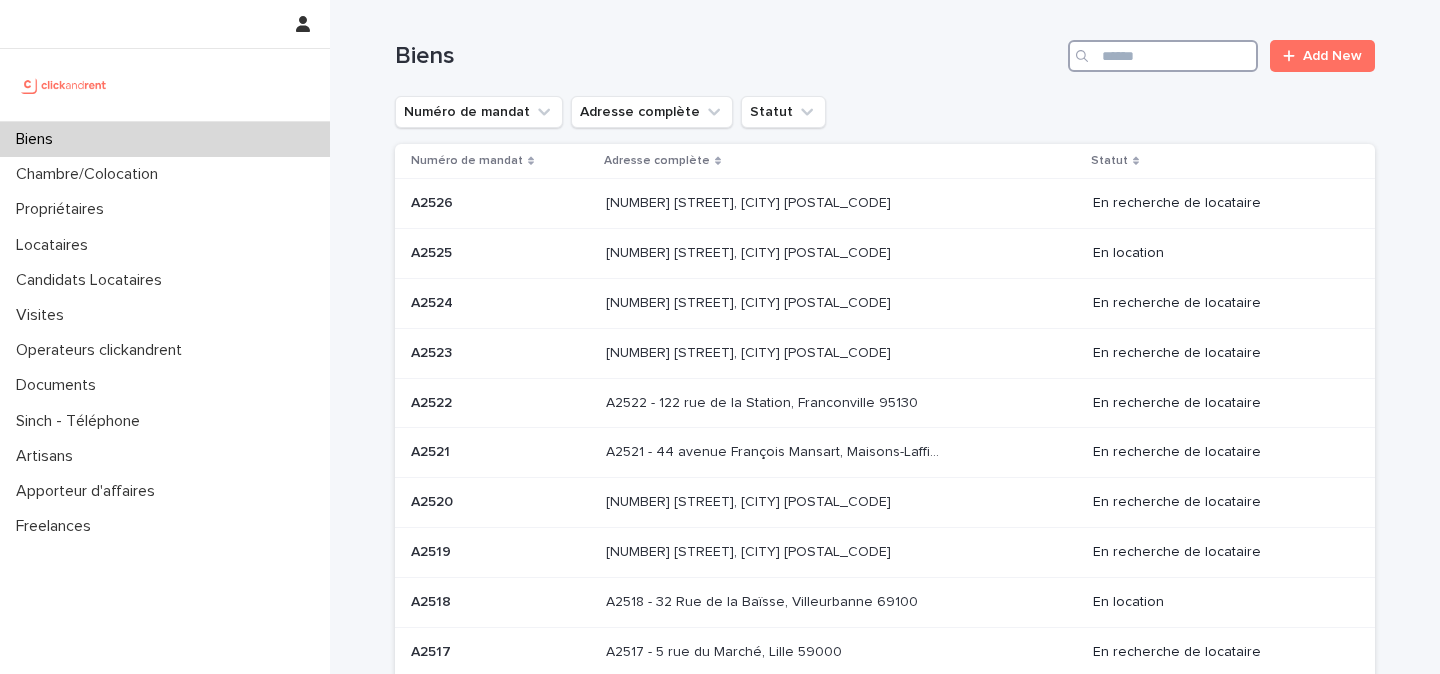 click at bounding box center [1163, 56] 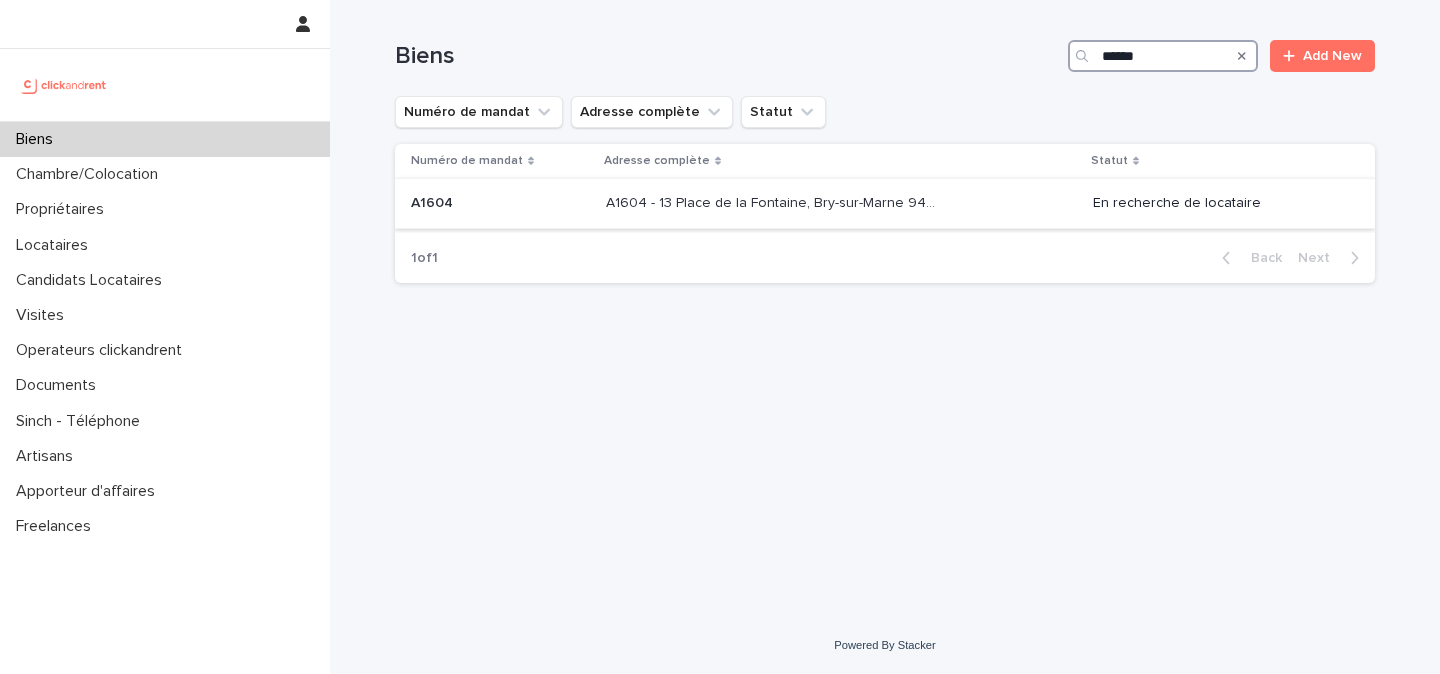 type on "*****" 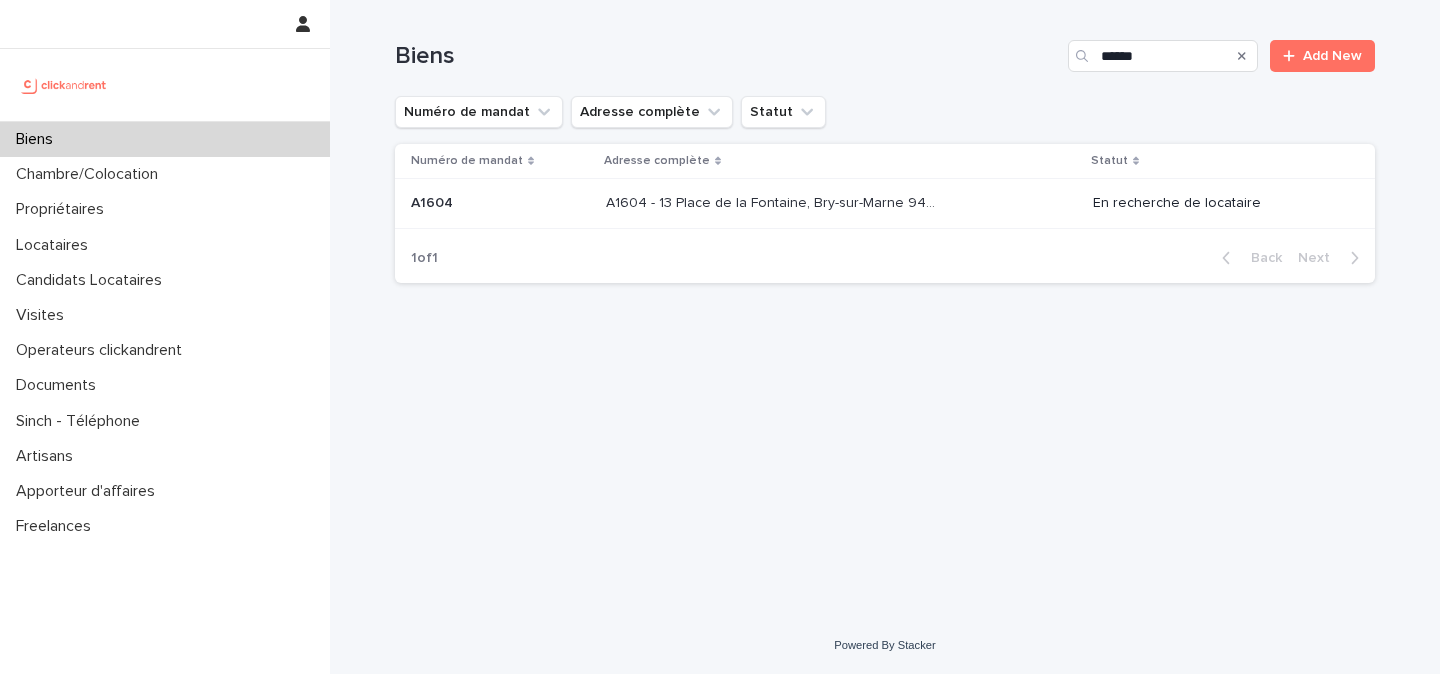 click on "A1604 - 13 Place de la Fontaine,  Bry-sur-Marne 94360" at bounding box center (774, 201) 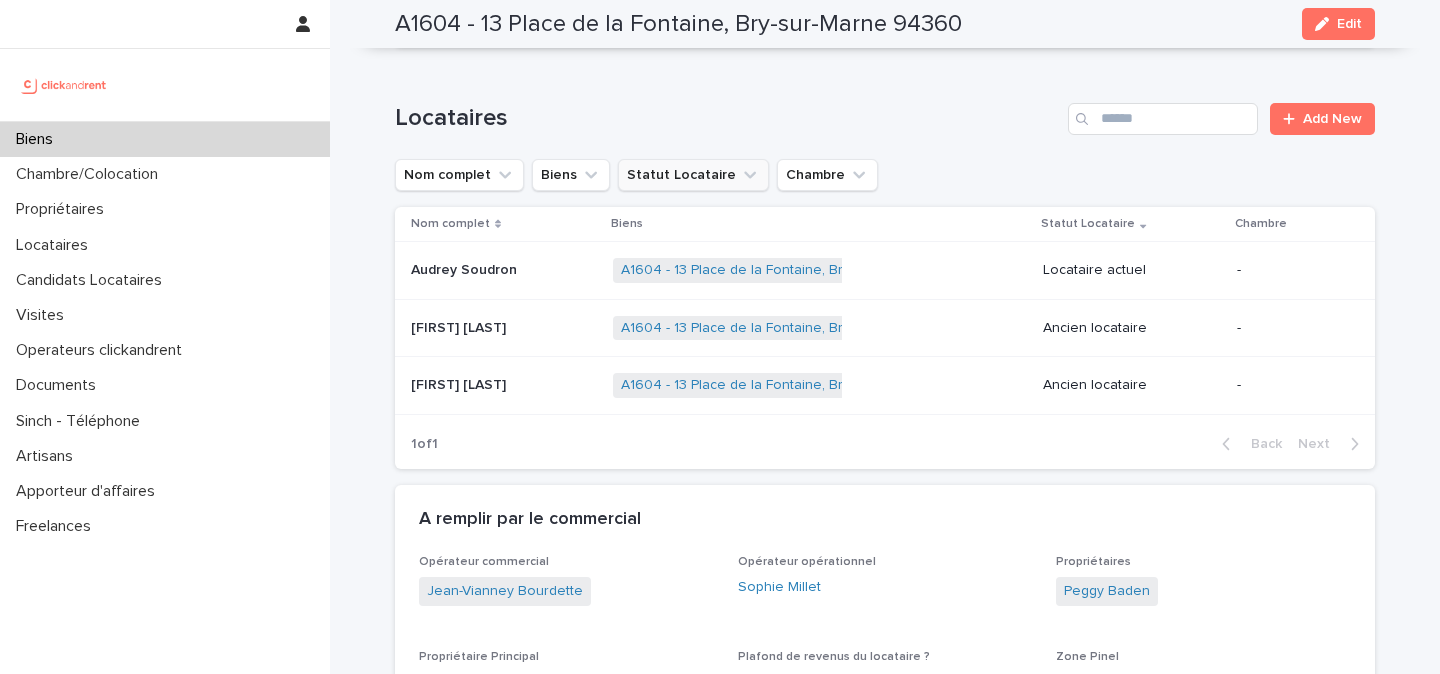 scroll, scrollTop: 881, scrollLeft: 0, axis: vertical 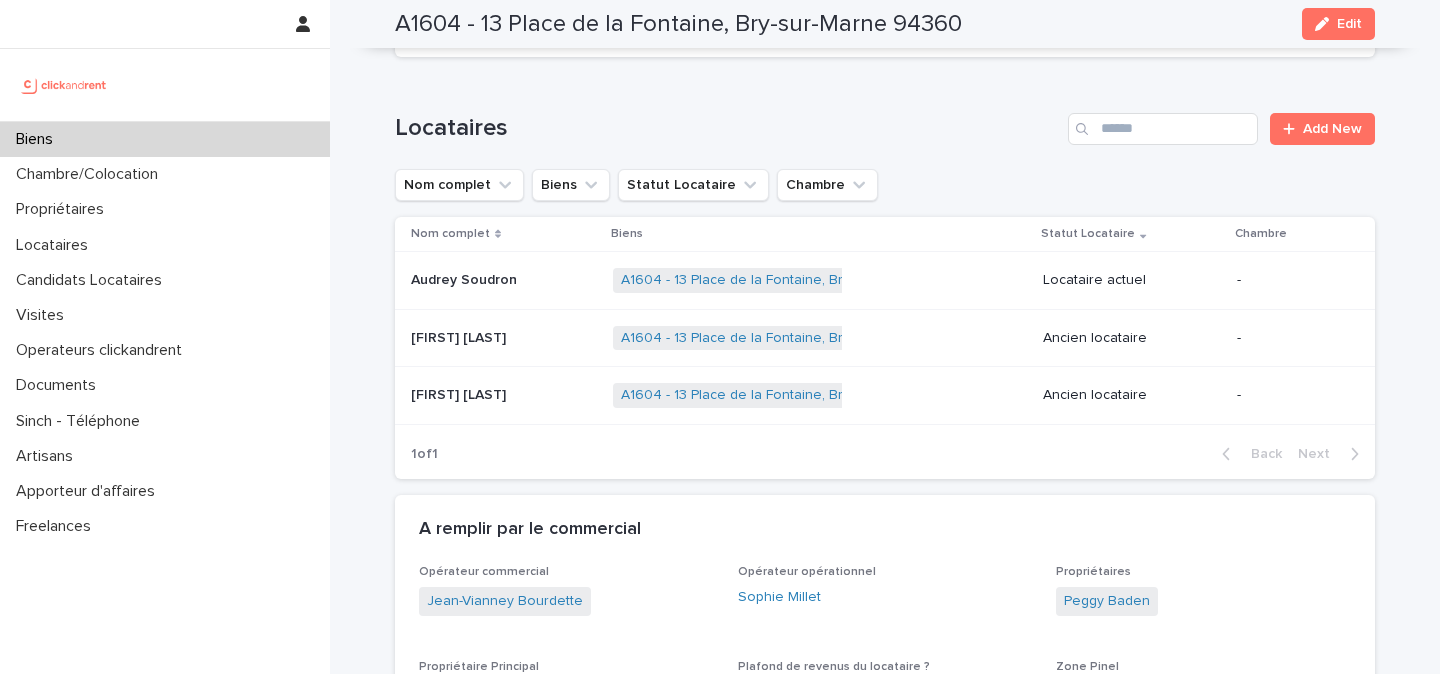 click at bounding box center [504, 338] 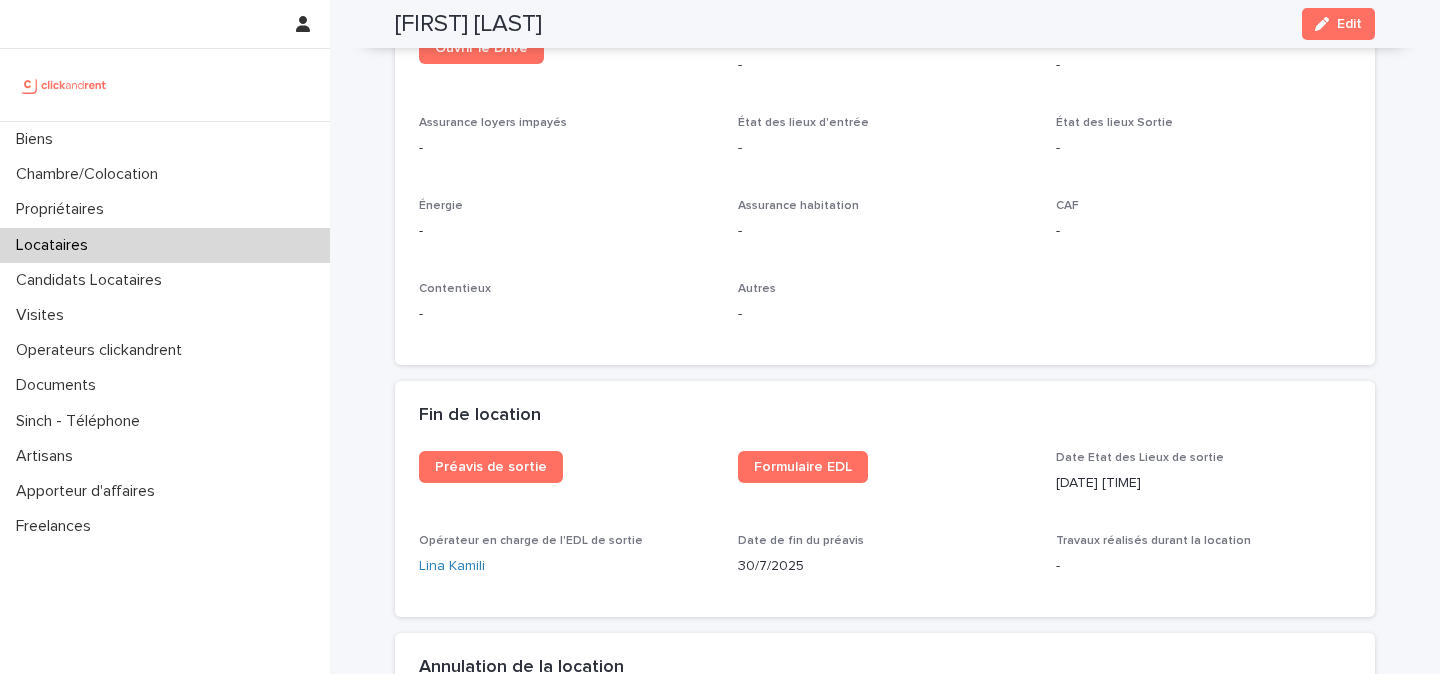 scroll, scrollTop: 2474, scrollLeft: 0, axis: vertical 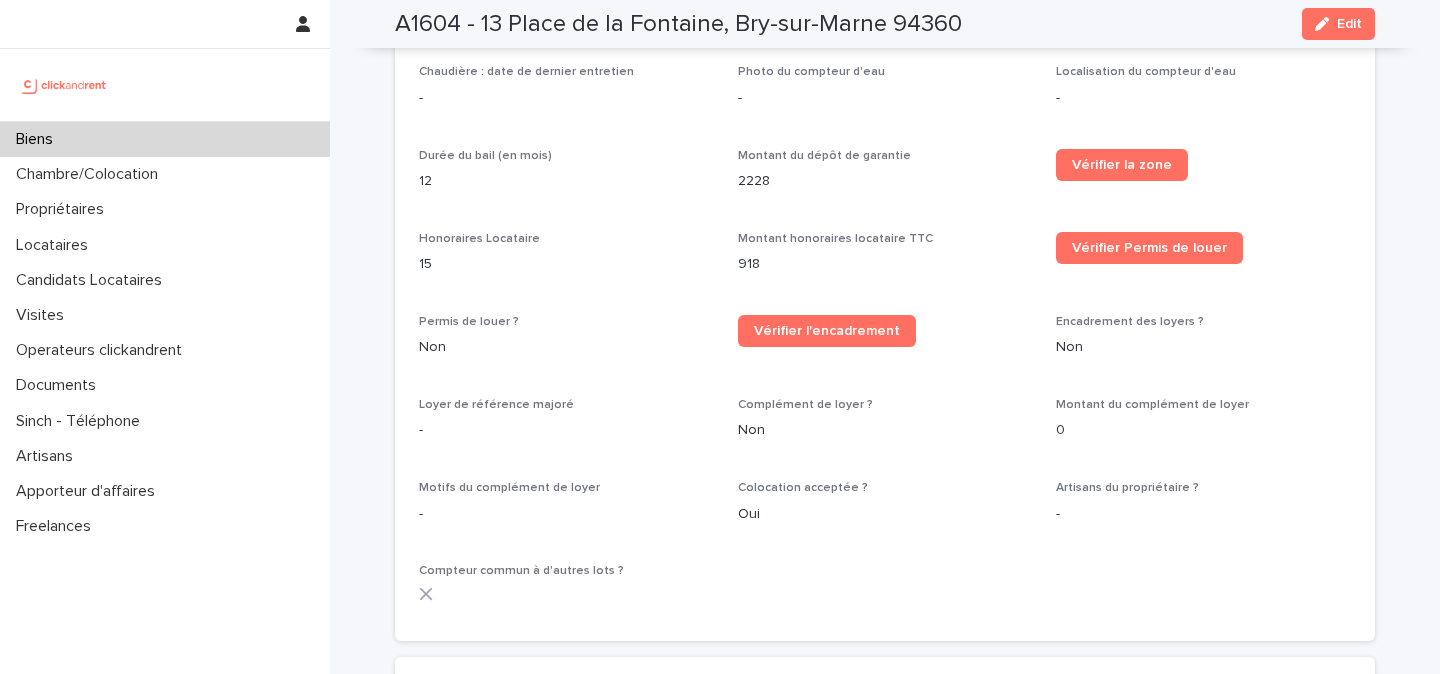 click on "A1604 - 13 Place de la Fontaine,  Bry-sur-Marne 94360" at bounding box center (678, 24) 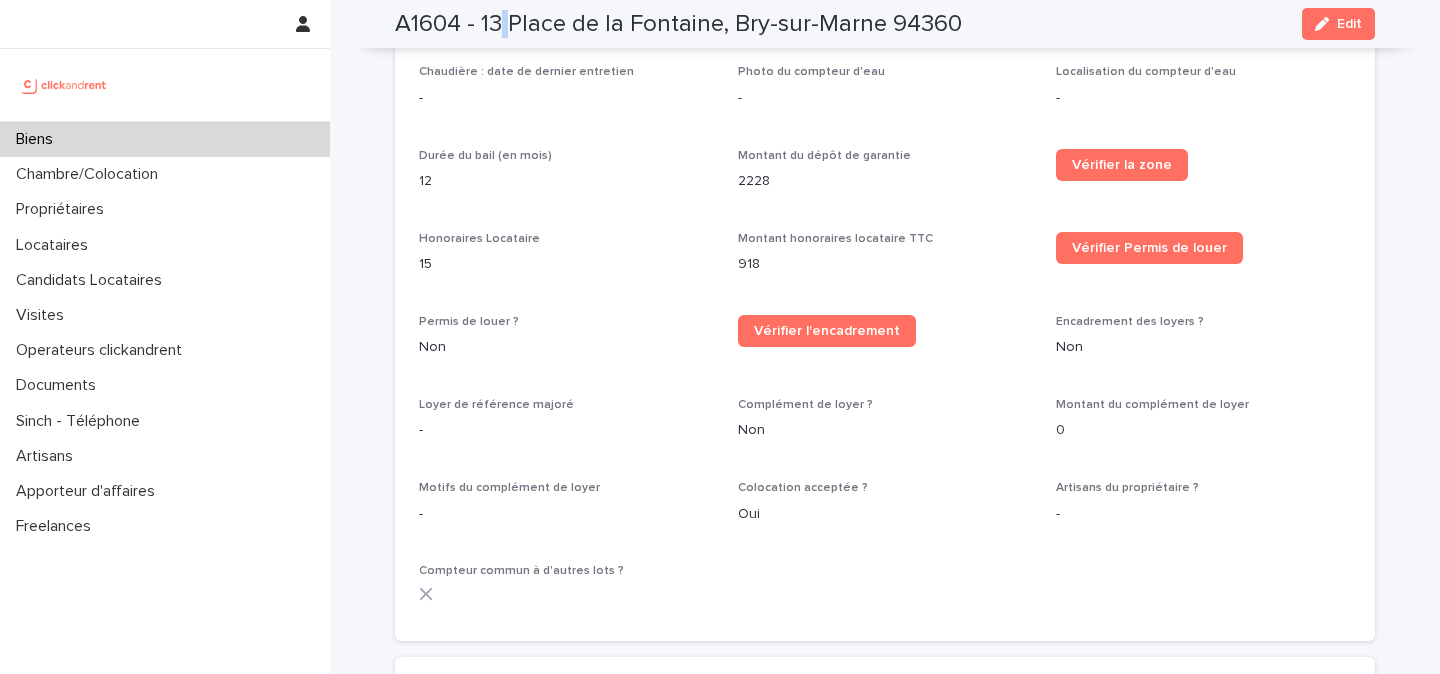 click on "A1604 - 13 Place de la Fontaine,  Bry-sur-Marne 94360" at bounding box center (678, 24) 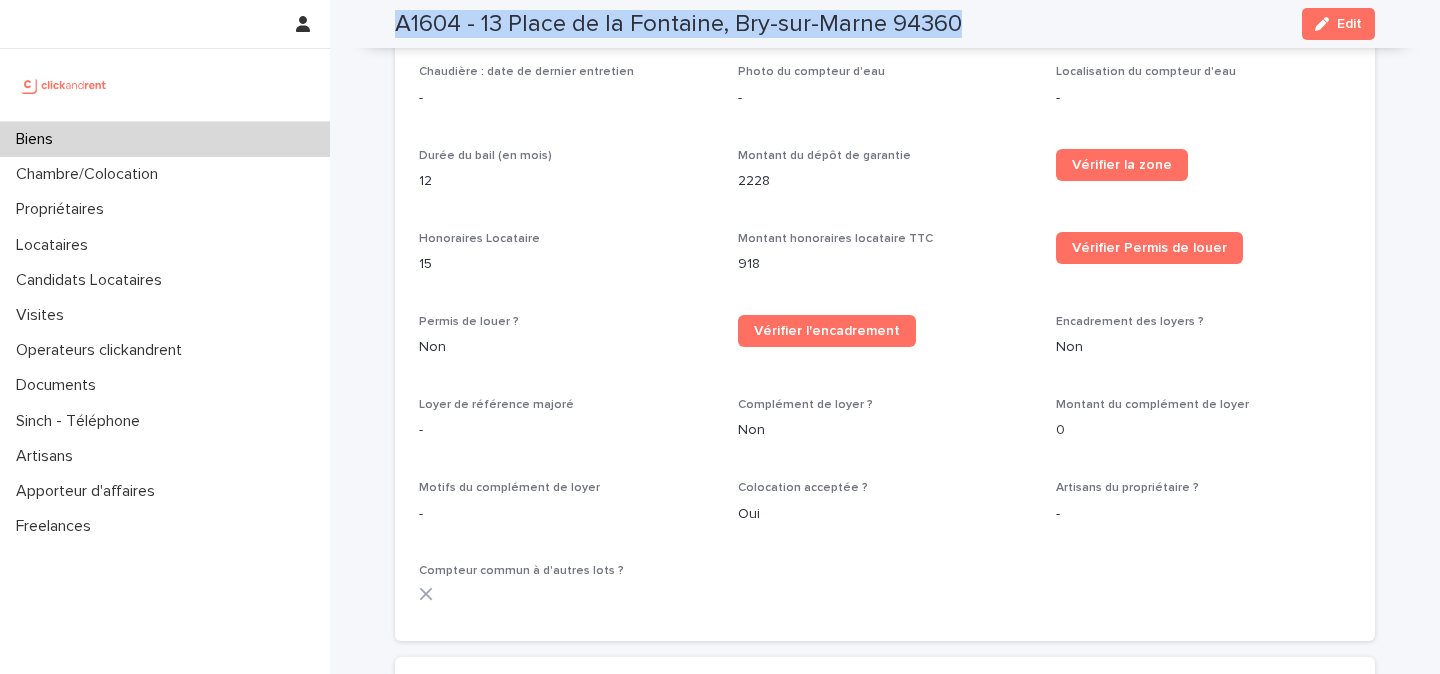 click on "A1604 - 13 Place de la Fontaine,  Bry-sur-Marne 94360" at bounding box center [678, 24] 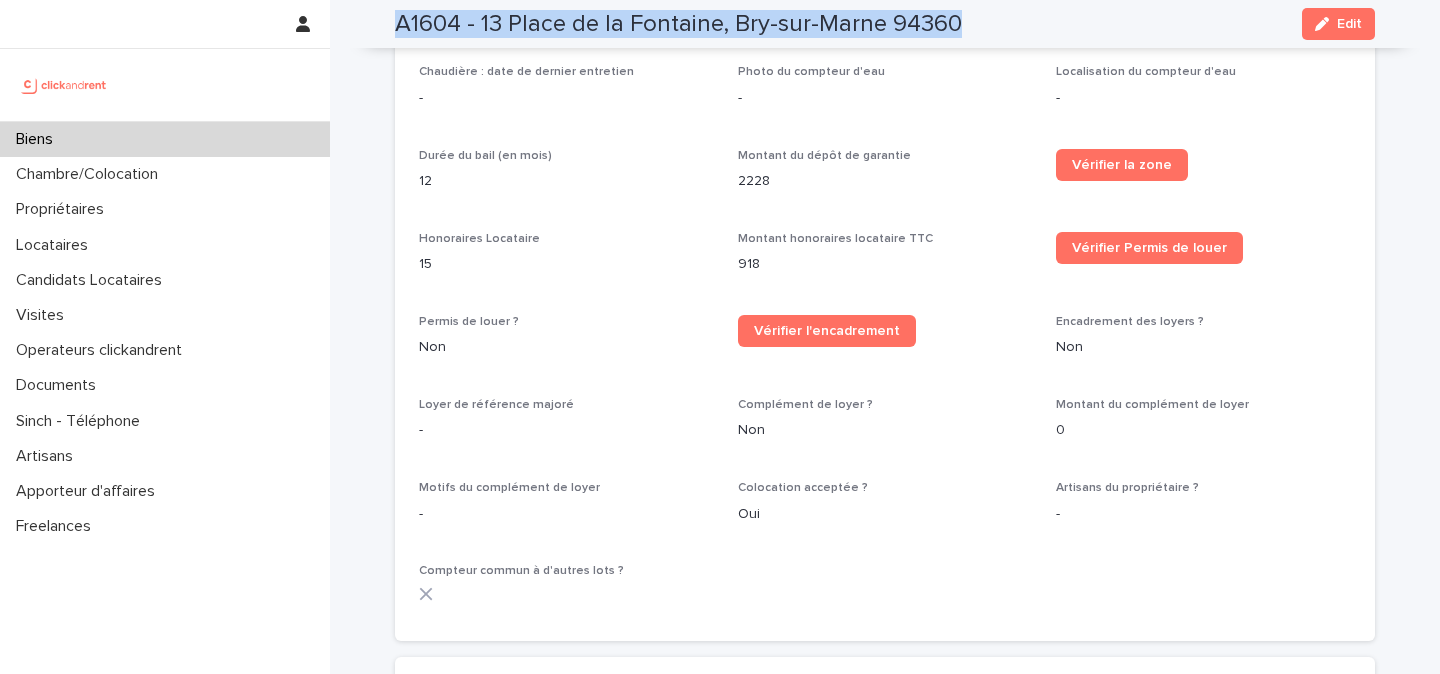 click on "A1604 - 13 Place de la Fontaine,  Bry-sur-Marne 94360" at bounding box center [678, 24] 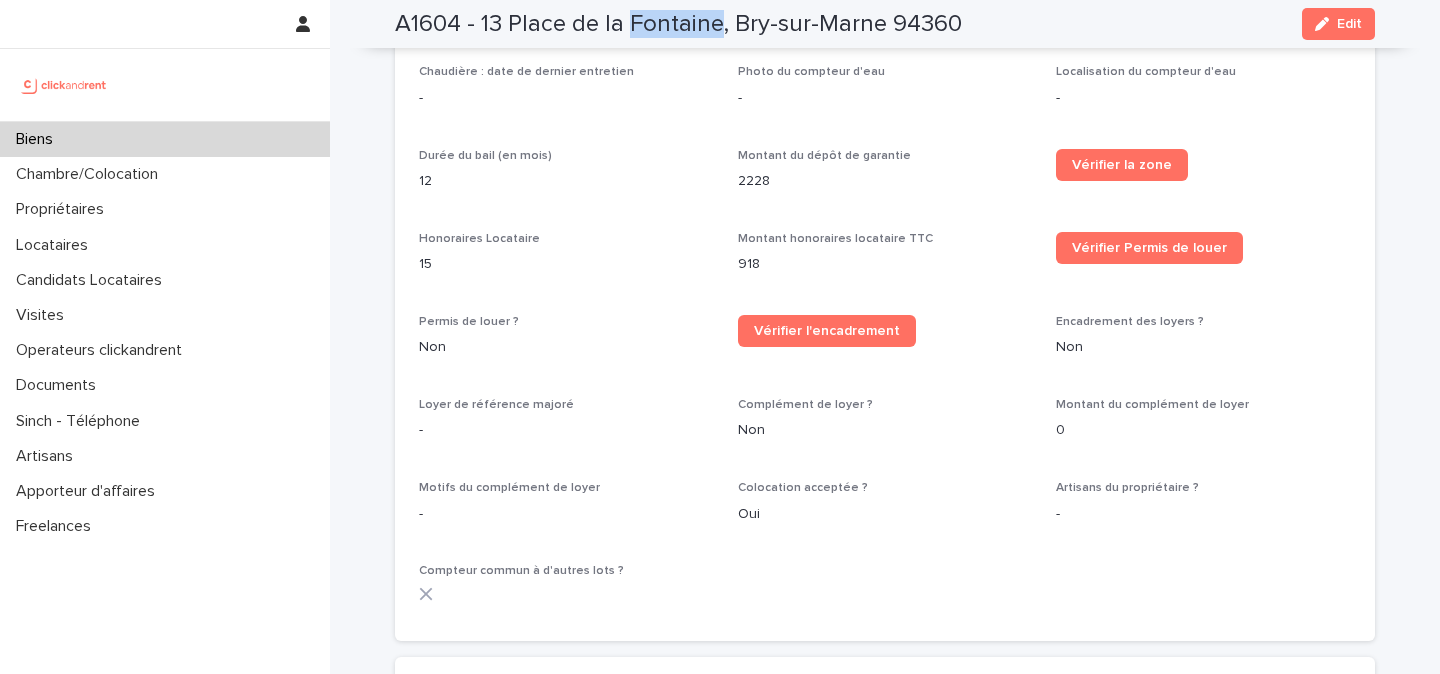 click on "A1604 - 13 Place de la Fontaine,  Bry-sur-Marne 94360" at bounding box center [678, 24] 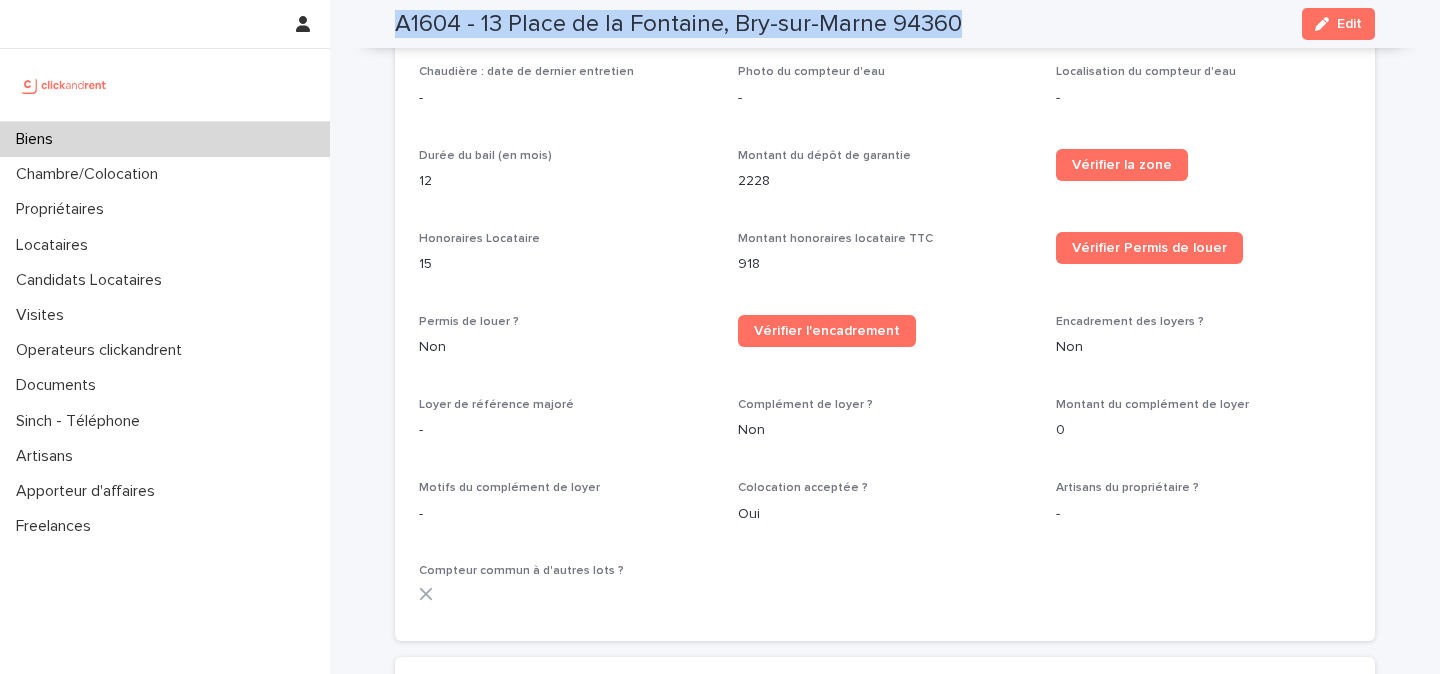 click on "A1604 - 13 Place de la Fontaine,  Bry-sur-Marne 94360" at bounding box center (678, 24) 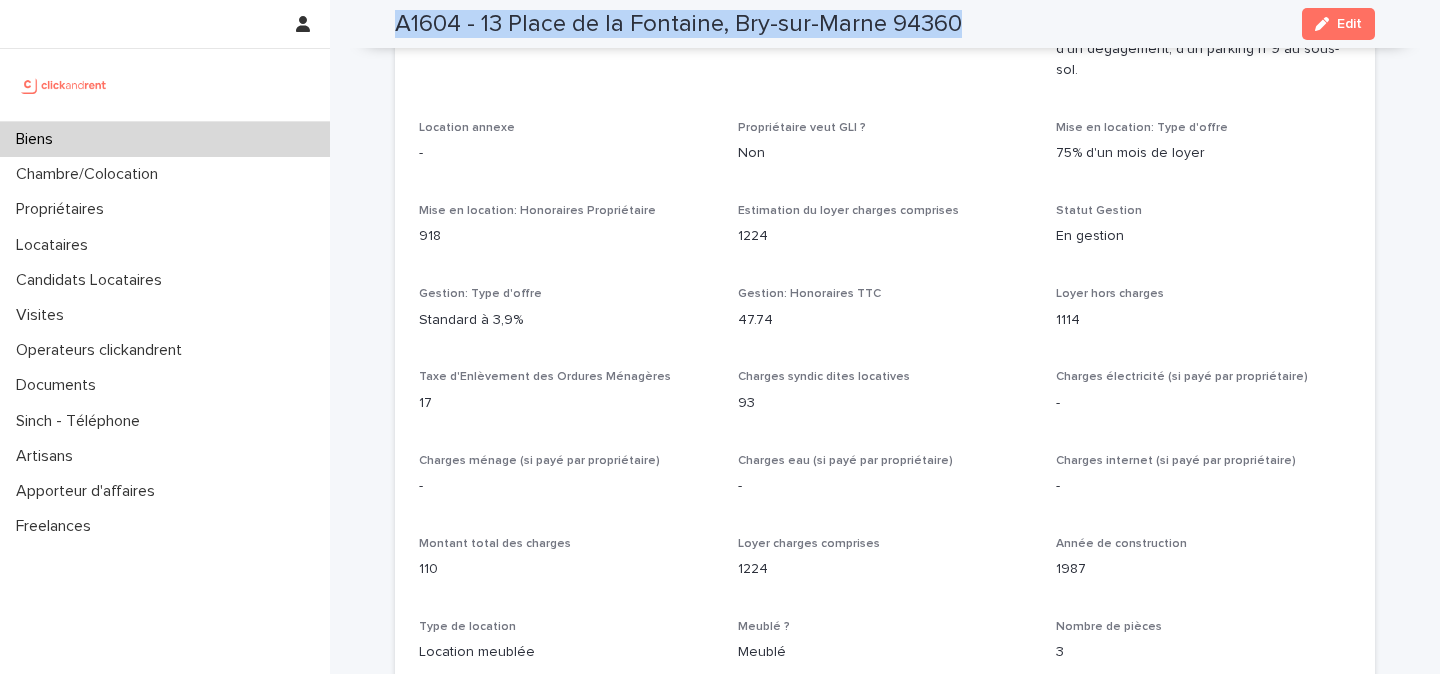 scroll, scrollTop: 1800, scrollLeft: 0, axis: vertical 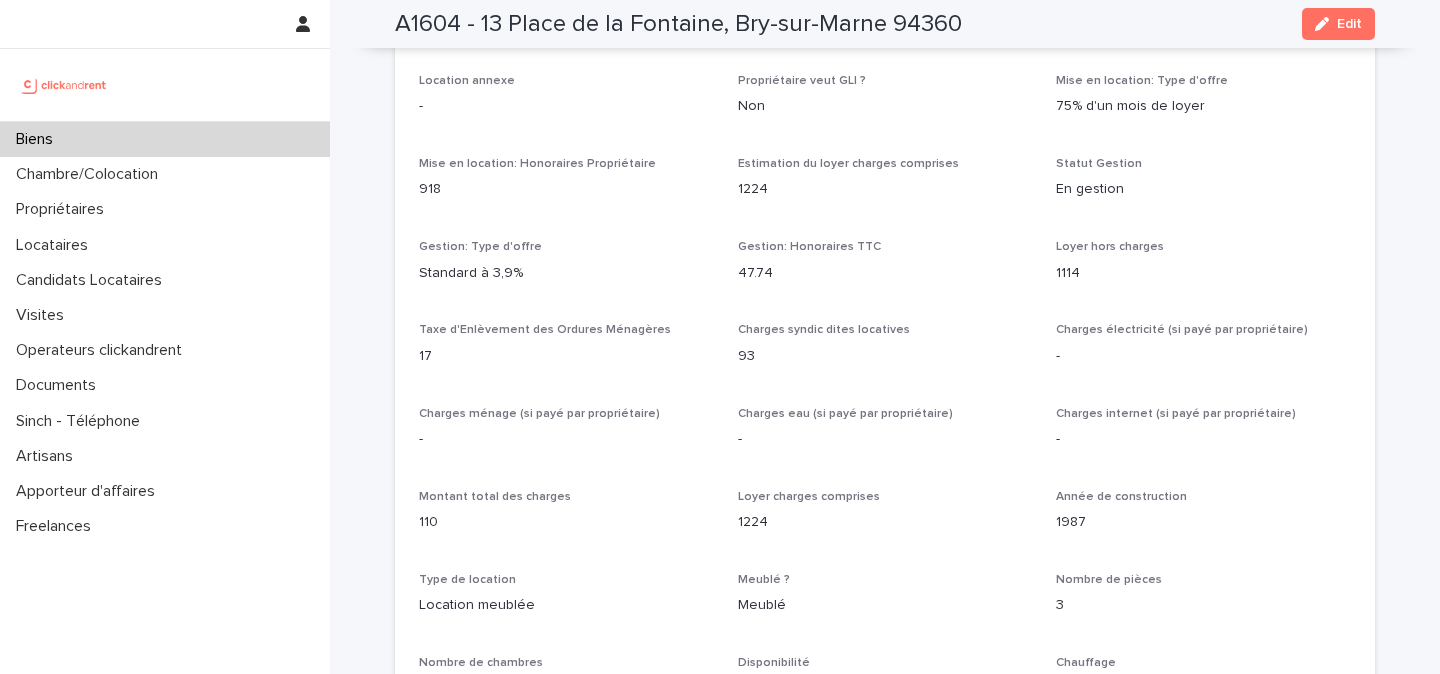click on "1224" at bounding box center [885, 522] 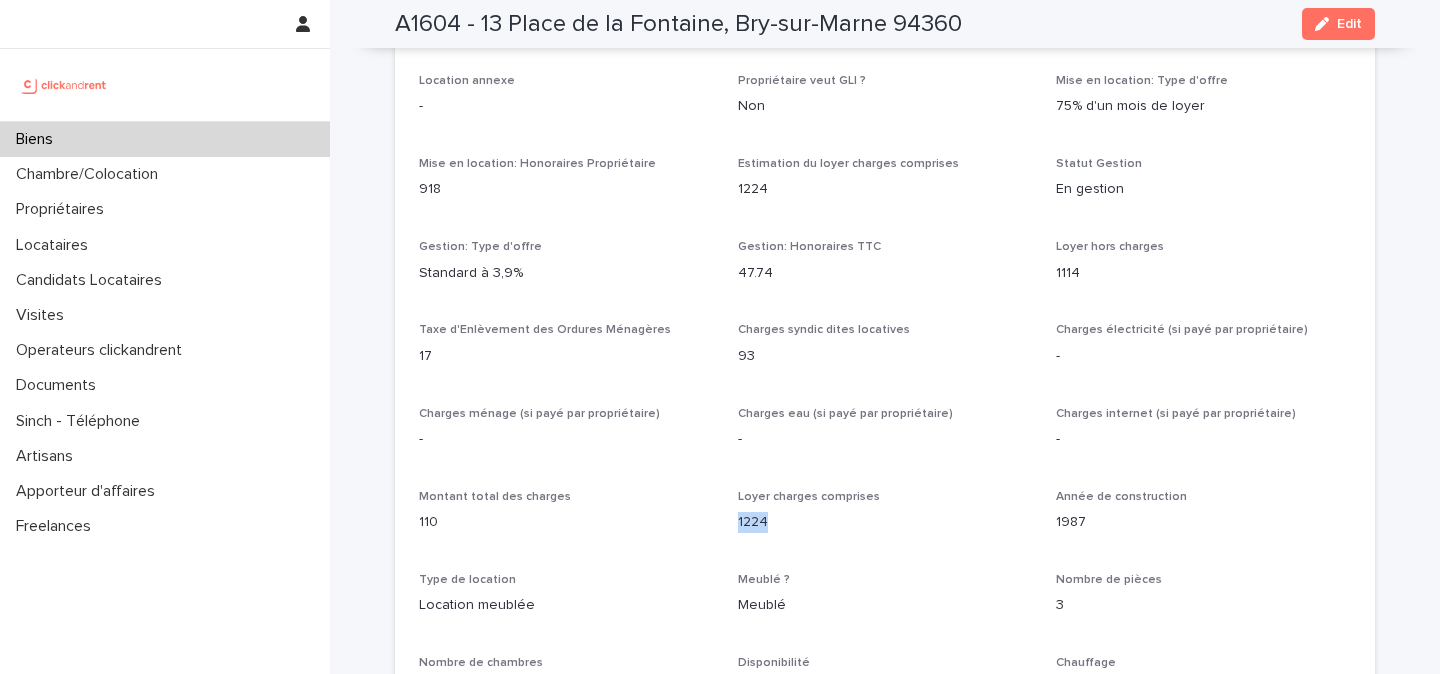 click on "1224" at bounding box center [885, 522] 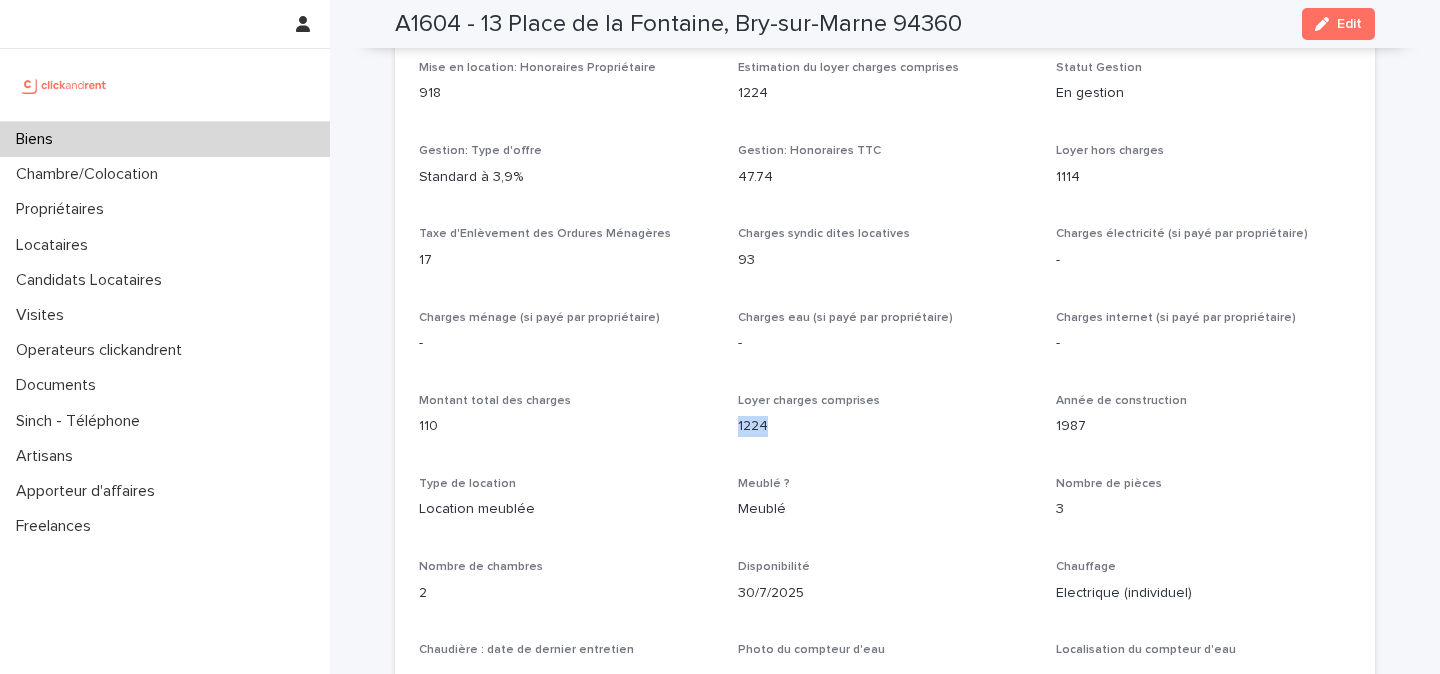 scroll, scrollTop: 1899, scrollLeft: 0, axis: vertical 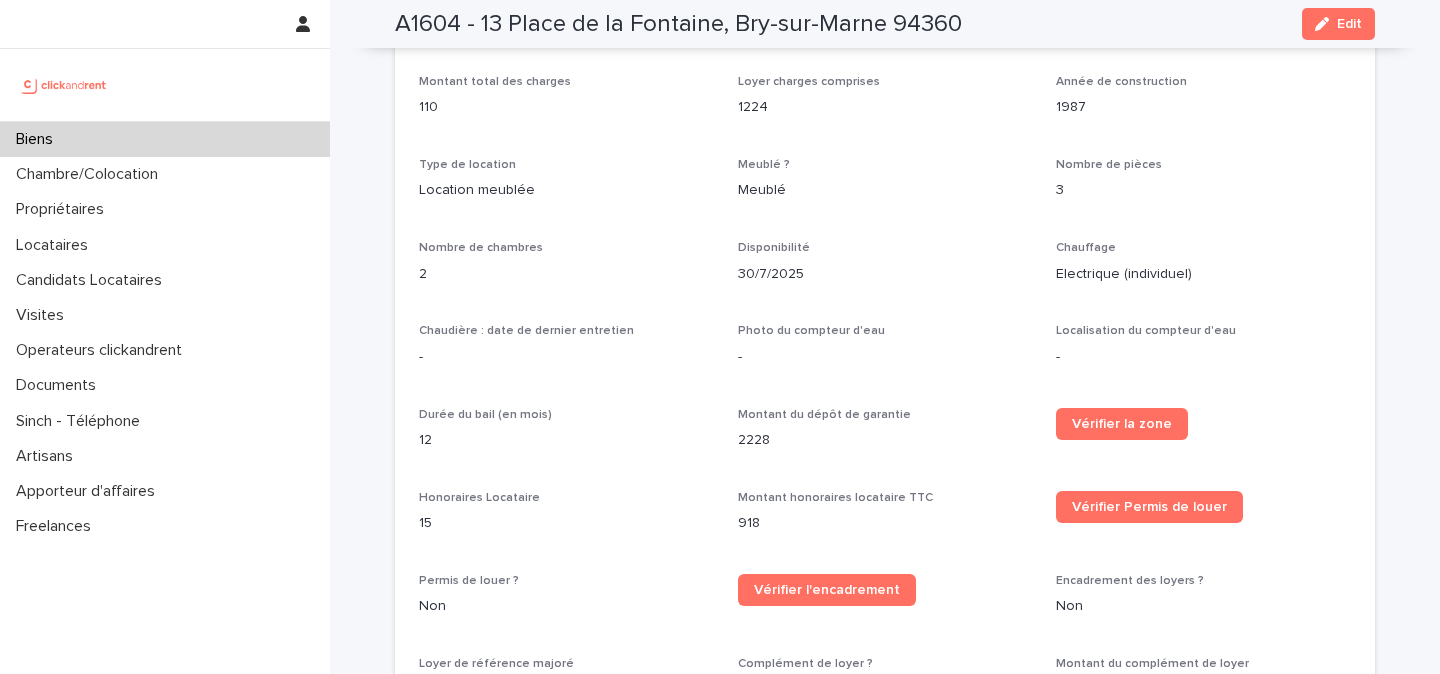 click on "2228" at bounding box center [885, 440] 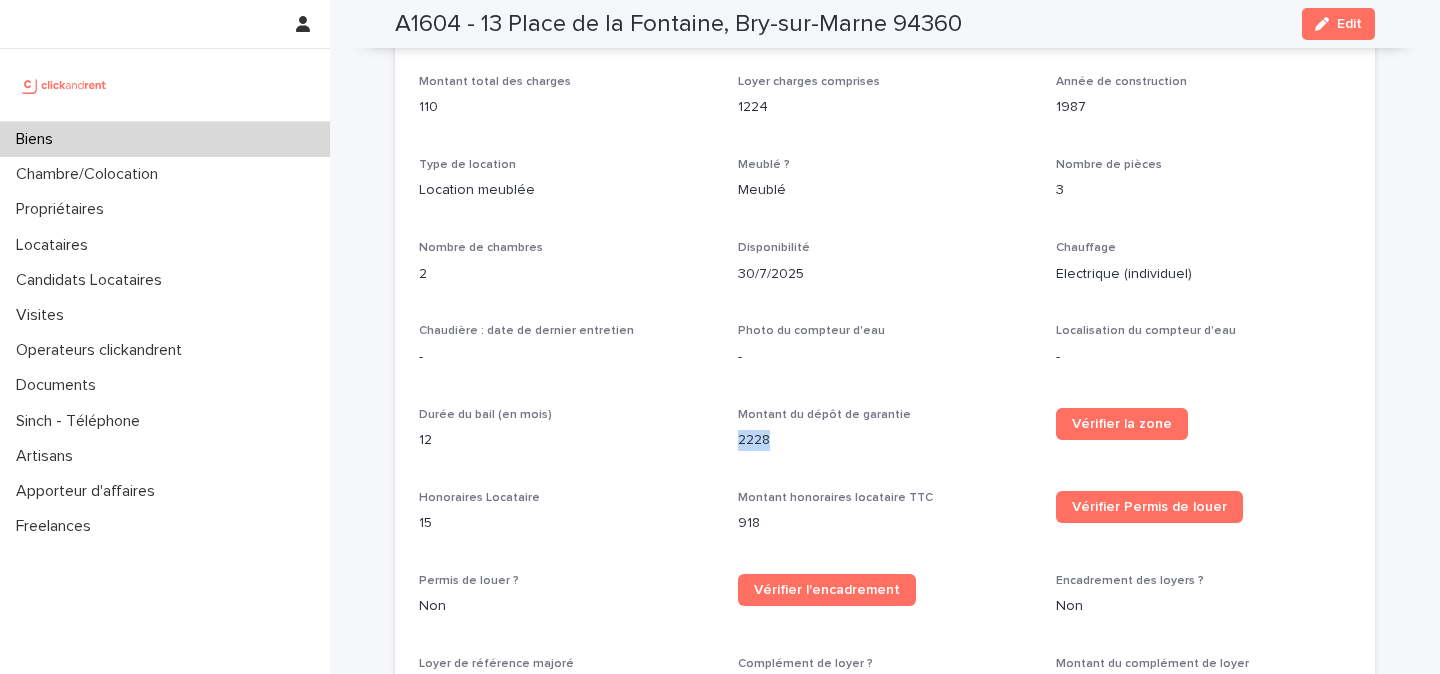 click on "2228" at bounding box center (885, 440) 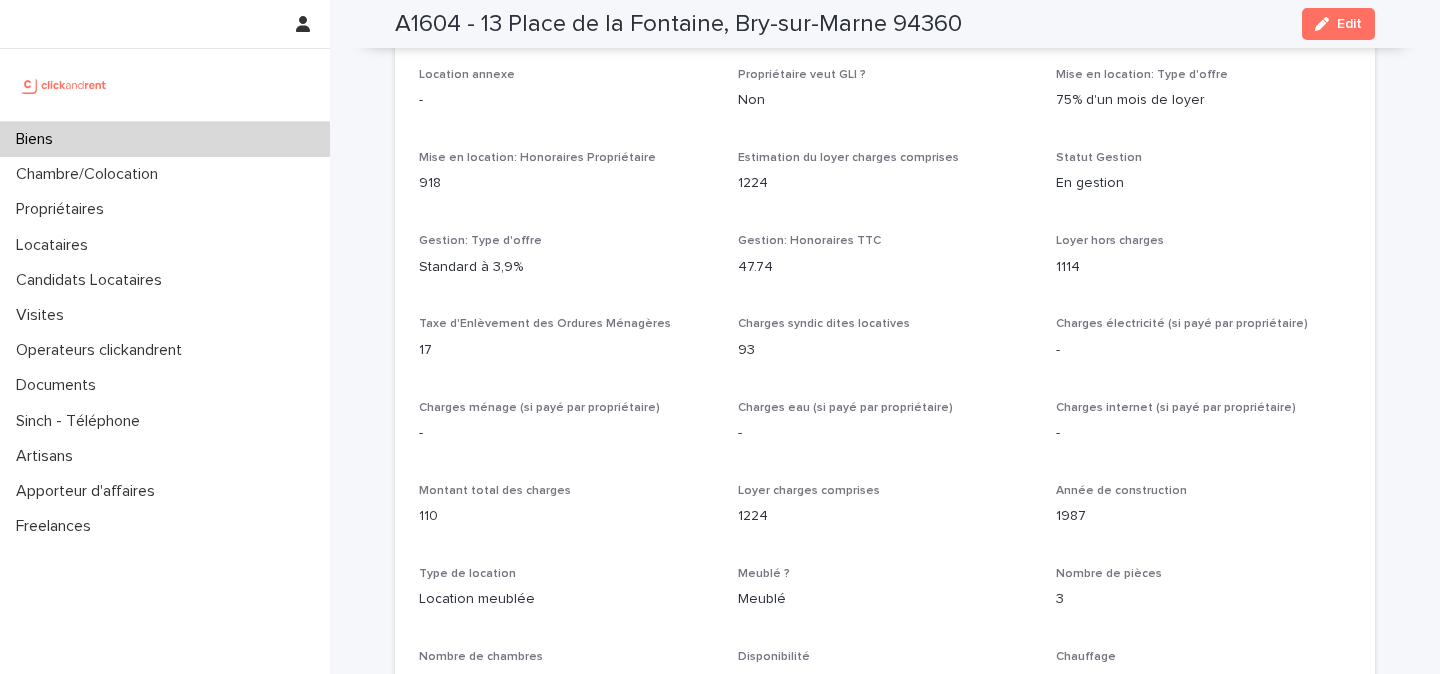 scroll, scrollTop: 1788, scrollLeft: 0, axis: vertical 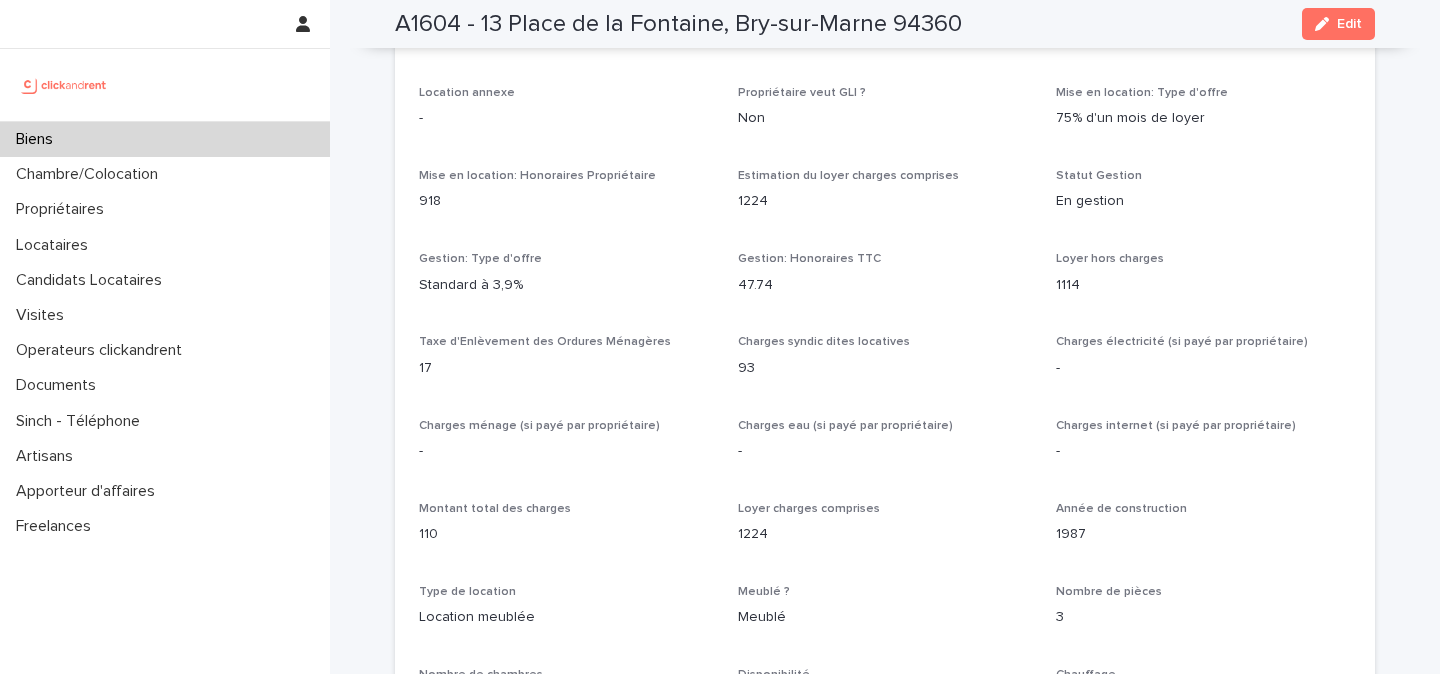click on "1114" at bounding box center (1203, 285) 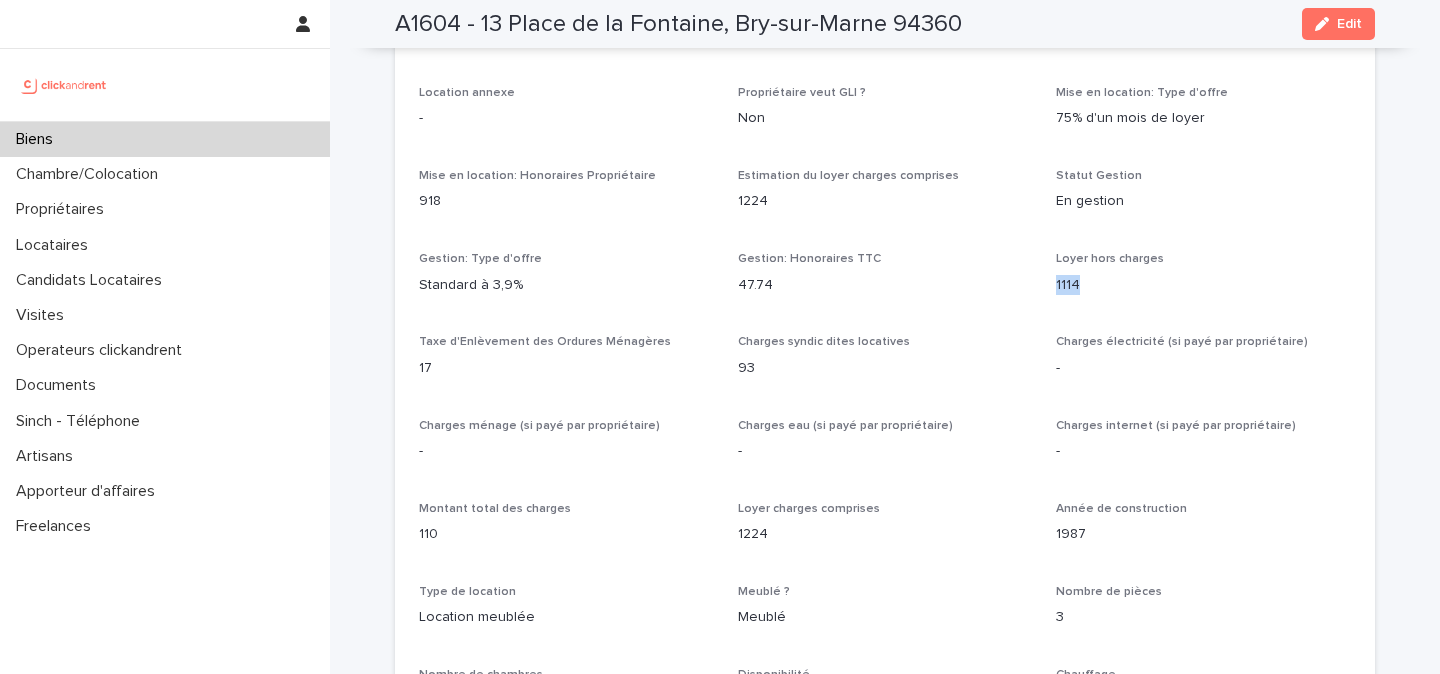 click on "1114" at bounding box center (1203, 285) 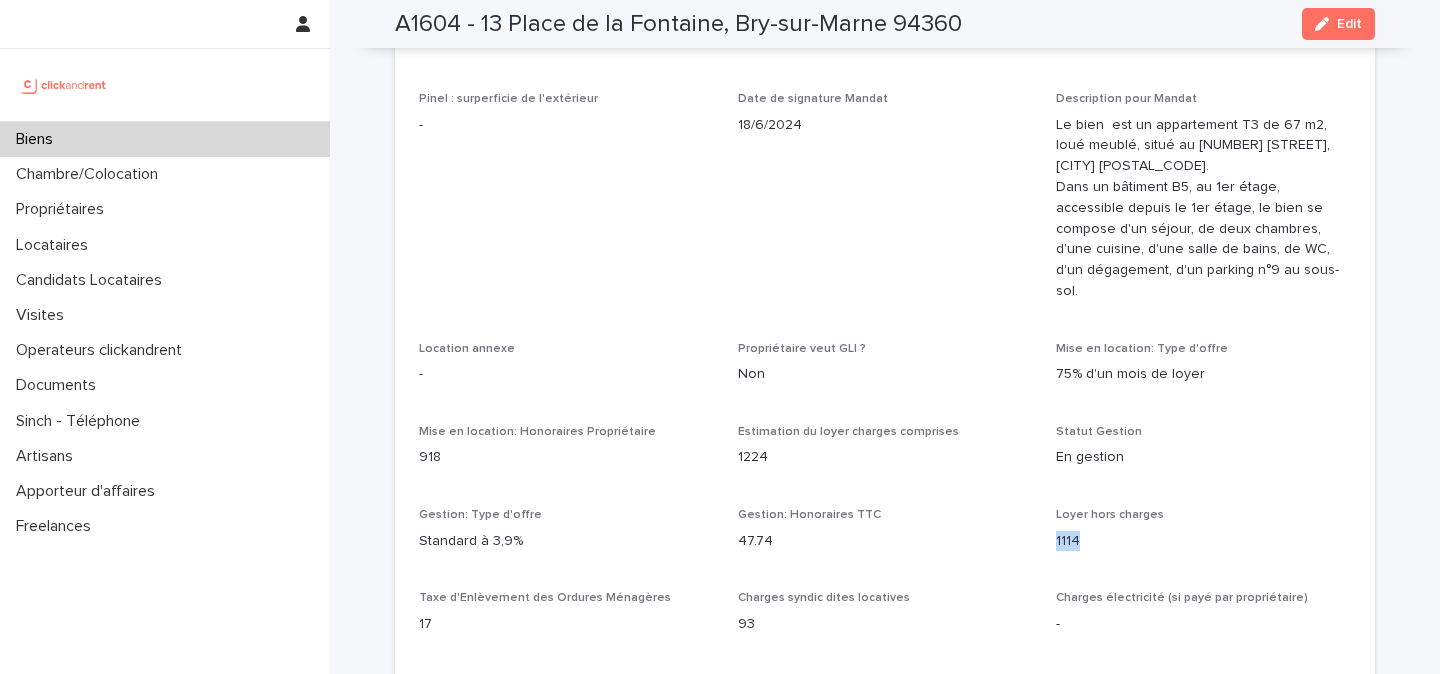 scroll, scrollTop: 1133, scrollLeft: 0, axis: vertical 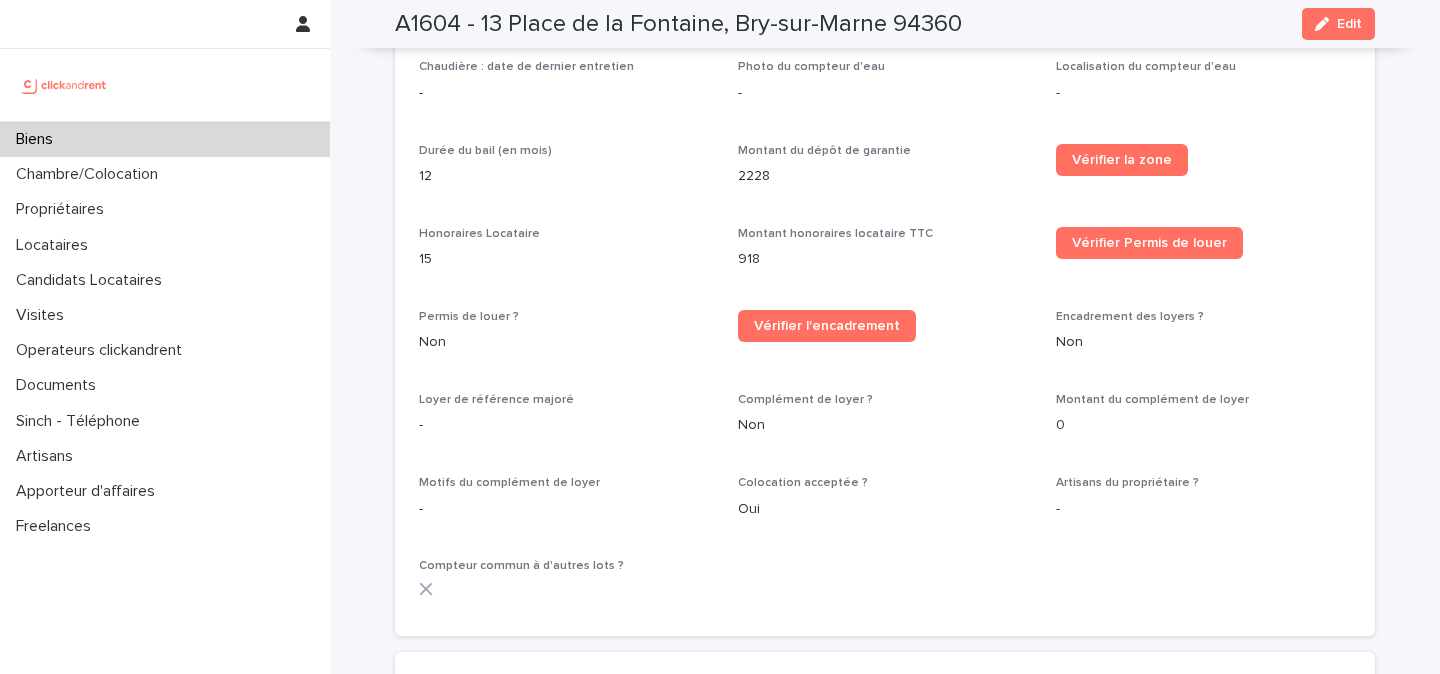 click on "2228" at bounding box center [885, 176] 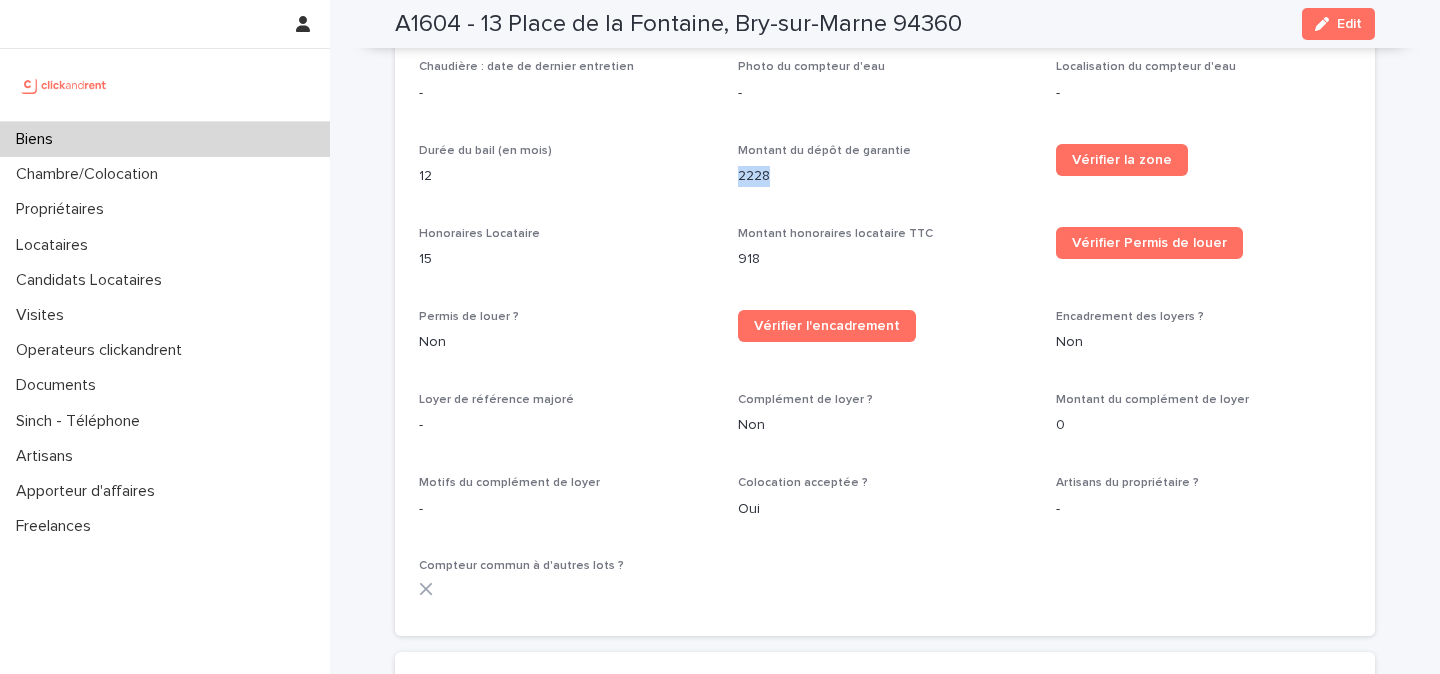 click on "2228" at bounding box center [885, 176] 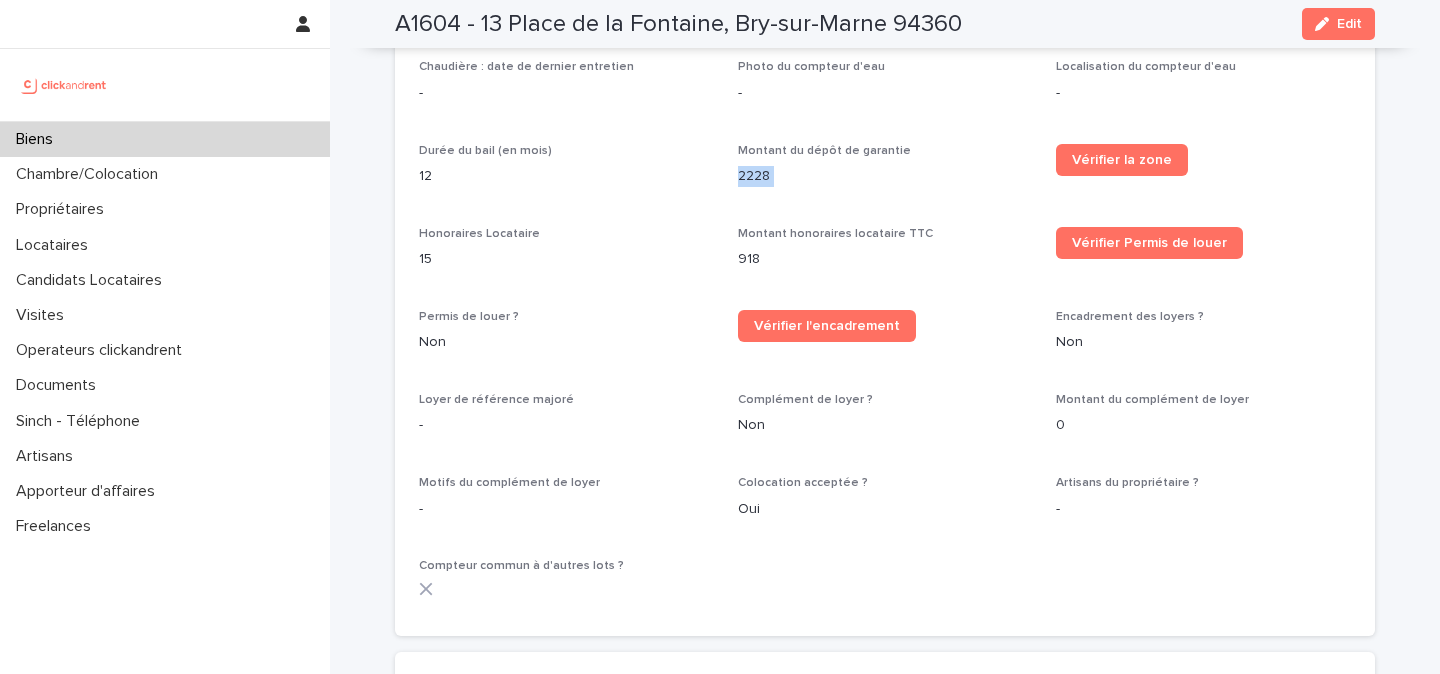 click on "2228" at bounding box center [885, 176] 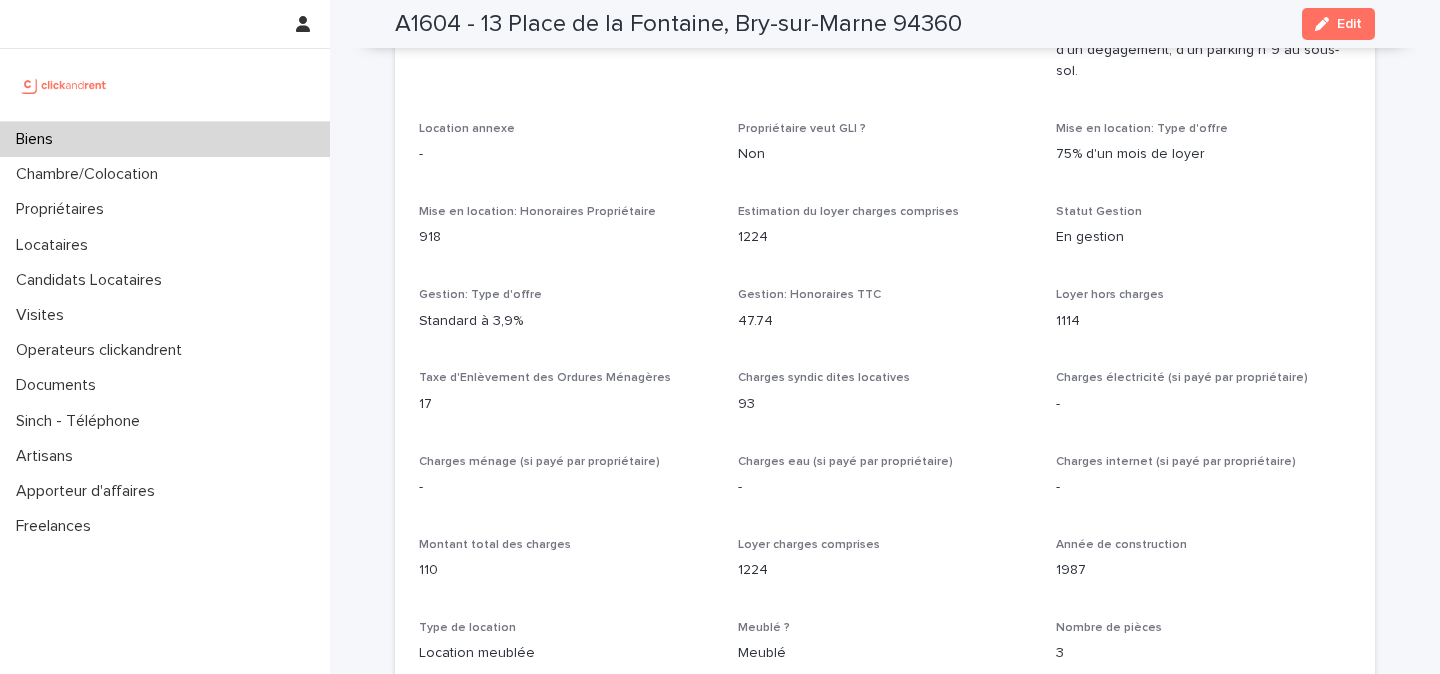 scroll, scrollTop: 1709, scrollLeft: 0, axis: vertical 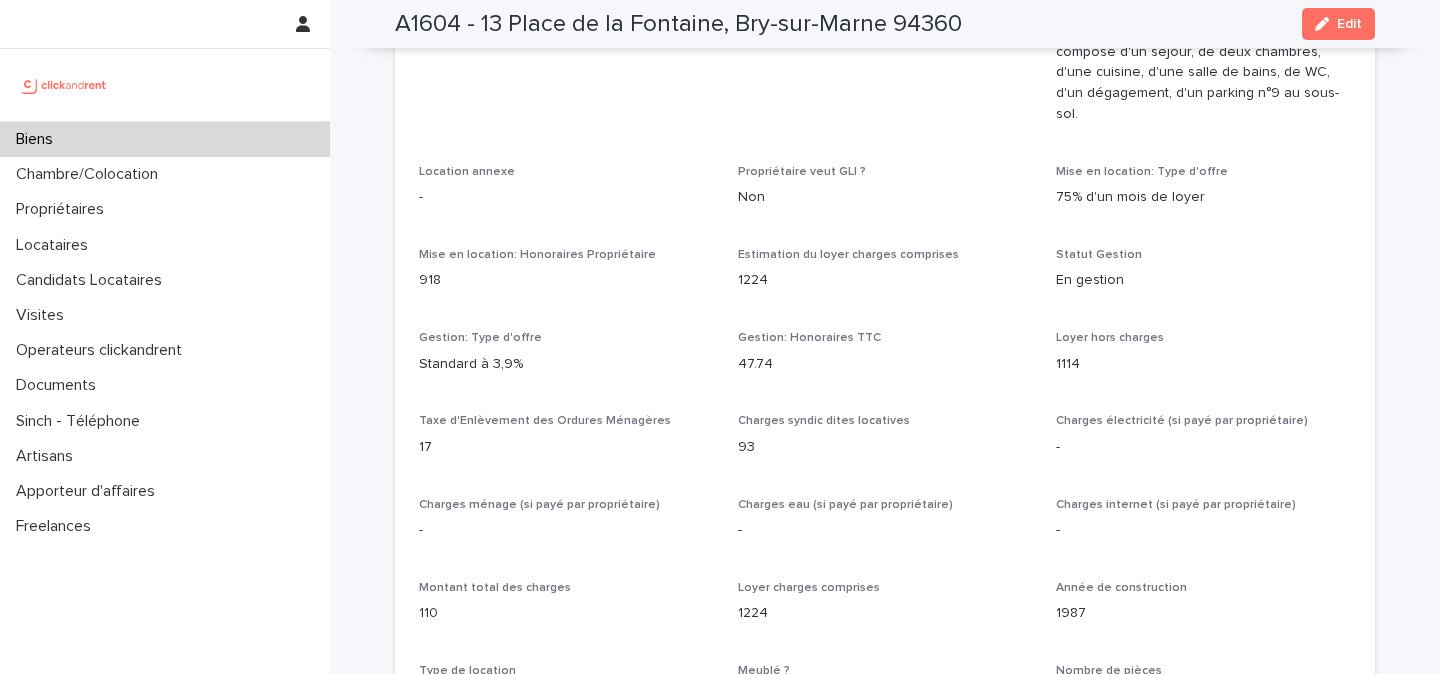 click on "A1604 - 13 Place de la Fontaine,  Bry-sur-Marne 94360" at bounding box center (678, 24) 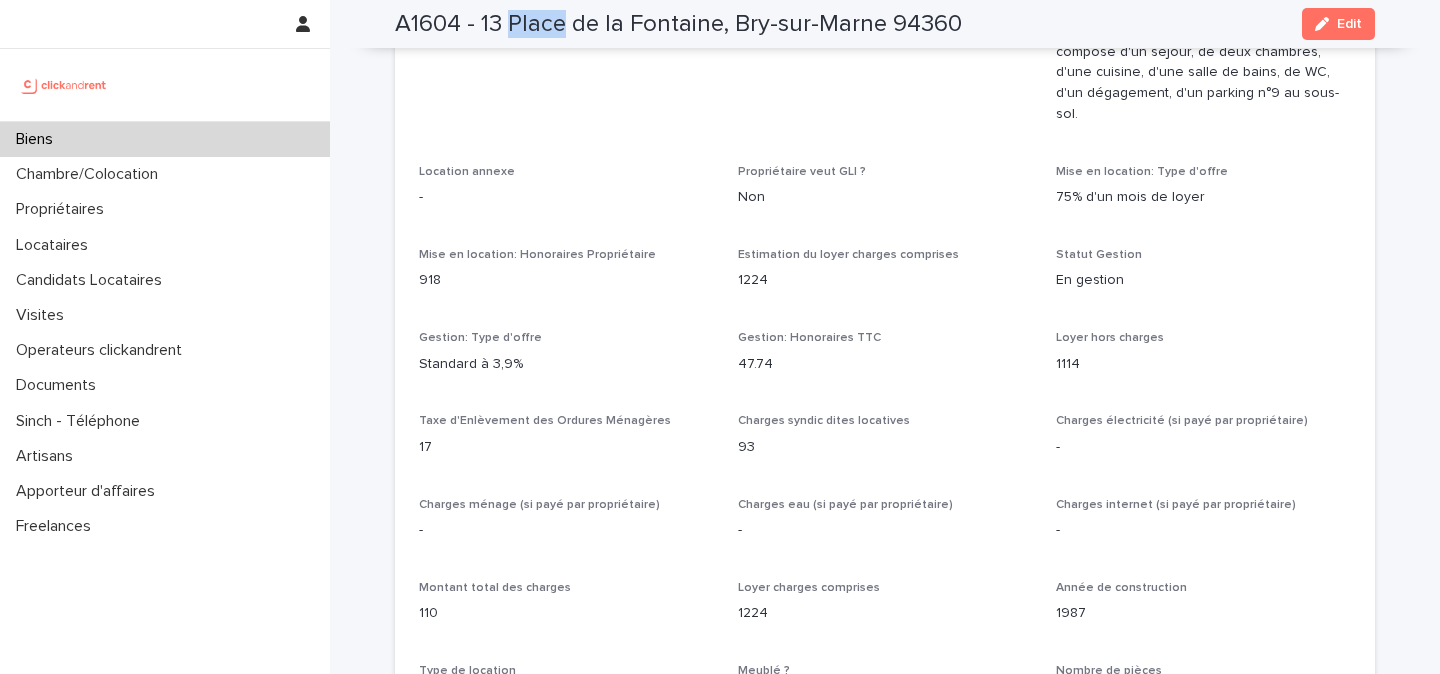 click on "A1604 - 13 Place de la Fontaine,  Bry-sur-Marne 94360" at bounding box center [678, 24] 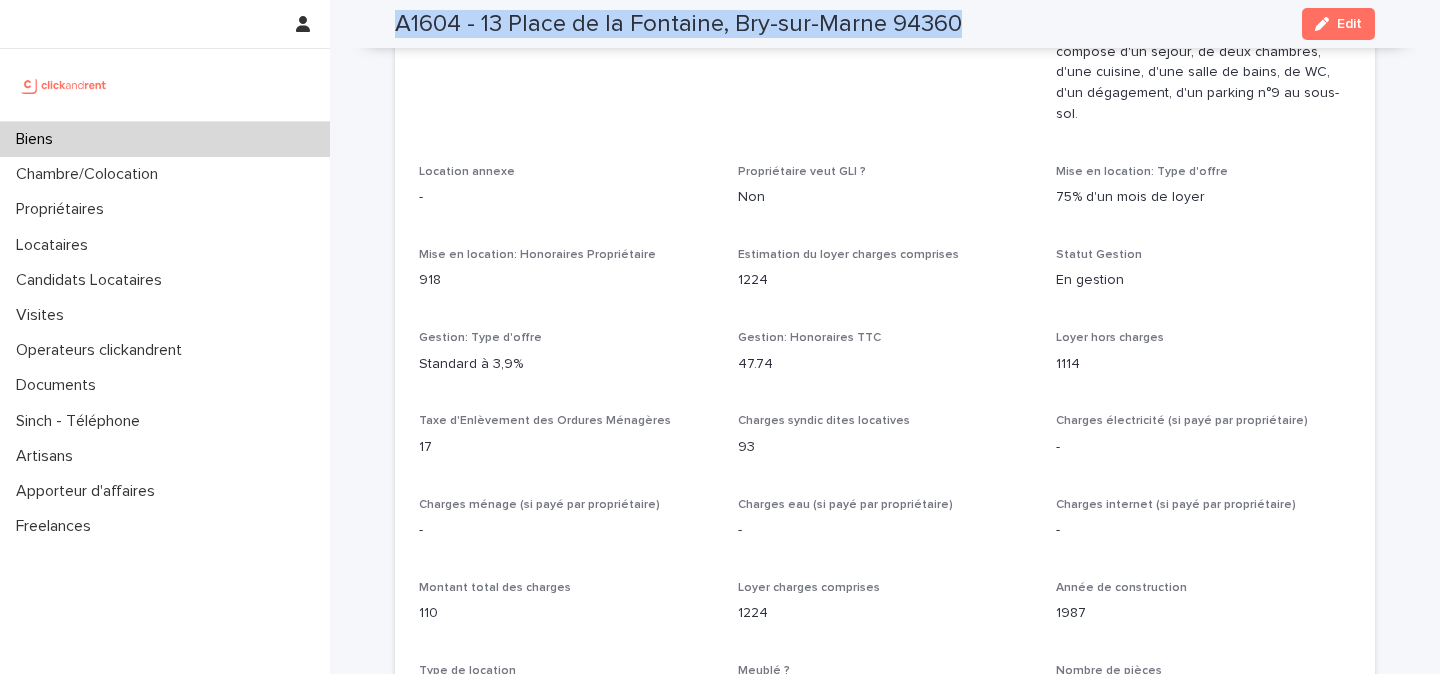 click on "A1604 - 13 Place de la Fontaine,  Bry-sur-Marne 94360" at bounding box center (678, 24) 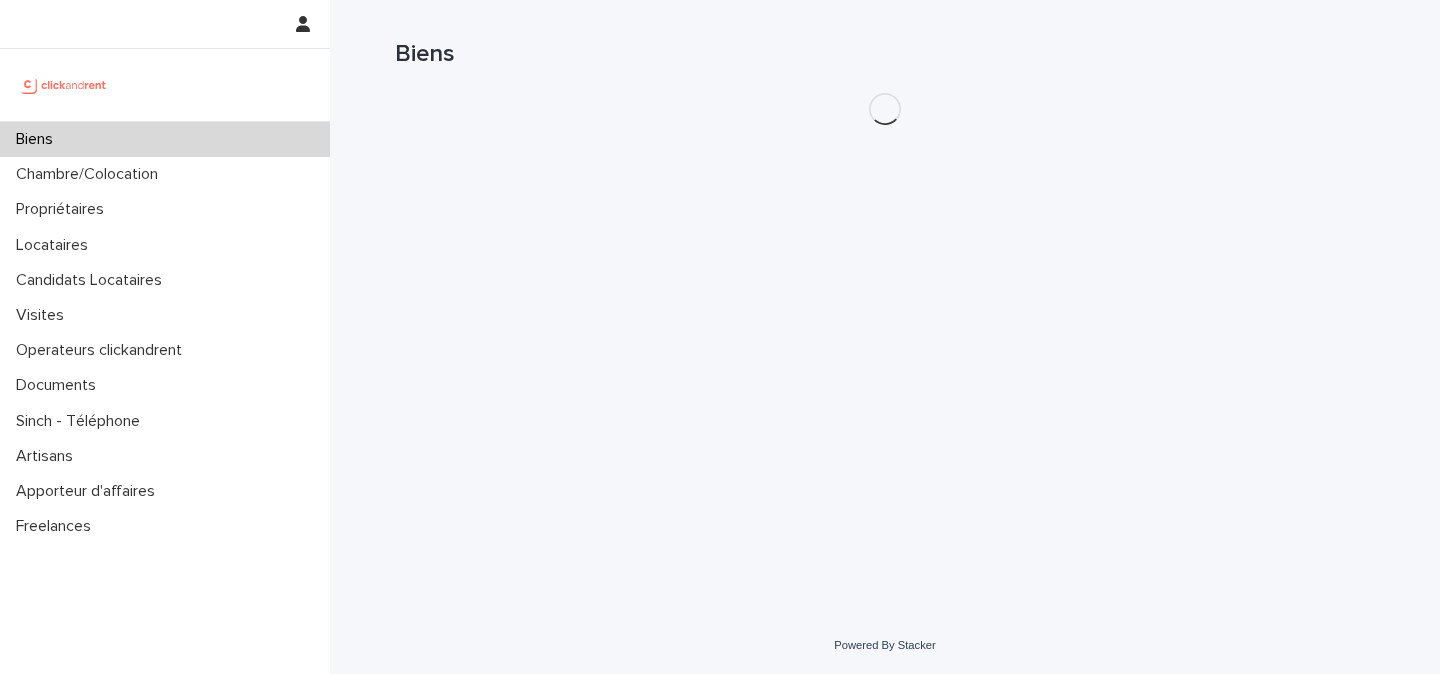 scroll, scrollTop: 0, scrollLeft: 0, axis: both 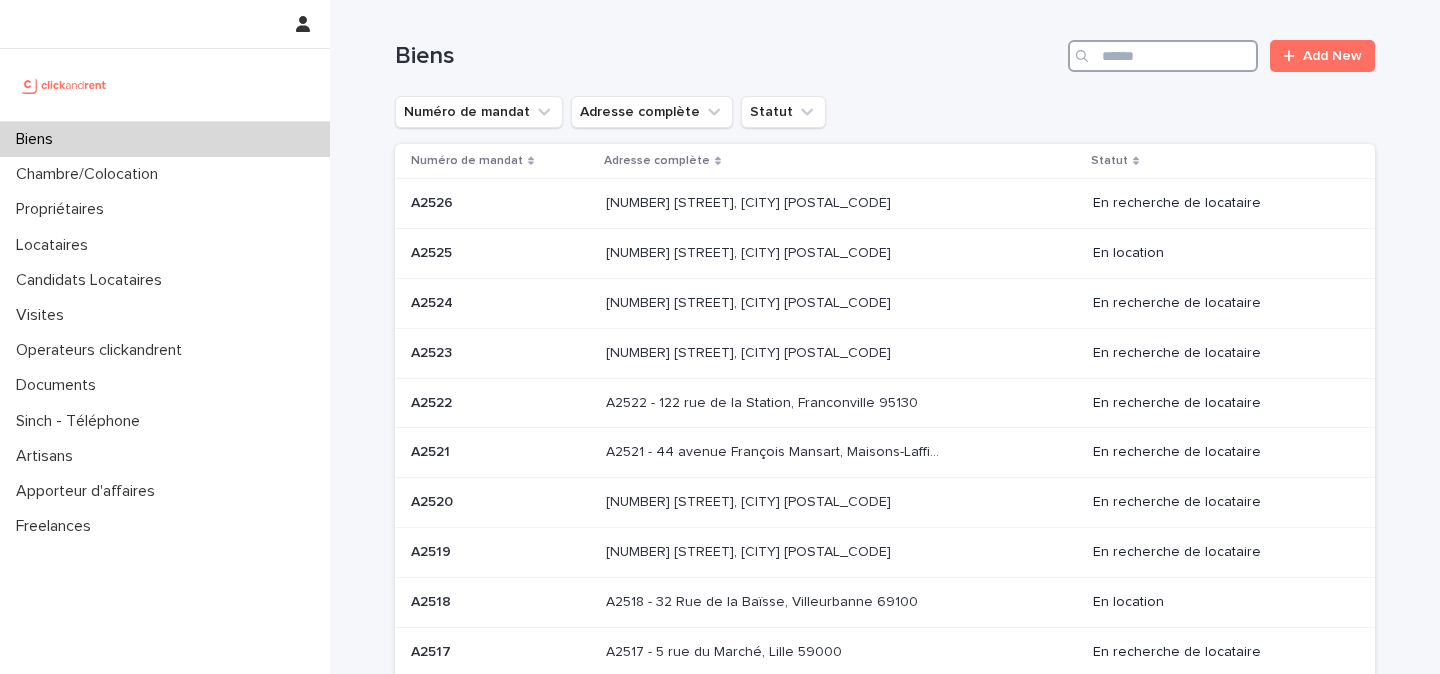 click at bounding box center [1163, 56] 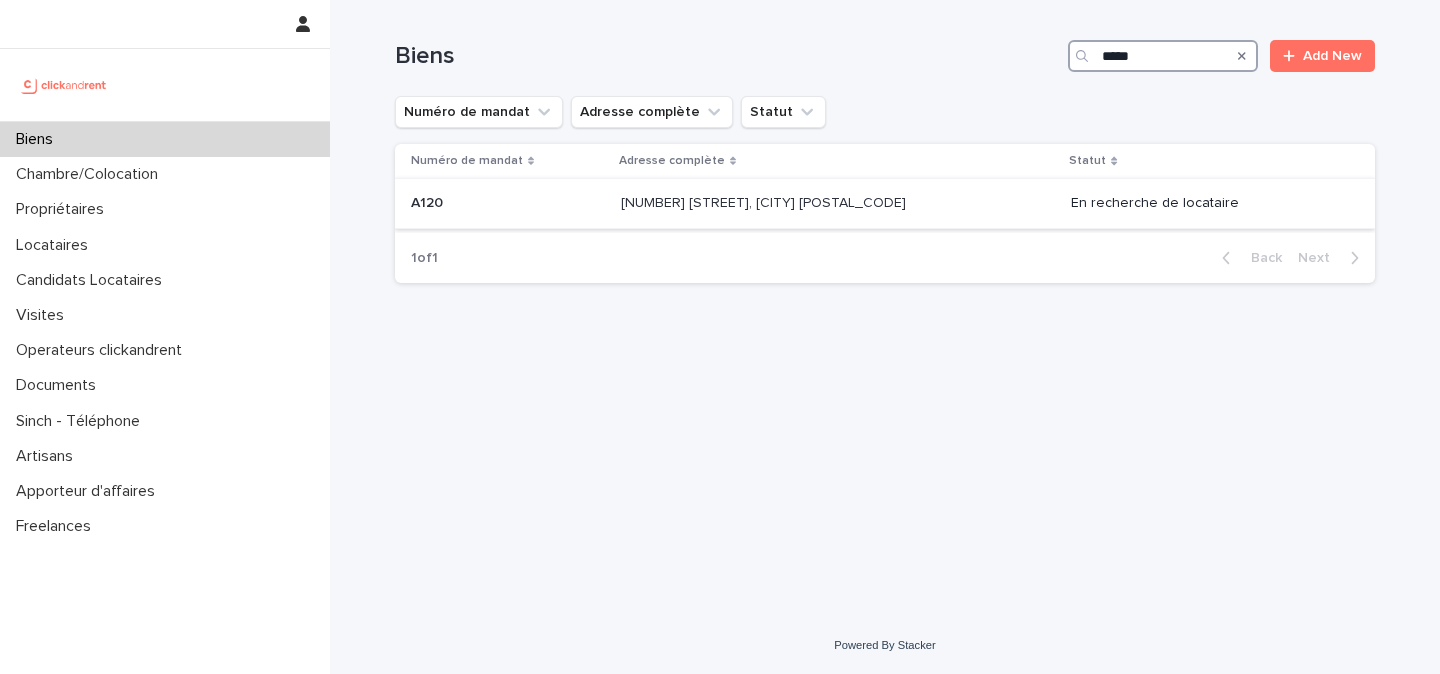 type on "****" 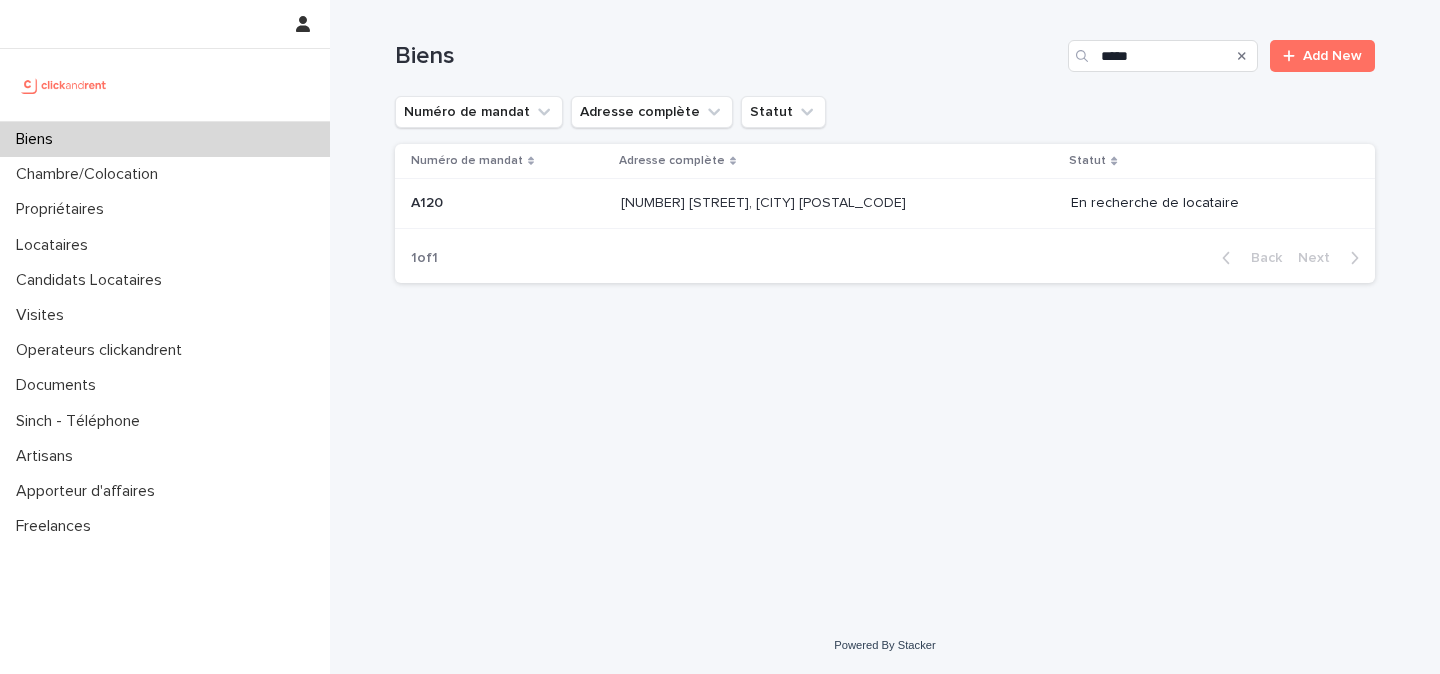 click on "A120 - 6 rue Saint-Mathieu,  Paris 75018" at bounding box center [765, 201] 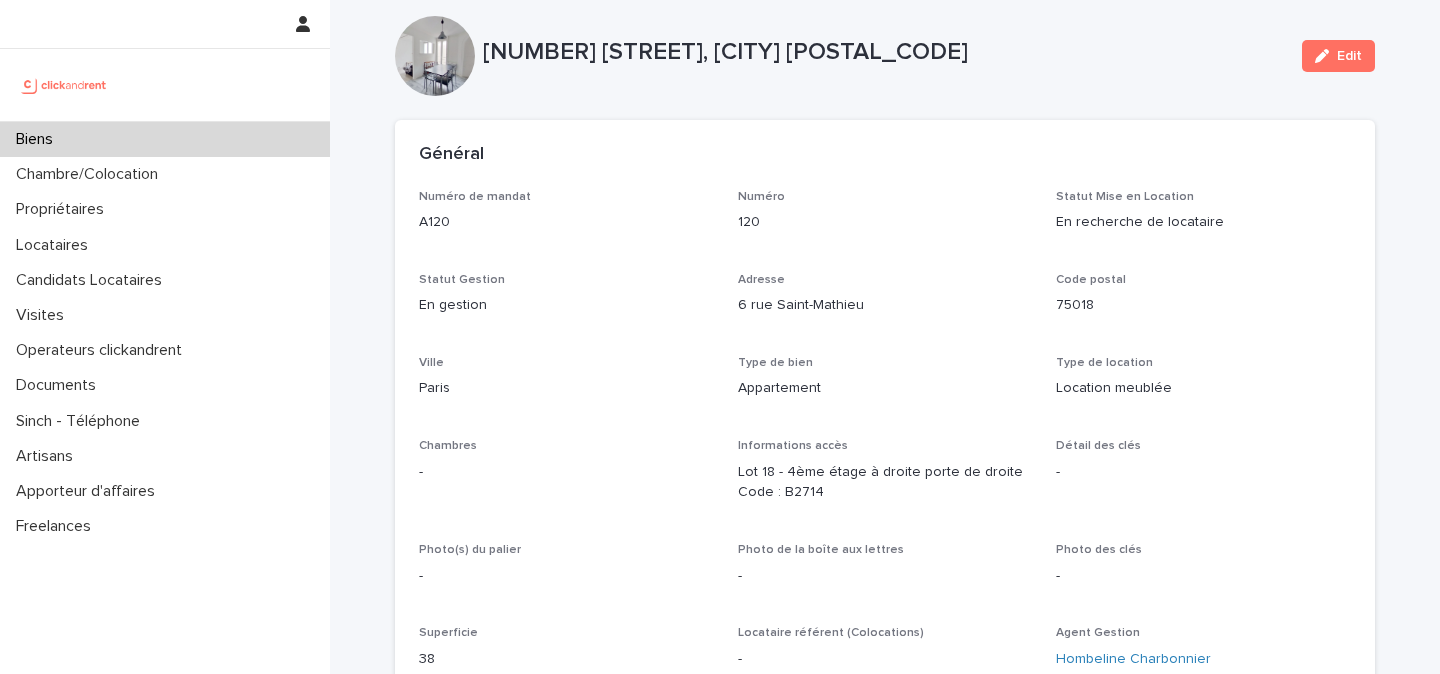 scroll, scrollTop: 30, scrollLeft: 0, axis: vertical 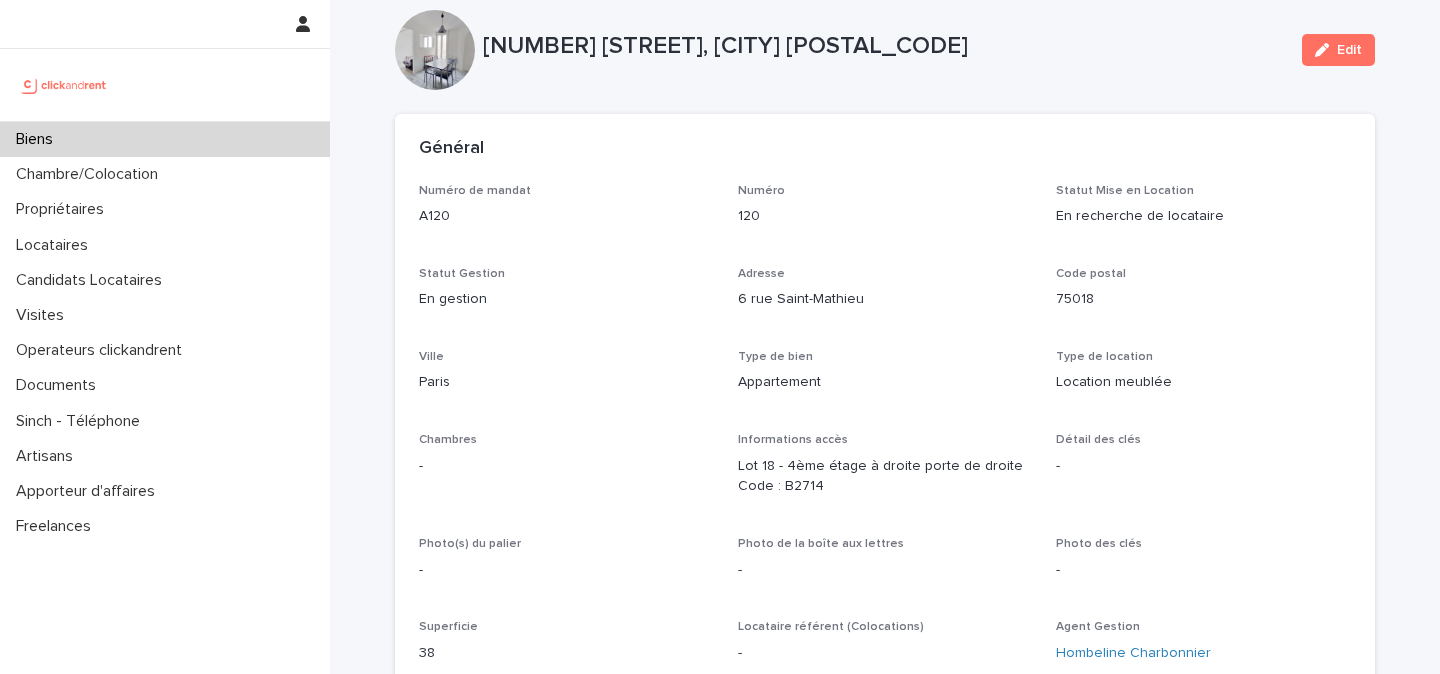 click on "A120 - 6 rue Saint-Mathieu,  Paris 75018" at bounding box center [884, 44] 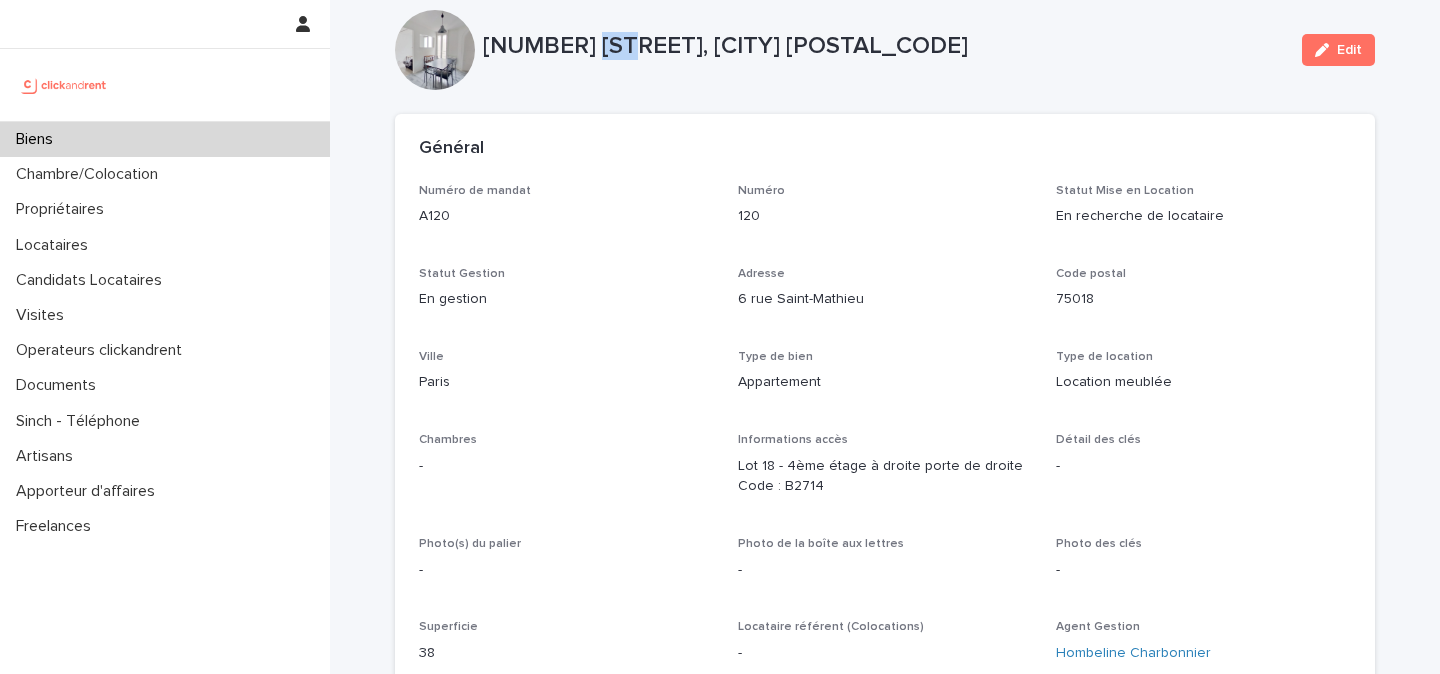 click on "A120 - 6 rue Saint-Mathieu,  Paris 75018" at bounding box center [884, 46] 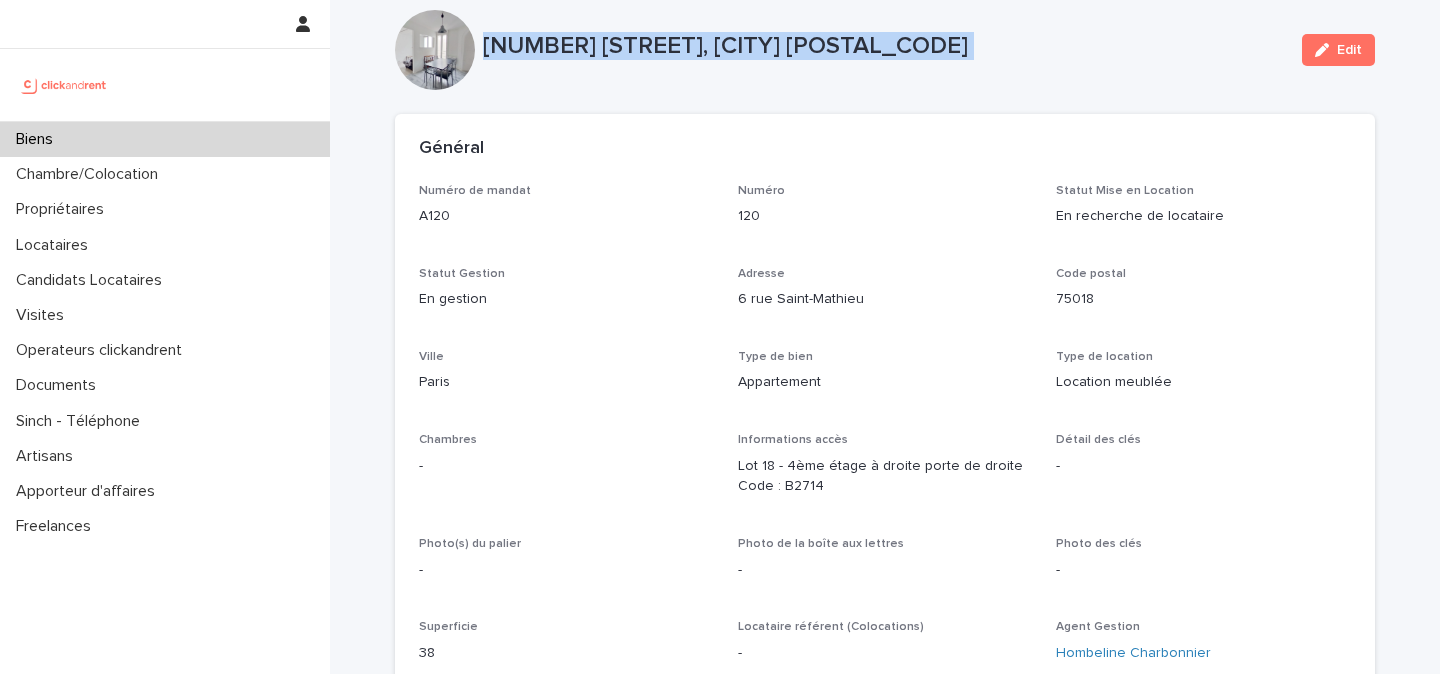 click on "A120 - 6 rue Saint-Mathieu,  Paris 75018" at bounding box center (884, 46) 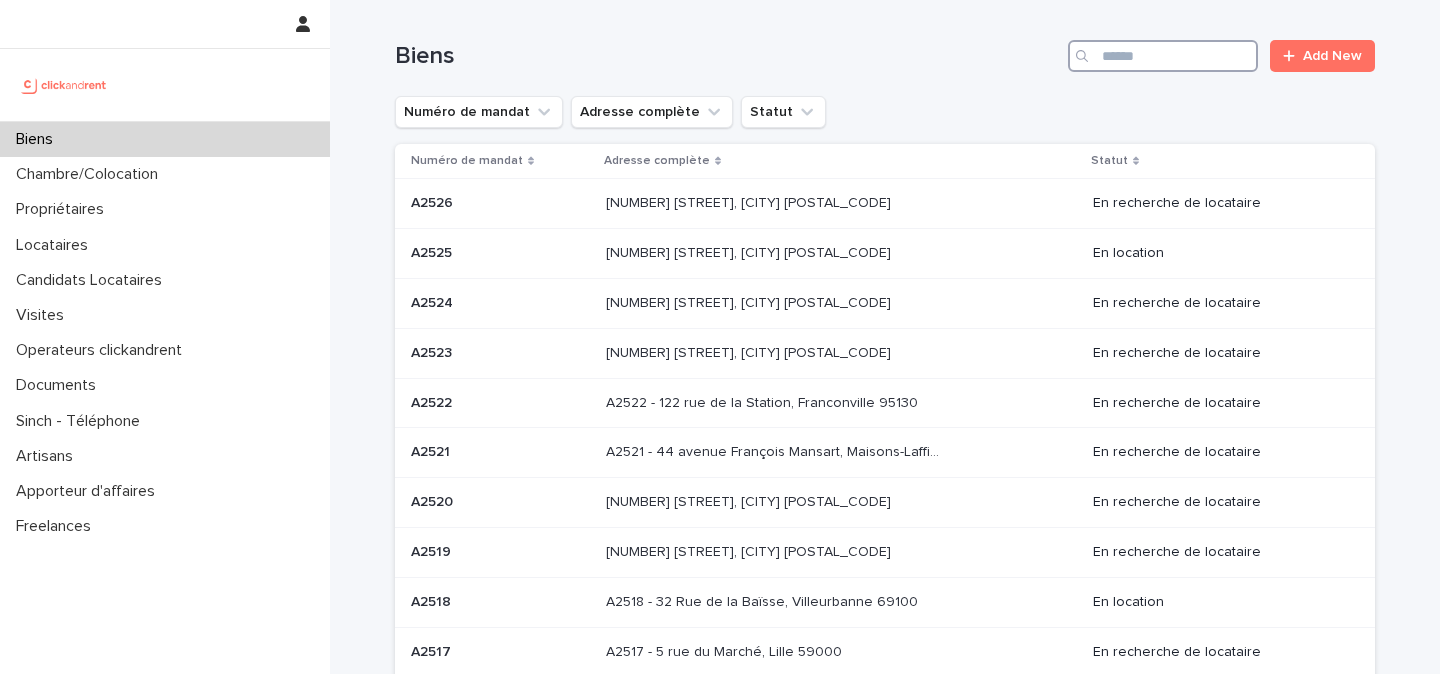 click at bounding box center [1163, 56] 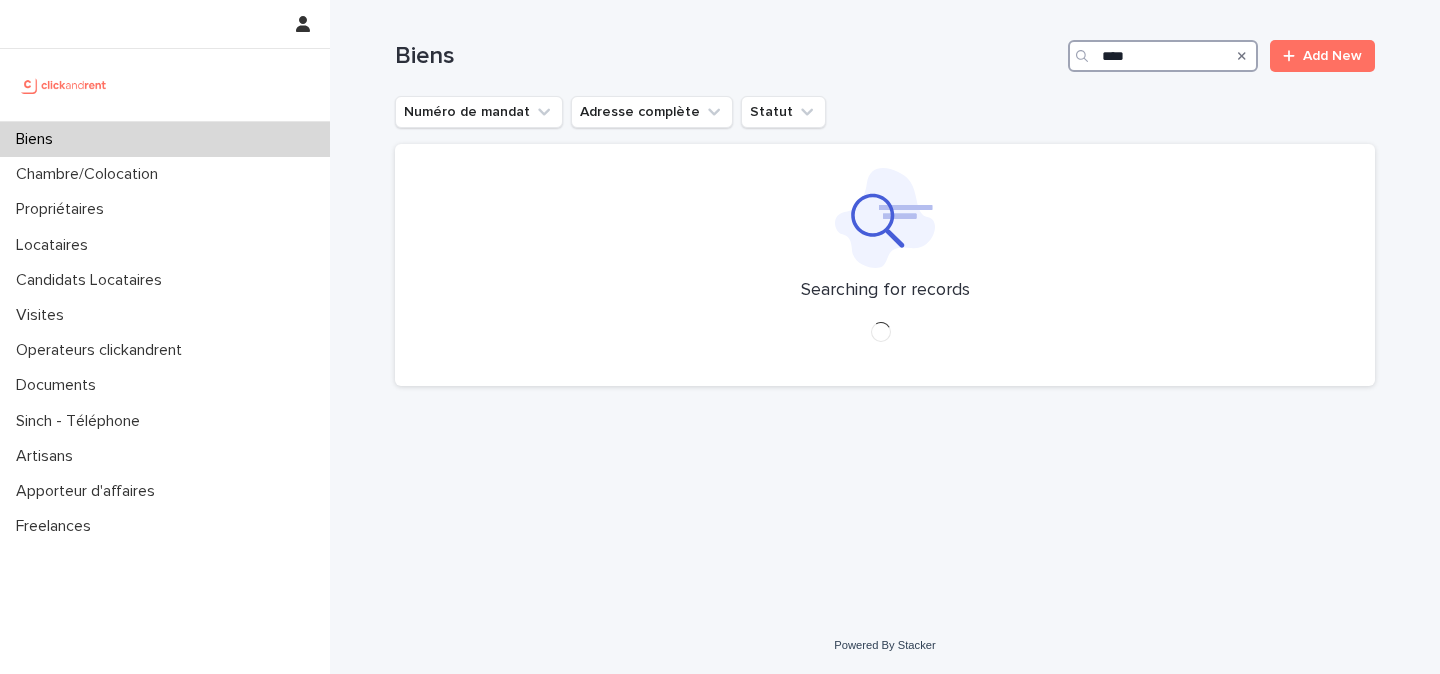 type on "****" 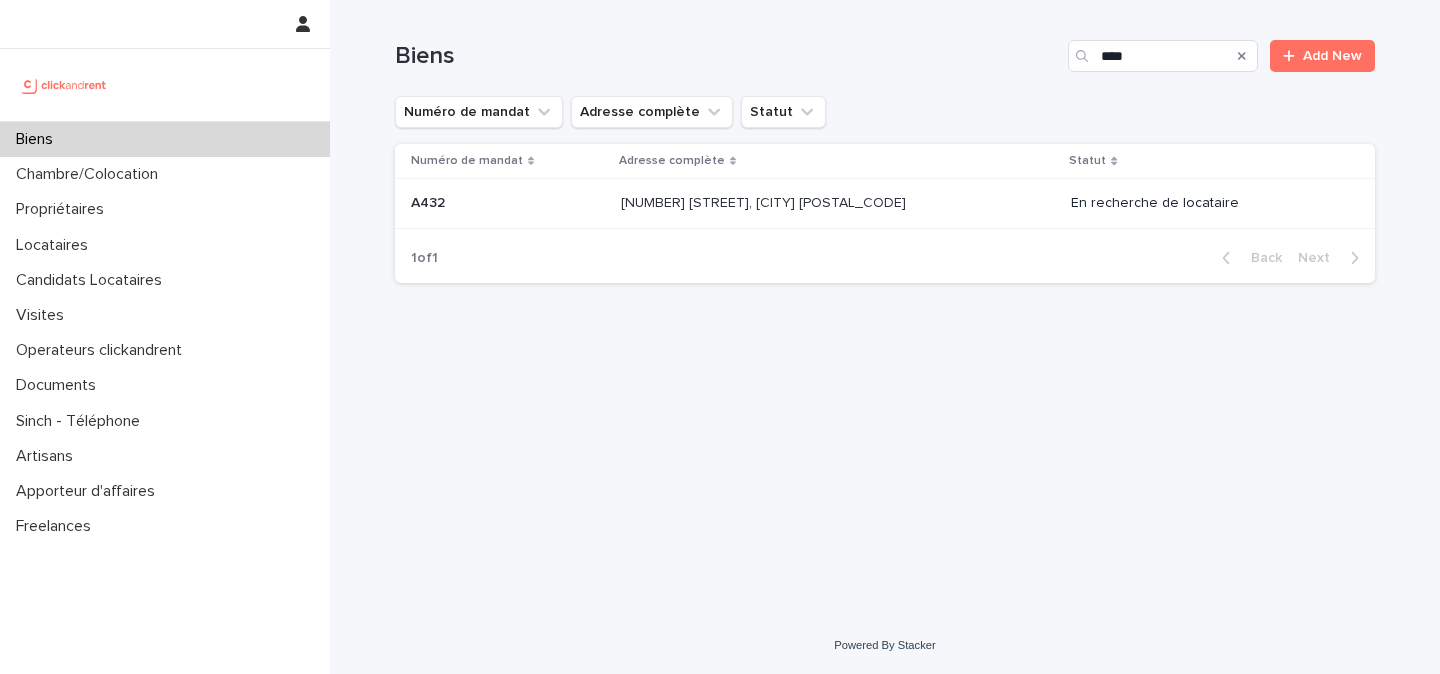 click on "A432 - 5 place du Québec,  Paris 75006" at bounding box center [765, 201] 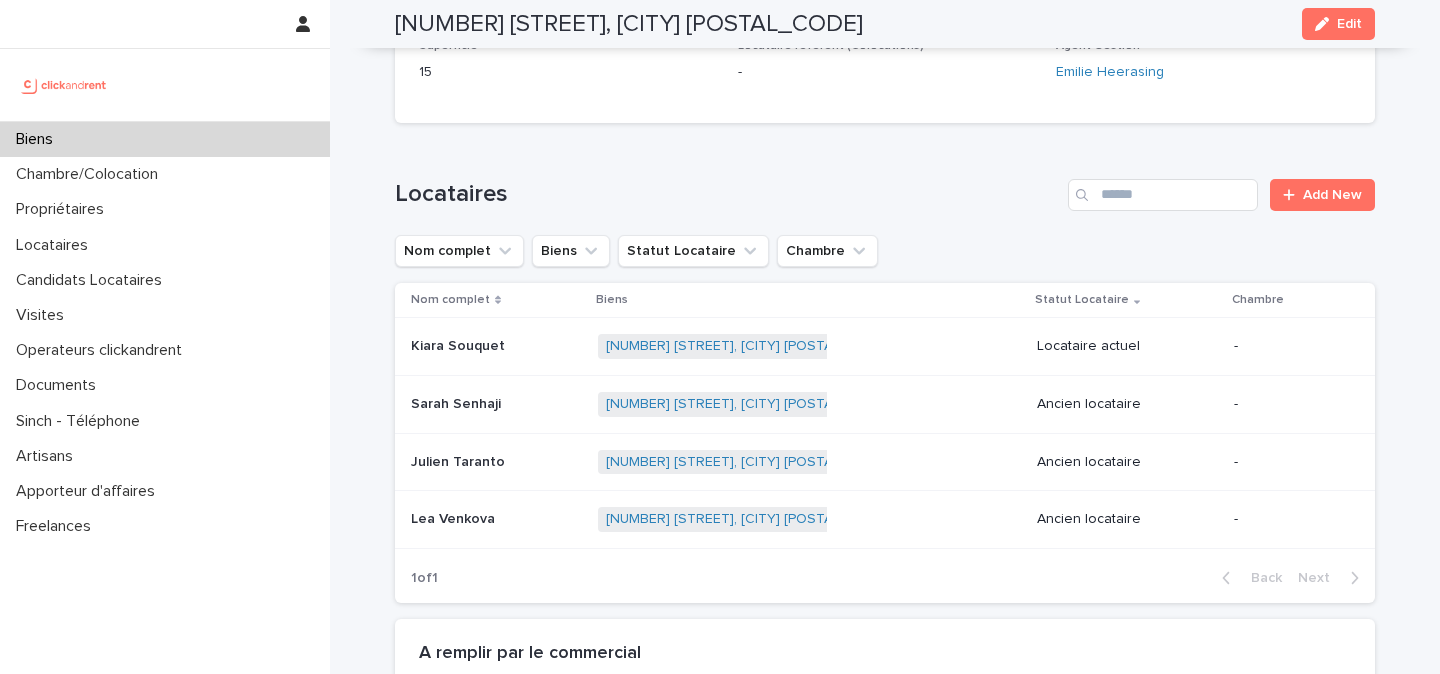 scroll, scrollTop: 608, scrollLeft: 0, axis: vertical 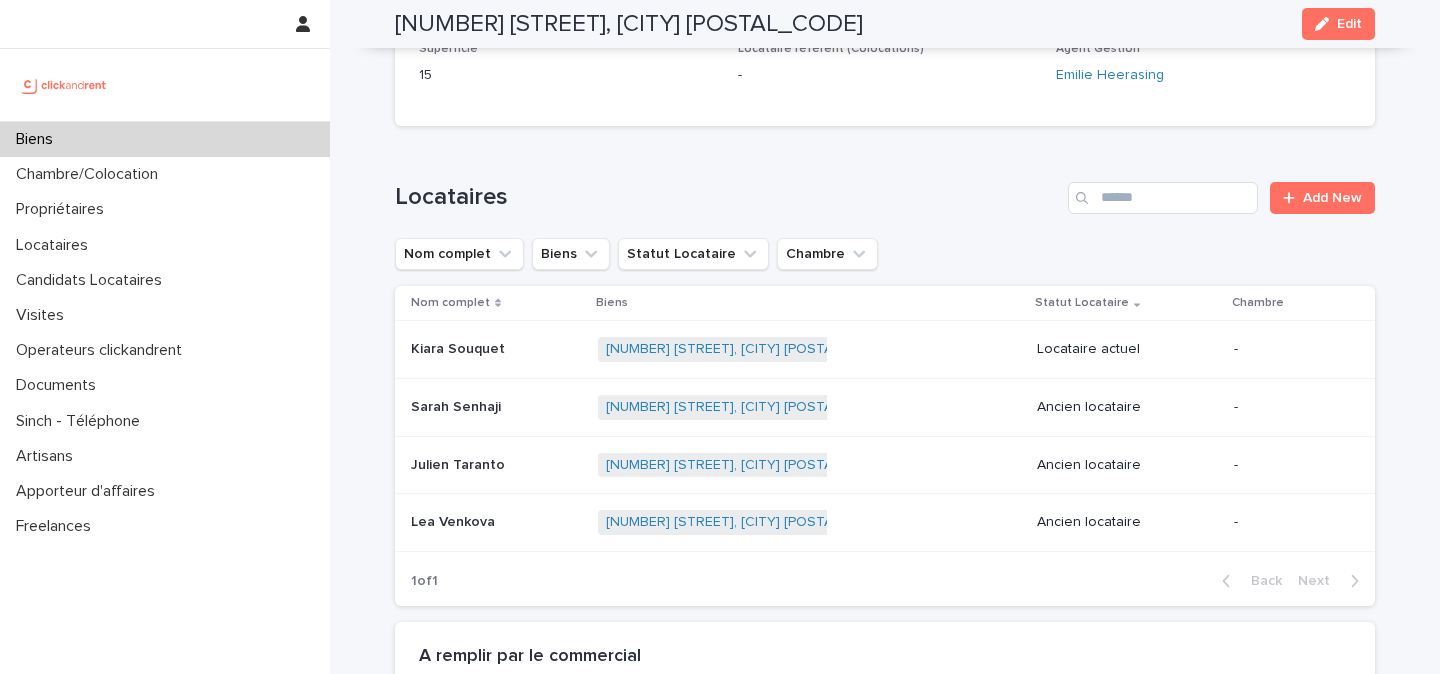 click on "Kiara Souquet Kiara Souquet" at bounding box center [496, 349] 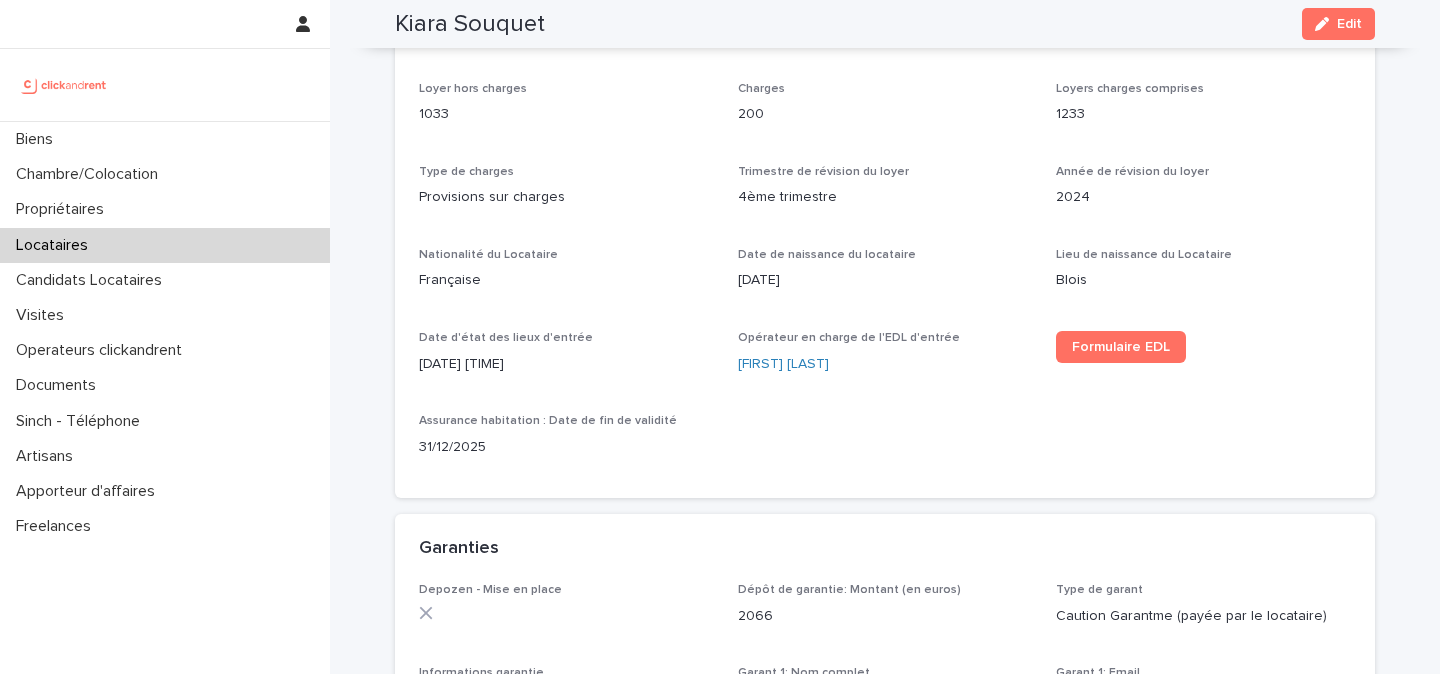 scroll, scrollTop: 724, scrollLeft: 0, axis: vertical 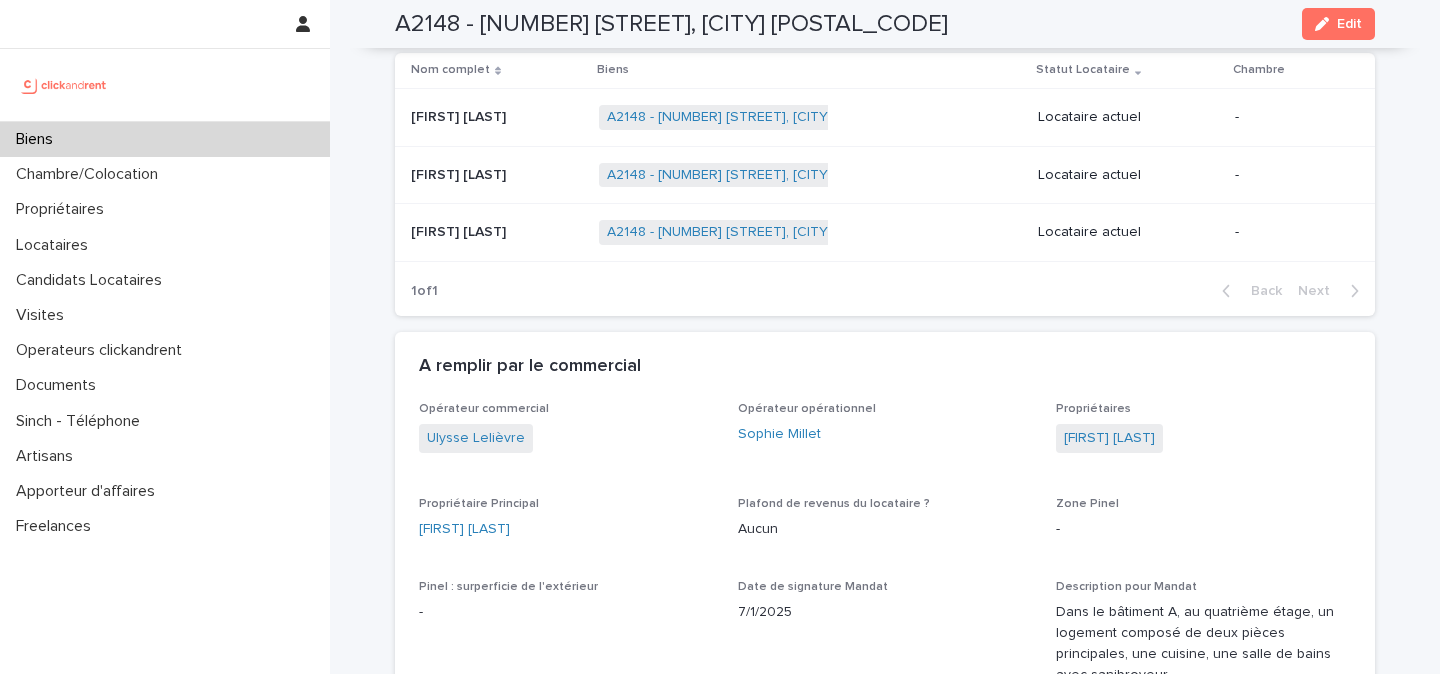 click on "A2148 - [NUMBER] [STREET], [CITY] [POSTAL_CODE]" at bounding box center (671, 24) 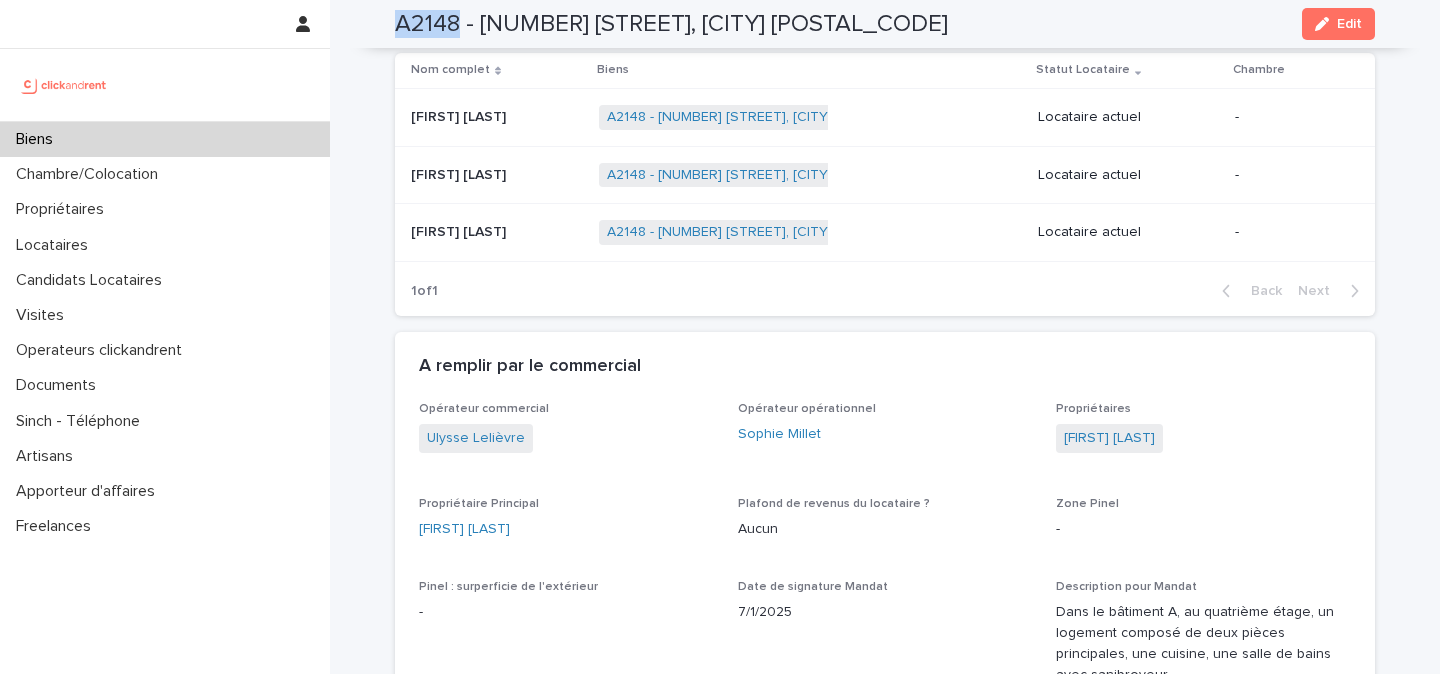 click on "A2148 - [NUMBER] [STREET], [CITY] [POSTAL_CODE]" at bounding box center (671, 24) 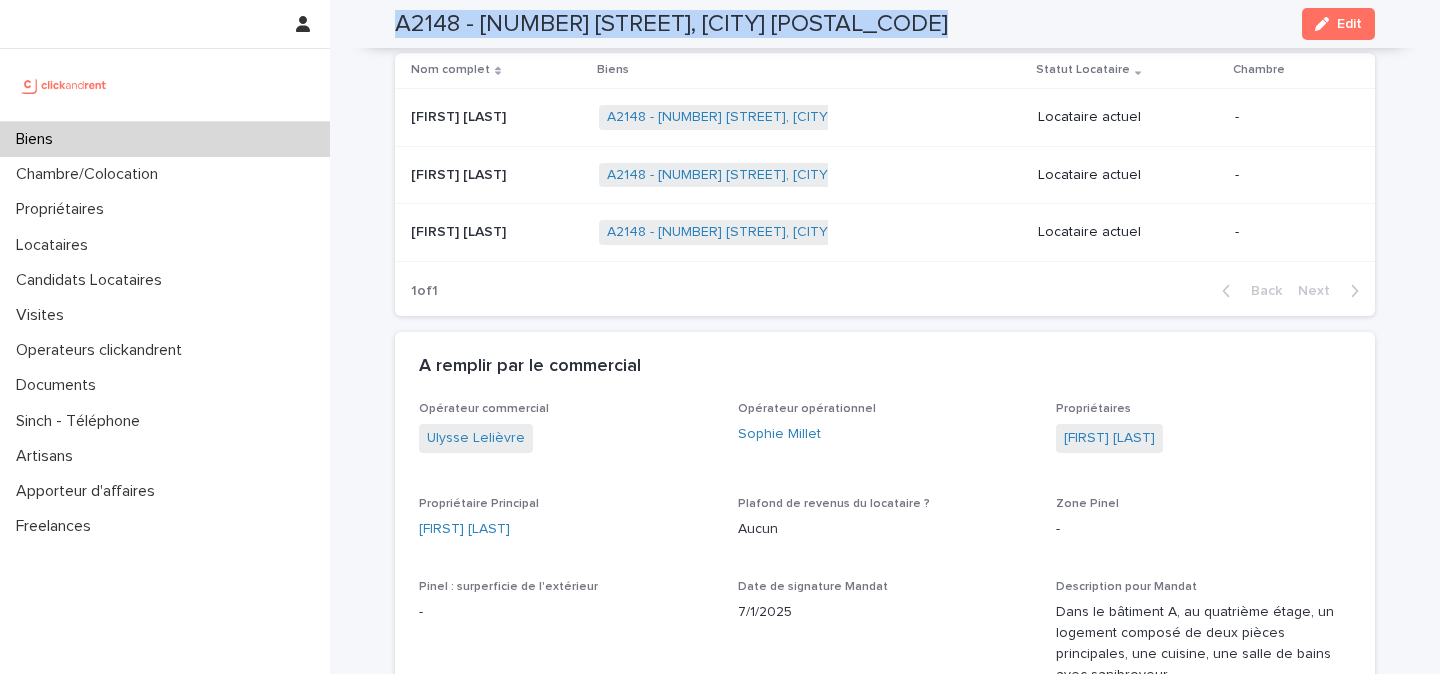 click on "A2148 - [NUMBER] [STREET], [CITY] [POSTAL_CODE]" at bounding box center (671, 24) 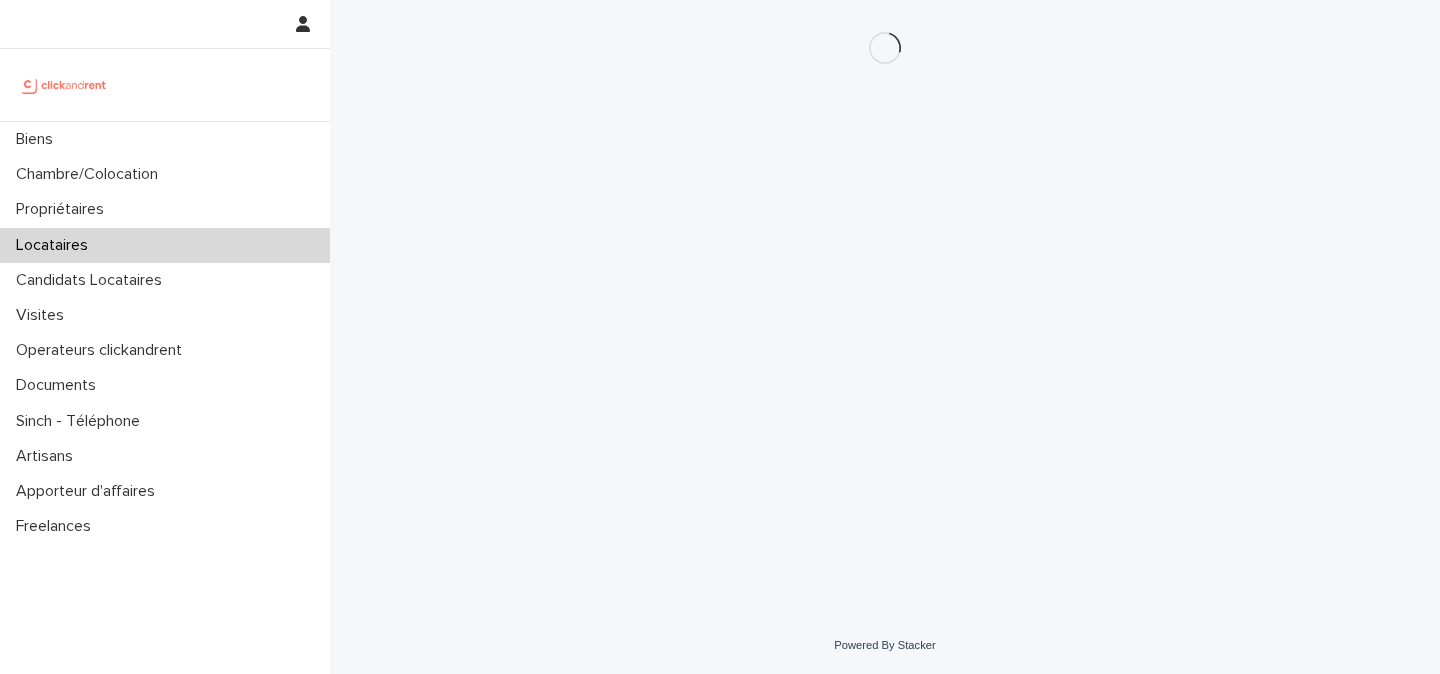 scroll, scrollTop: 0, scrollLeft: 0, axis: both 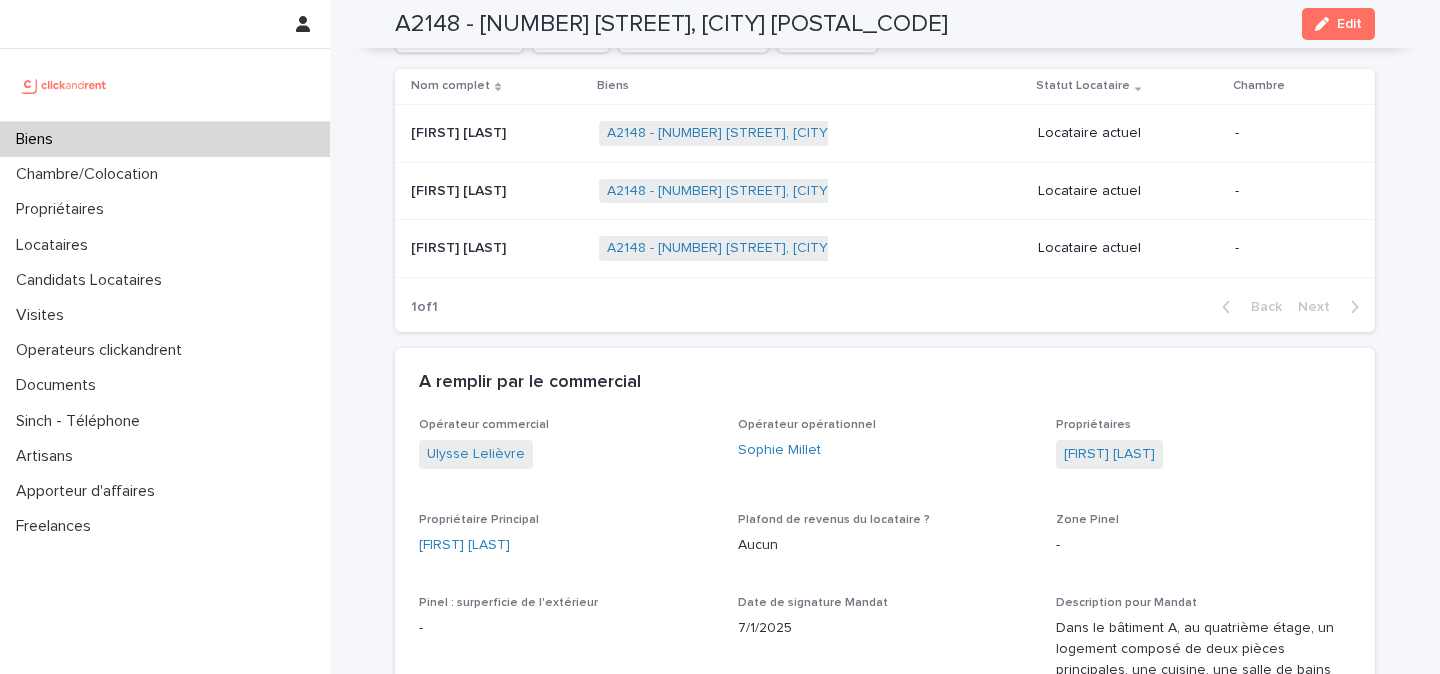 click at bounding box center (64, 85) 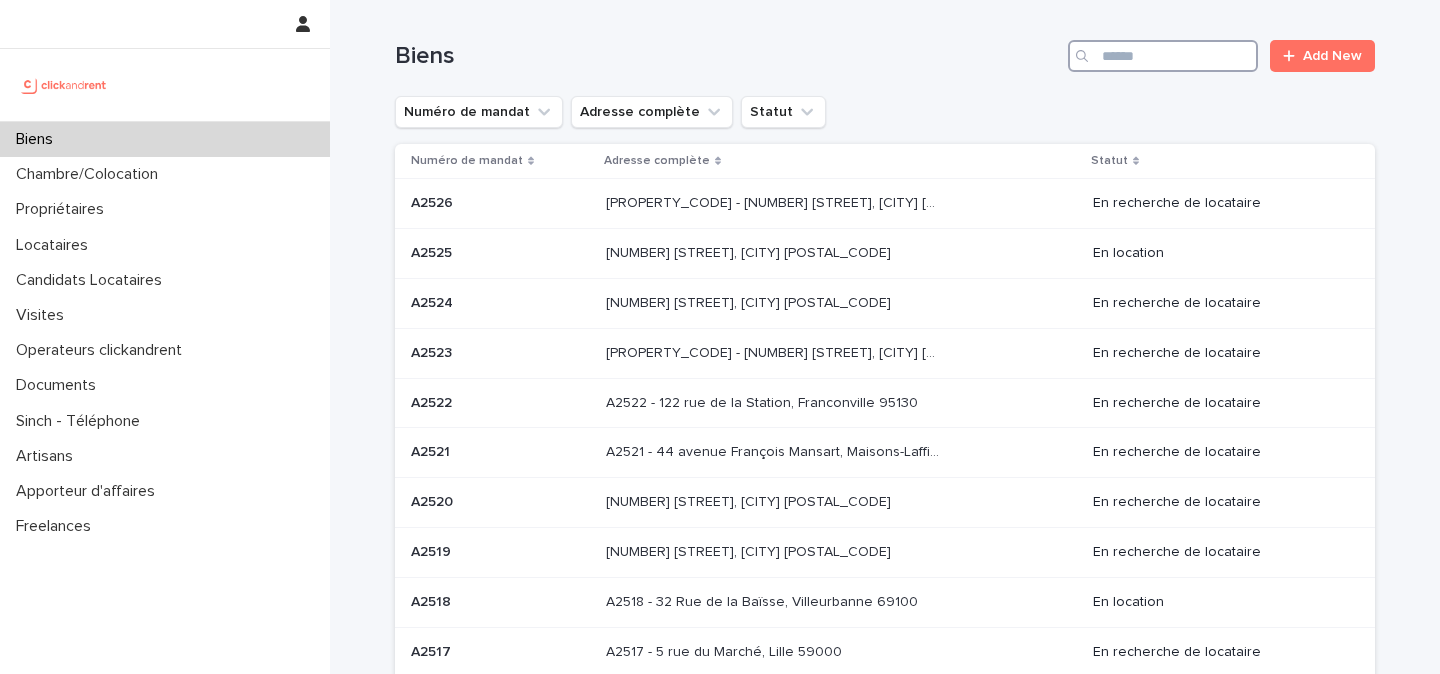 click at bounding box center [1163, 56] 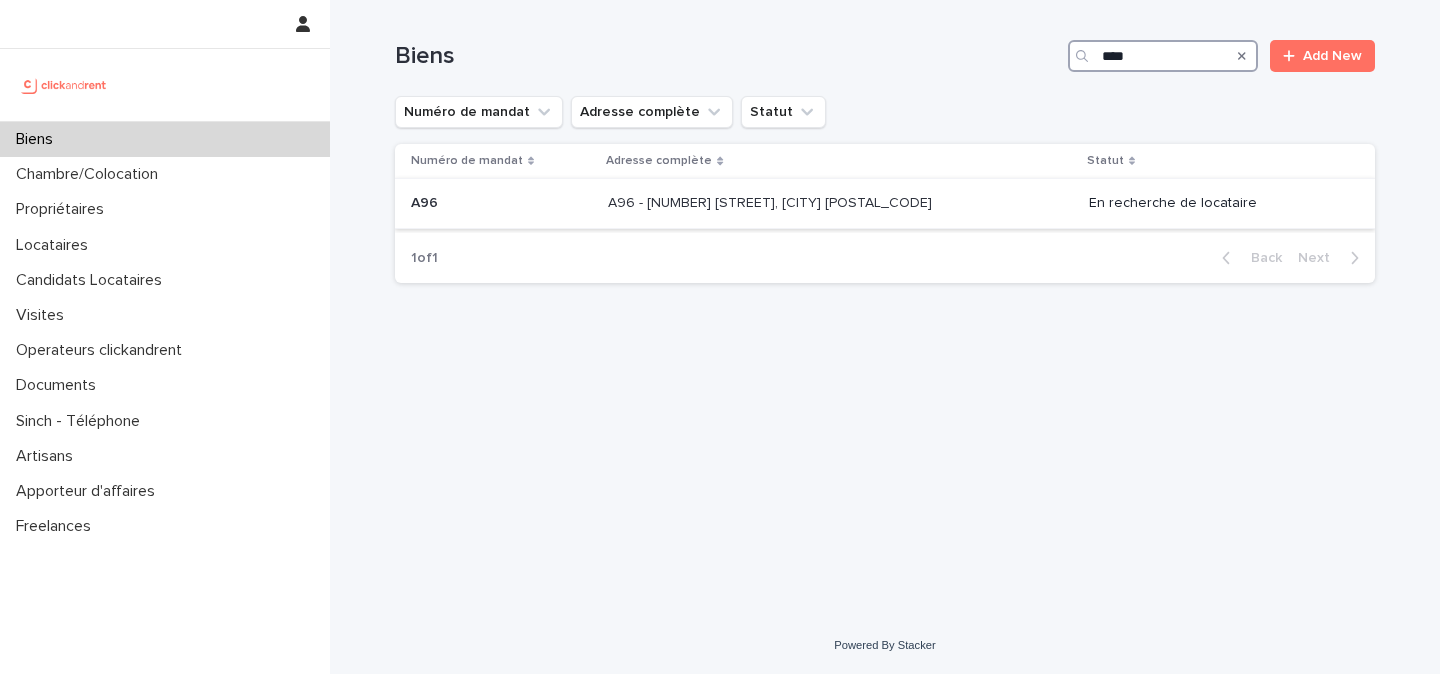 type on "***" 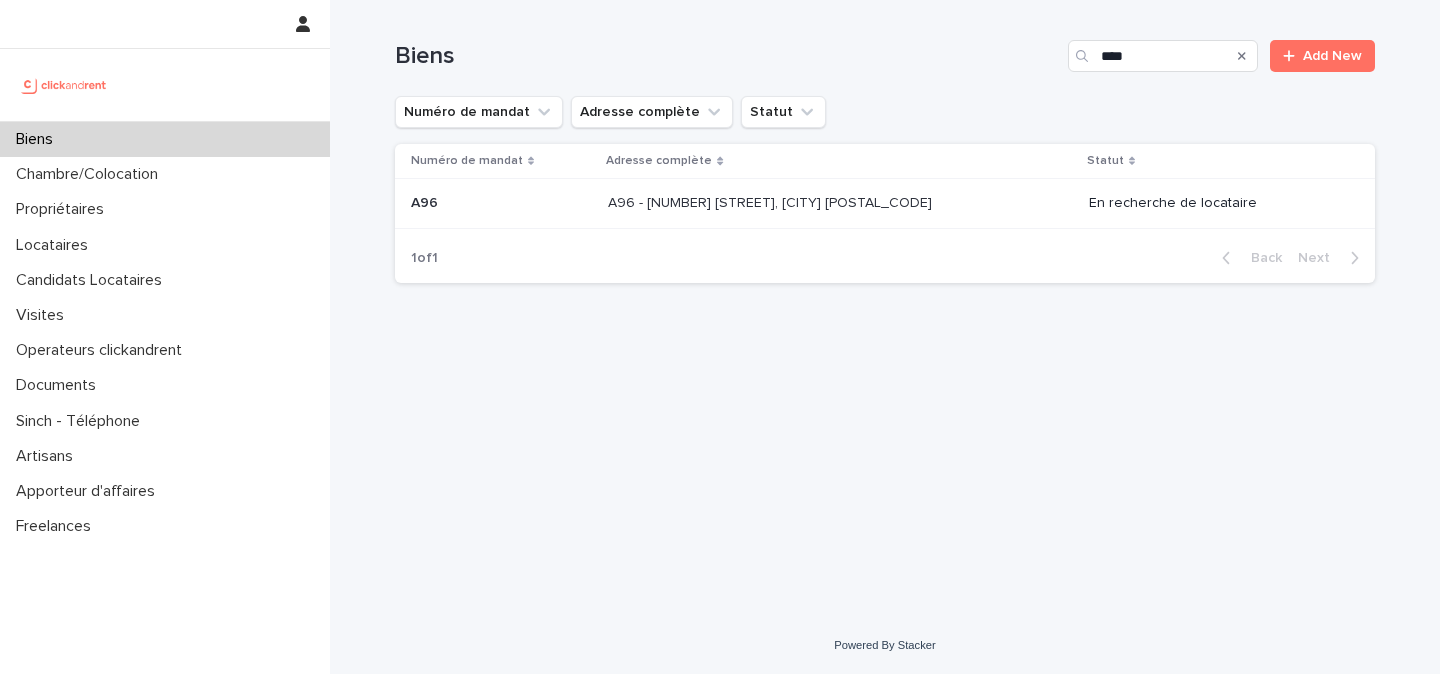 click on "A96 - [NUMBER] [STREET], [CITY] [POSTAL_CODE] A96 - [NUMBER] [STREET], [CITY] [POSTAL_CODE]" at bounding box center [840, 203] 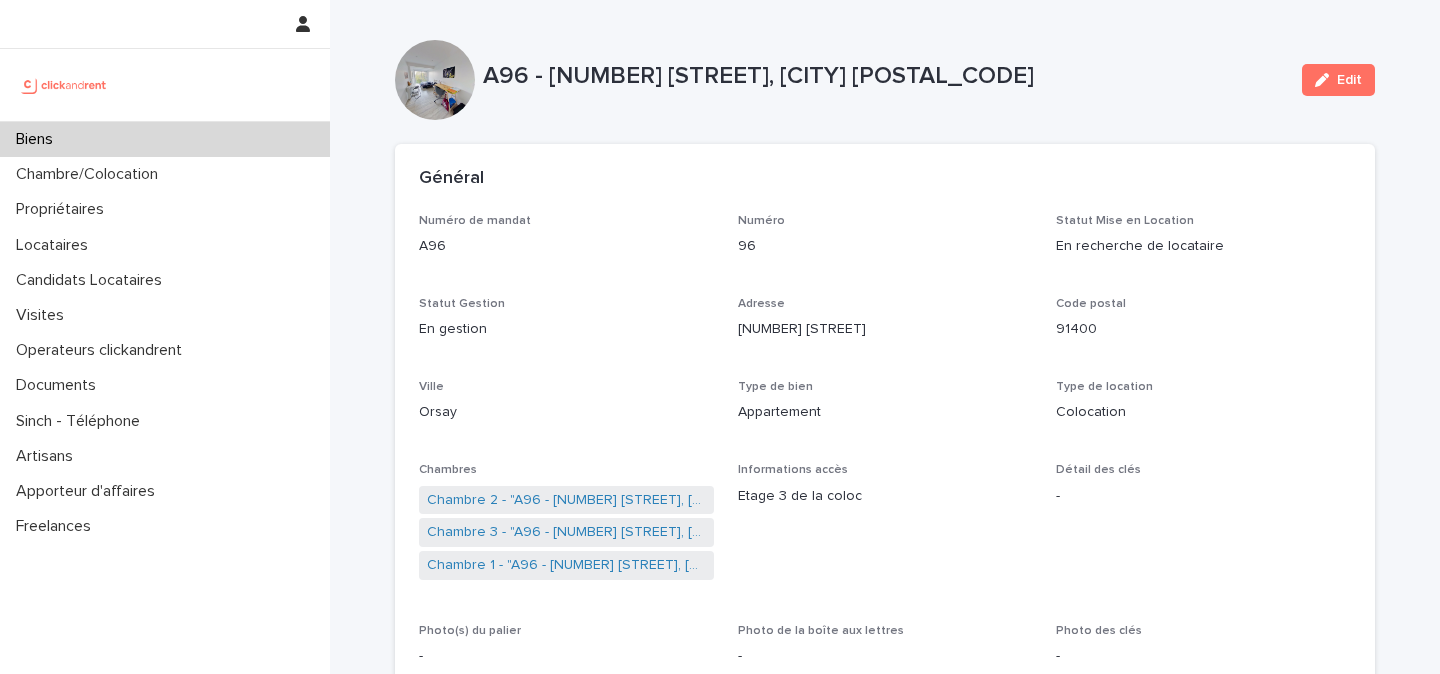 scroll, scrollTop: 276, scrollLeft: 0, axis: vertical 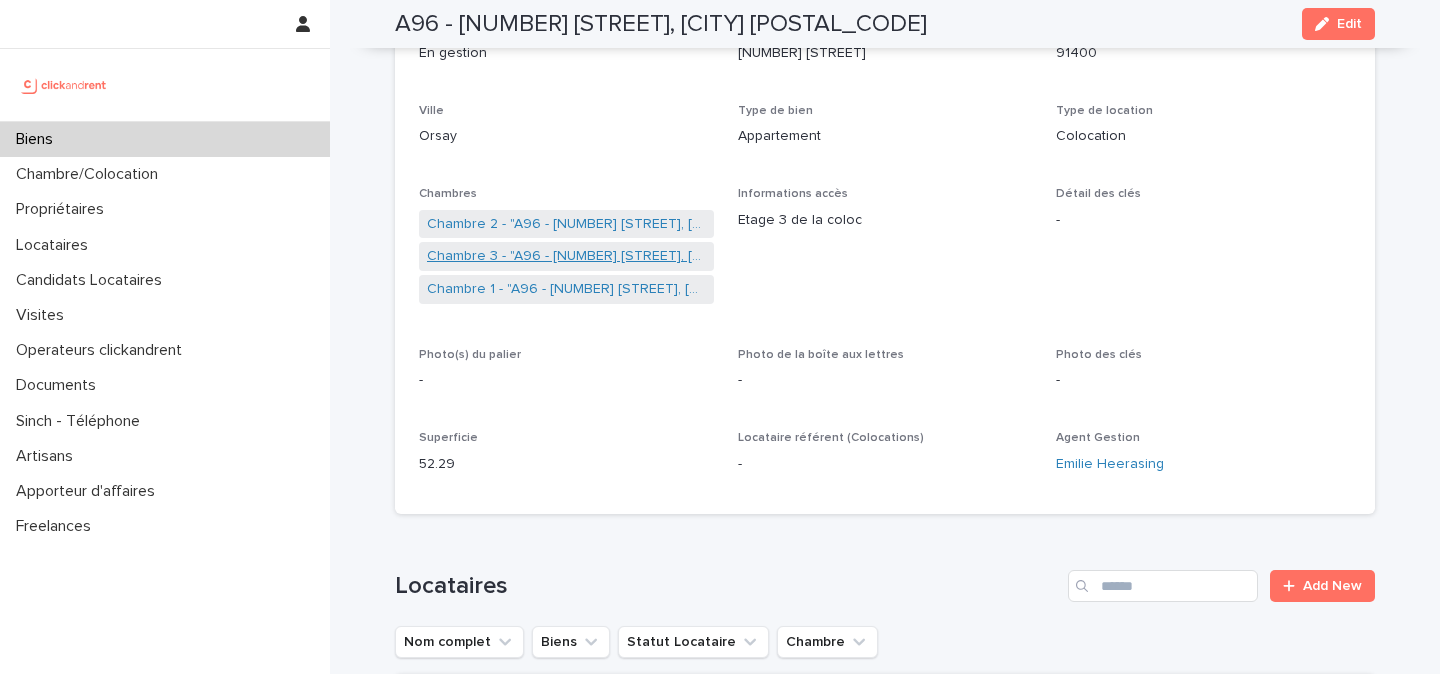 click on "Chambre 3 - "A96 - [NUMBER] [STREET], [CITY] [POSTAL_CODE]"" at bounding box center (566, 256) 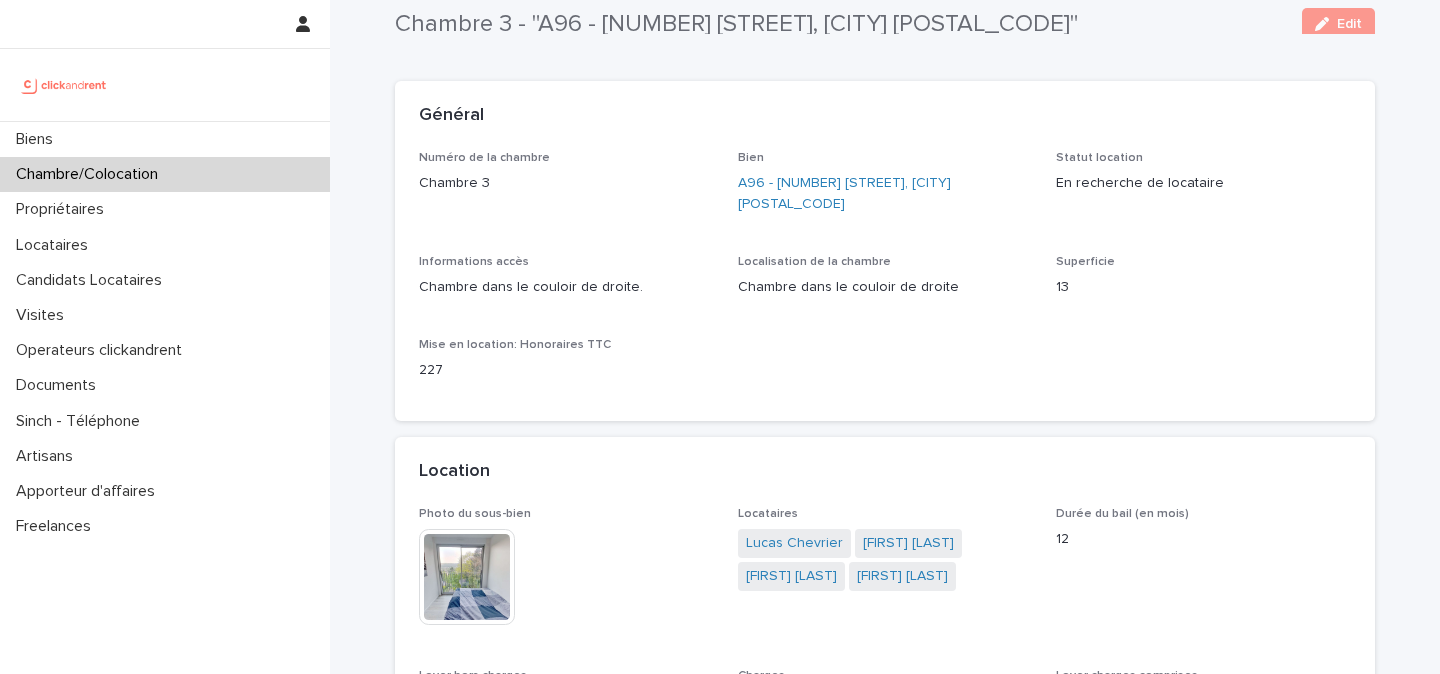 scroll, scrollTop: 0, scrollLeft: 0, axis: both 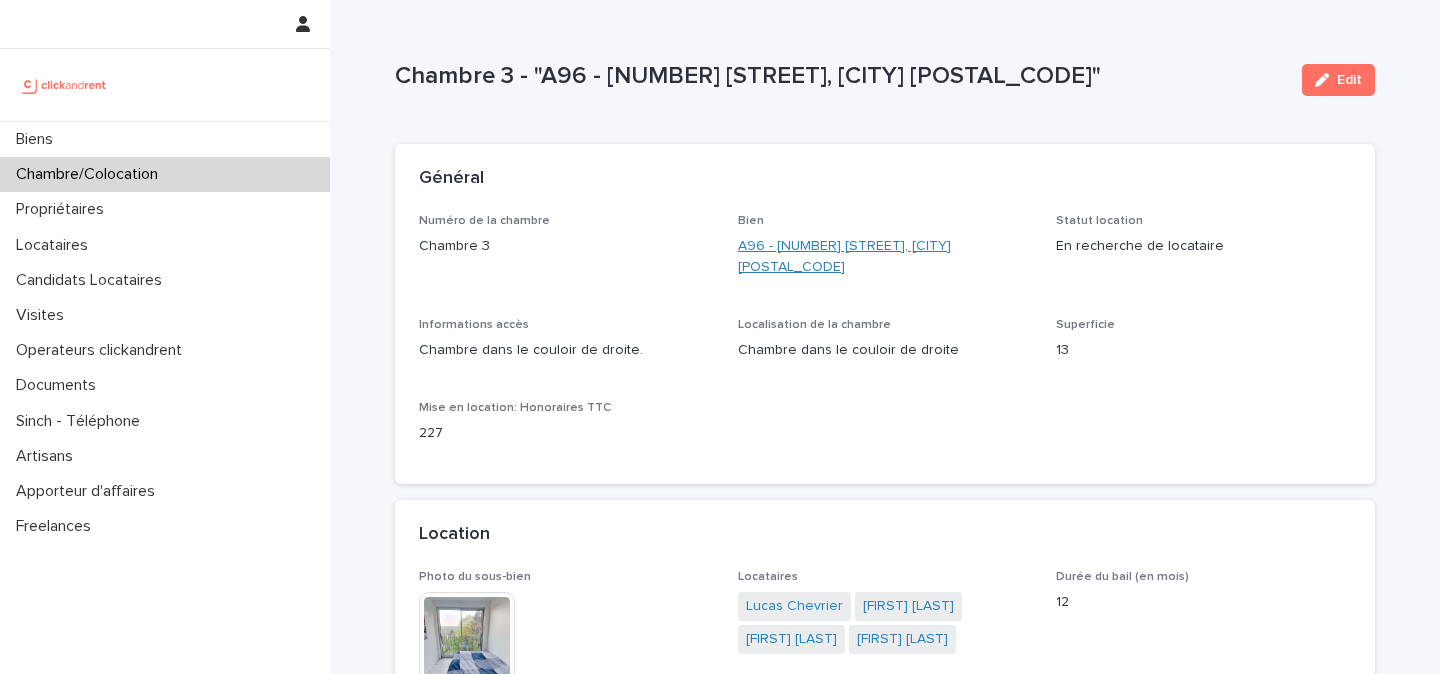 click on "A96 - [NUMBER] [STREET], [CITY] [POSTAL_CODE]" at bounding box center [885, 257] 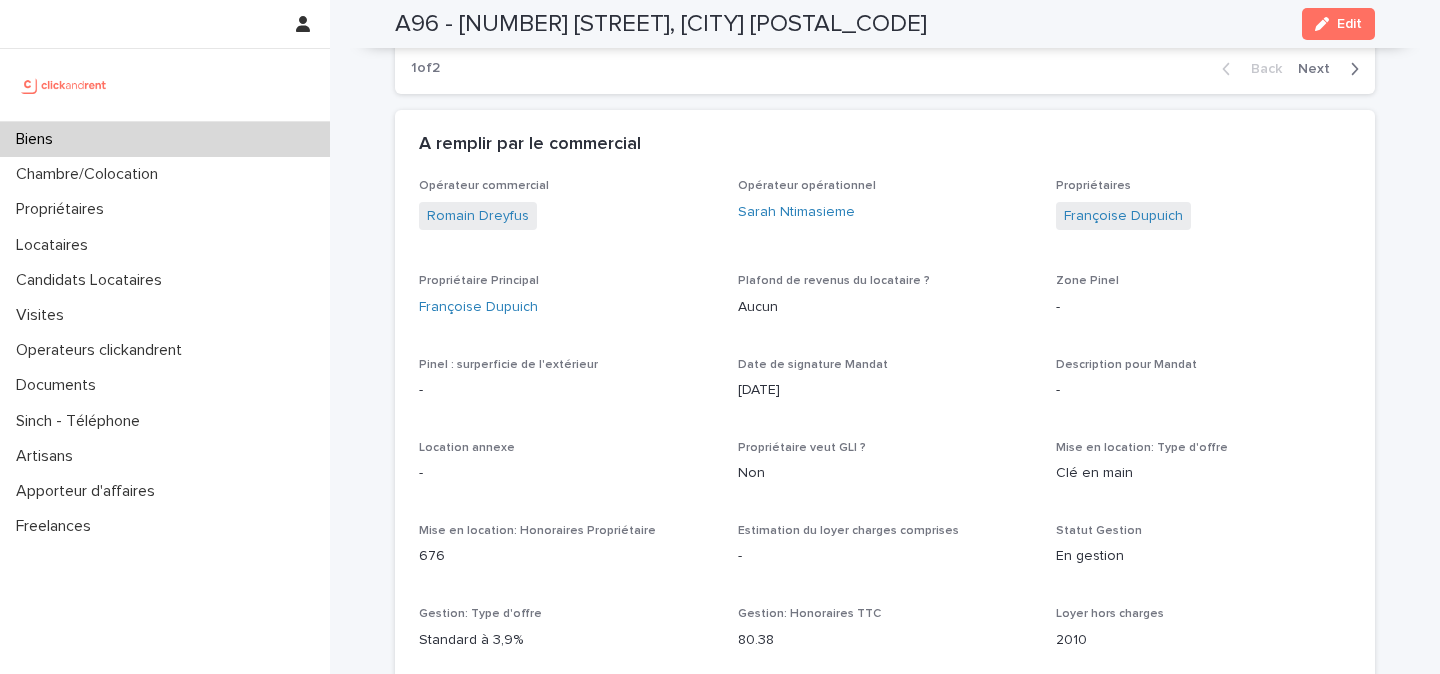 scroll, scrollTop: 1530, scrollLeft: 0, axis: vertical 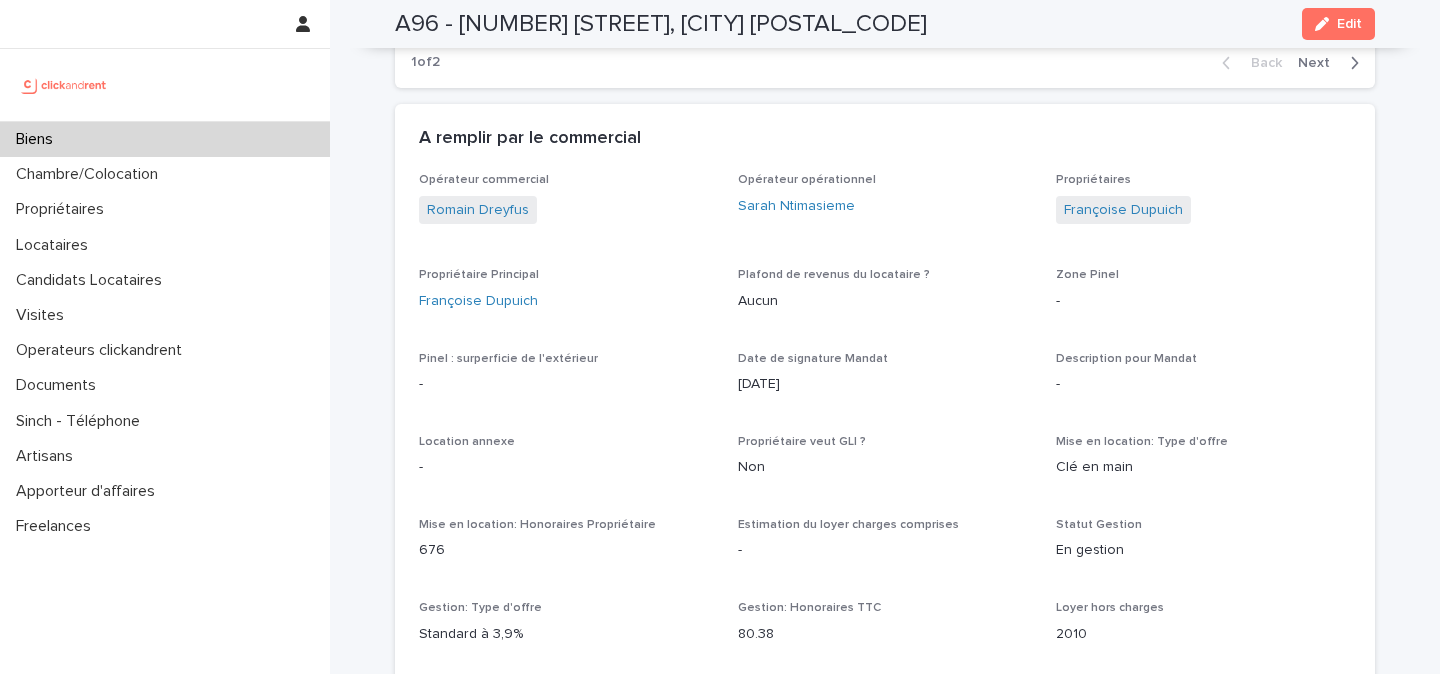 click on "A96 - [NUMBER] [STREET], [CITY] [POSTAL_CODE]" at bounding box center (661, 24) 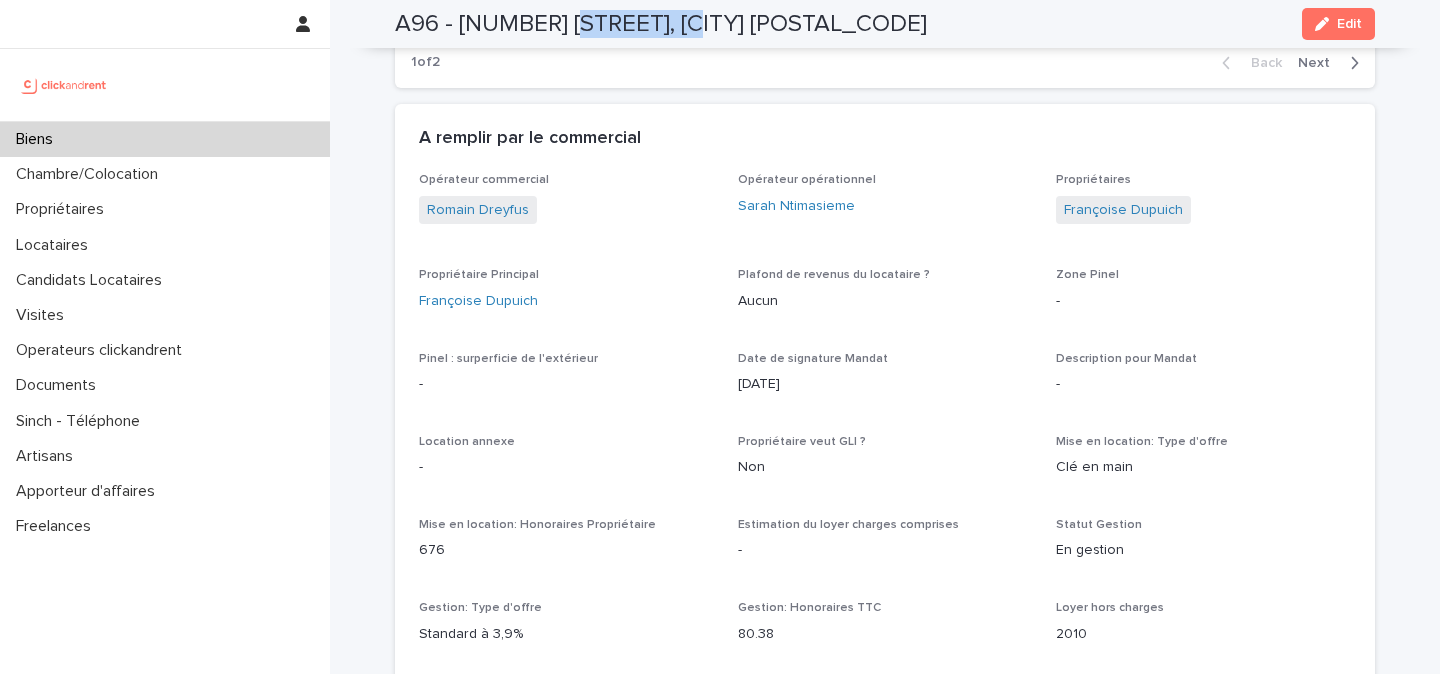 click on "A96 - [NUMBER] [STREET], [CITY] [POSTAL_CODE]" at bounding box center (661, 24) 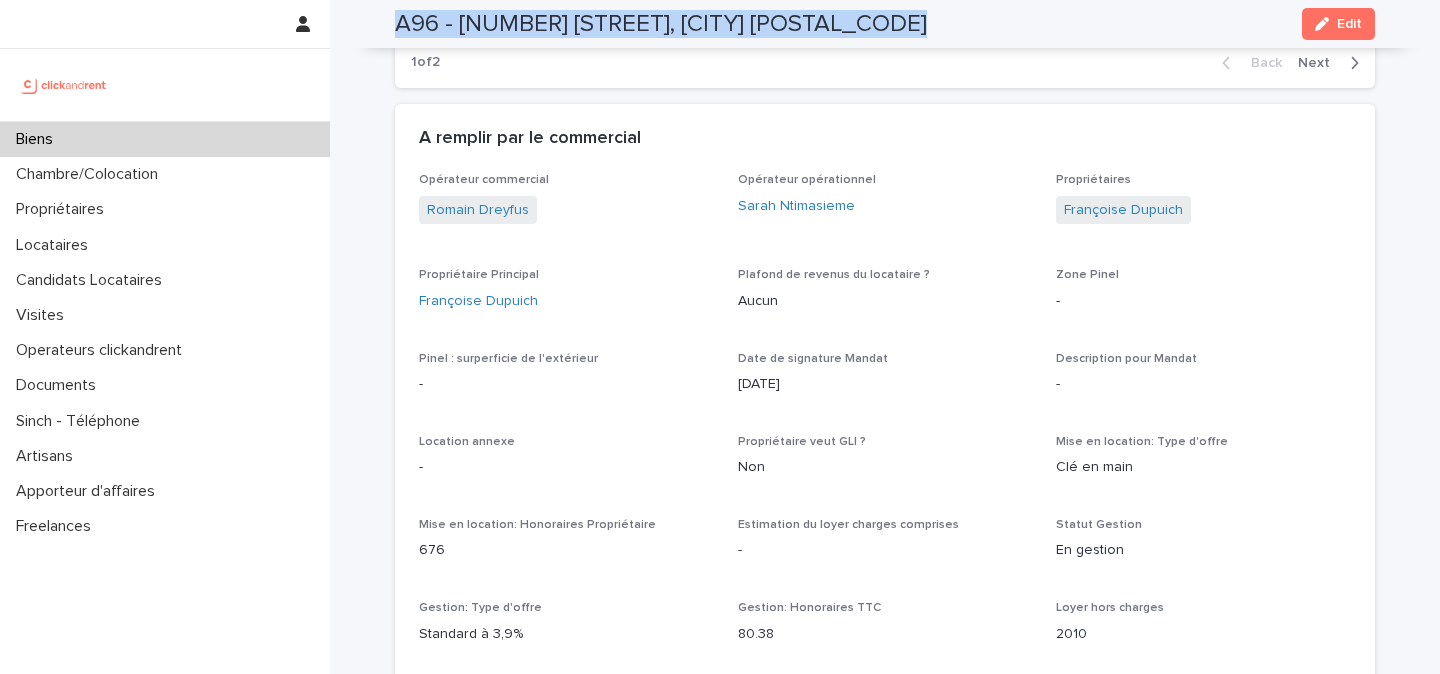 copy on "[PROPERTY_CODE] - [NUMBER] [STREET], [CITY] [POSTAL_CODE] Edit" 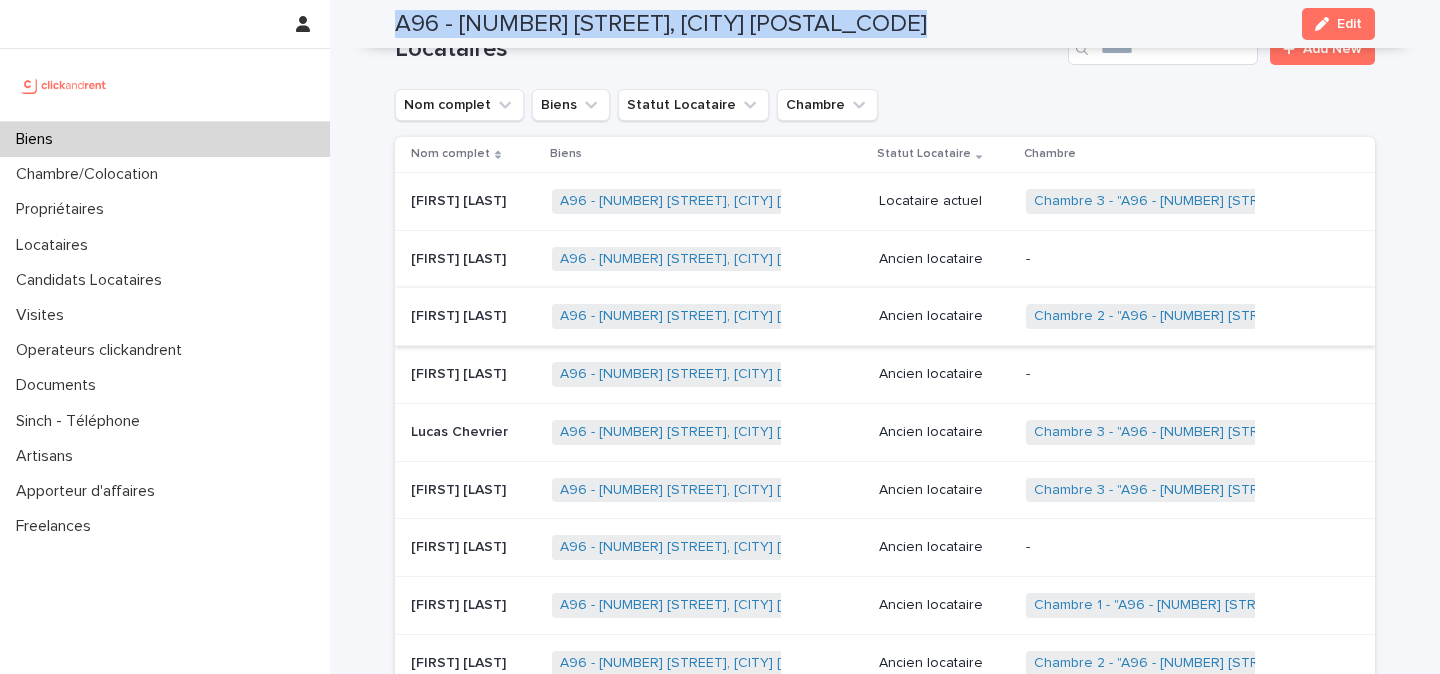 scroll, scrollTop: 746, scrollLeft: 0, axis: vertical 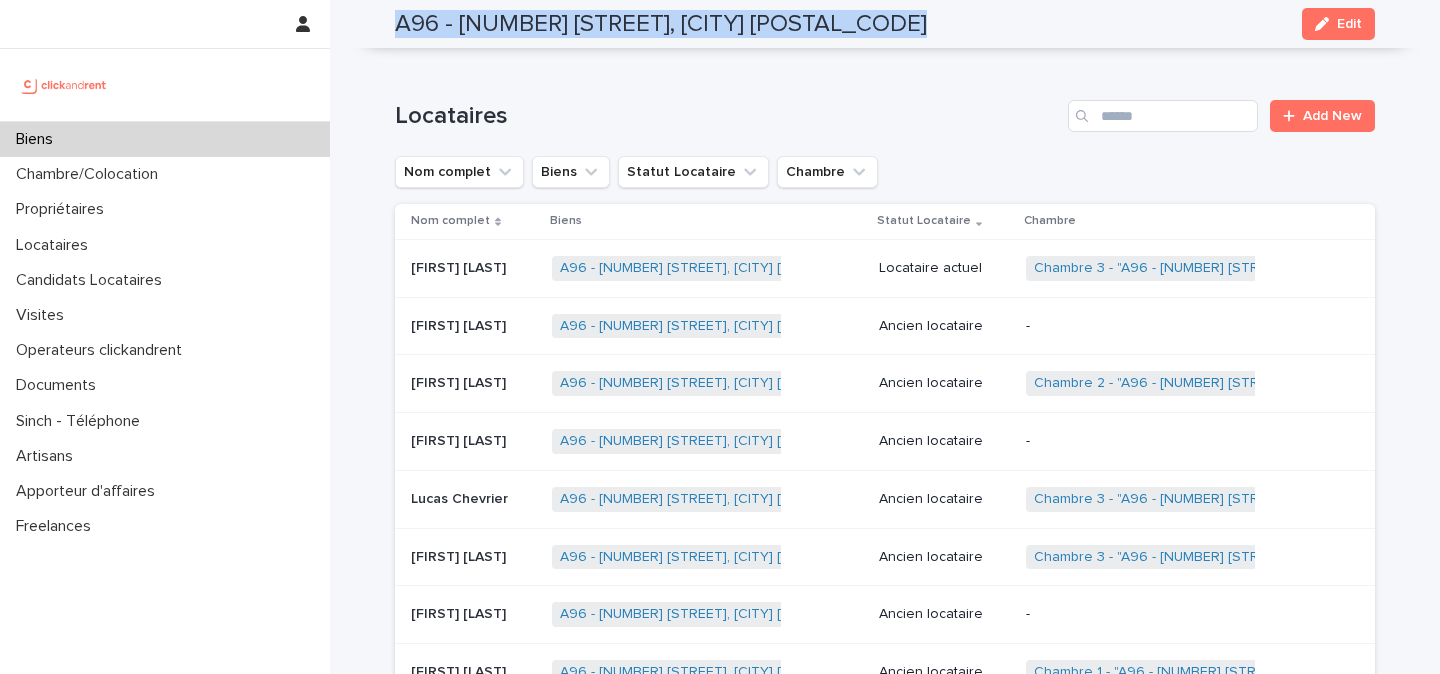click on "[FIRST] [LAST]" at bounding box center (460, 381) 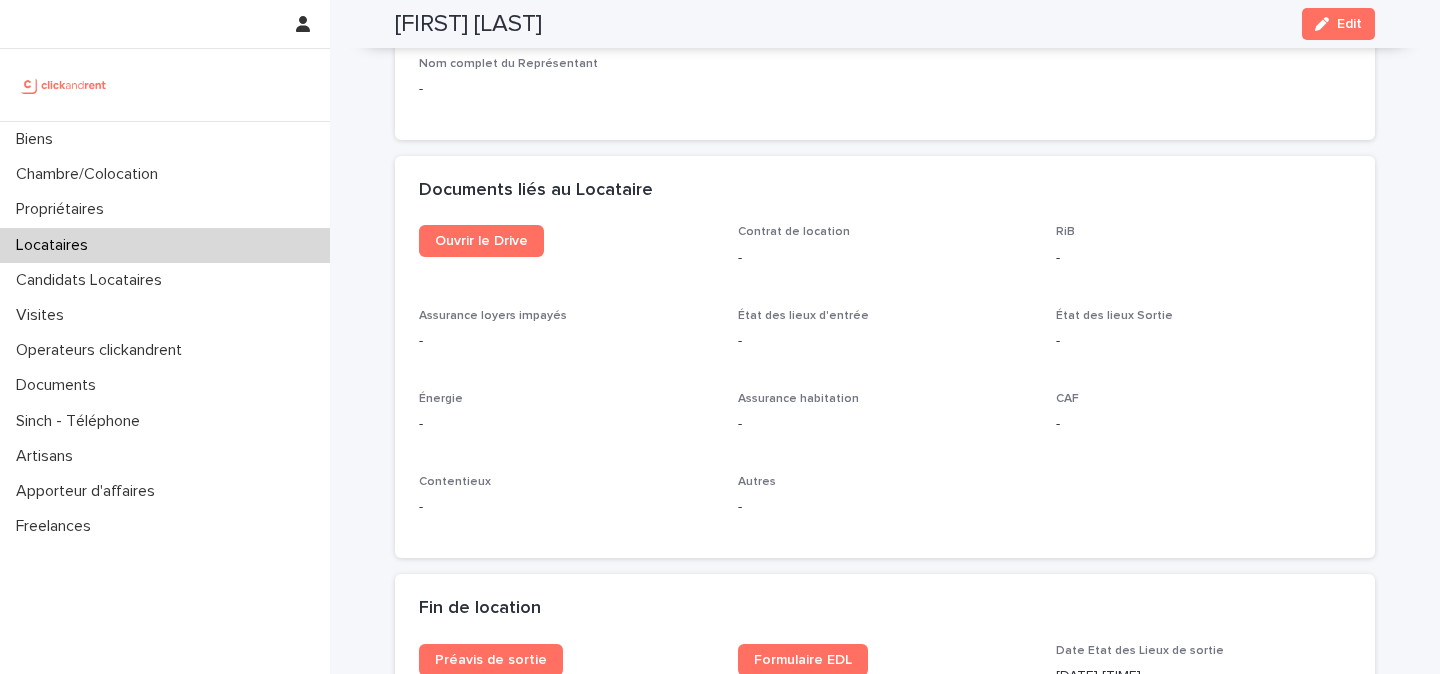 scroll, scrollTop: 2032, scrollLeft: 0, axis: vertical 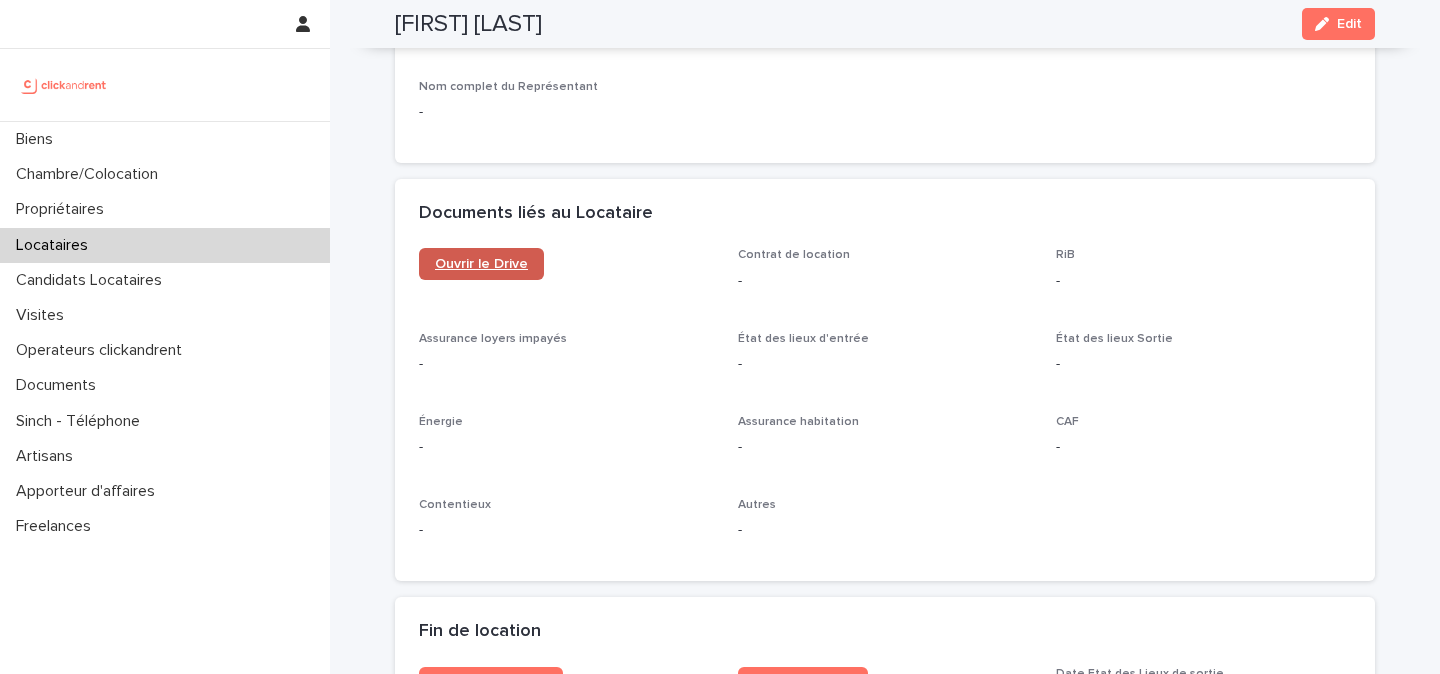 click on "Ouvrir le Drive" at bounding box center [481, 264] 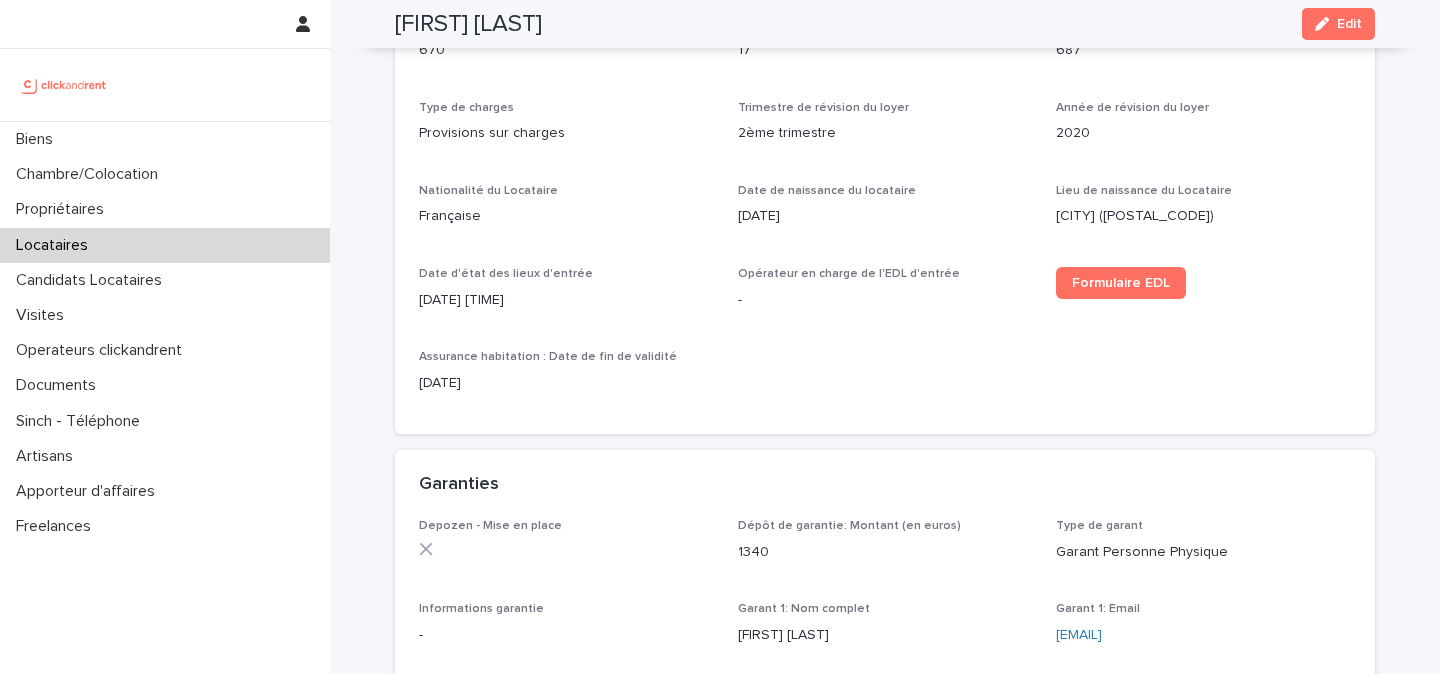 scroll, scrollTop: 787, scrollLeft: 0, axis: vertical 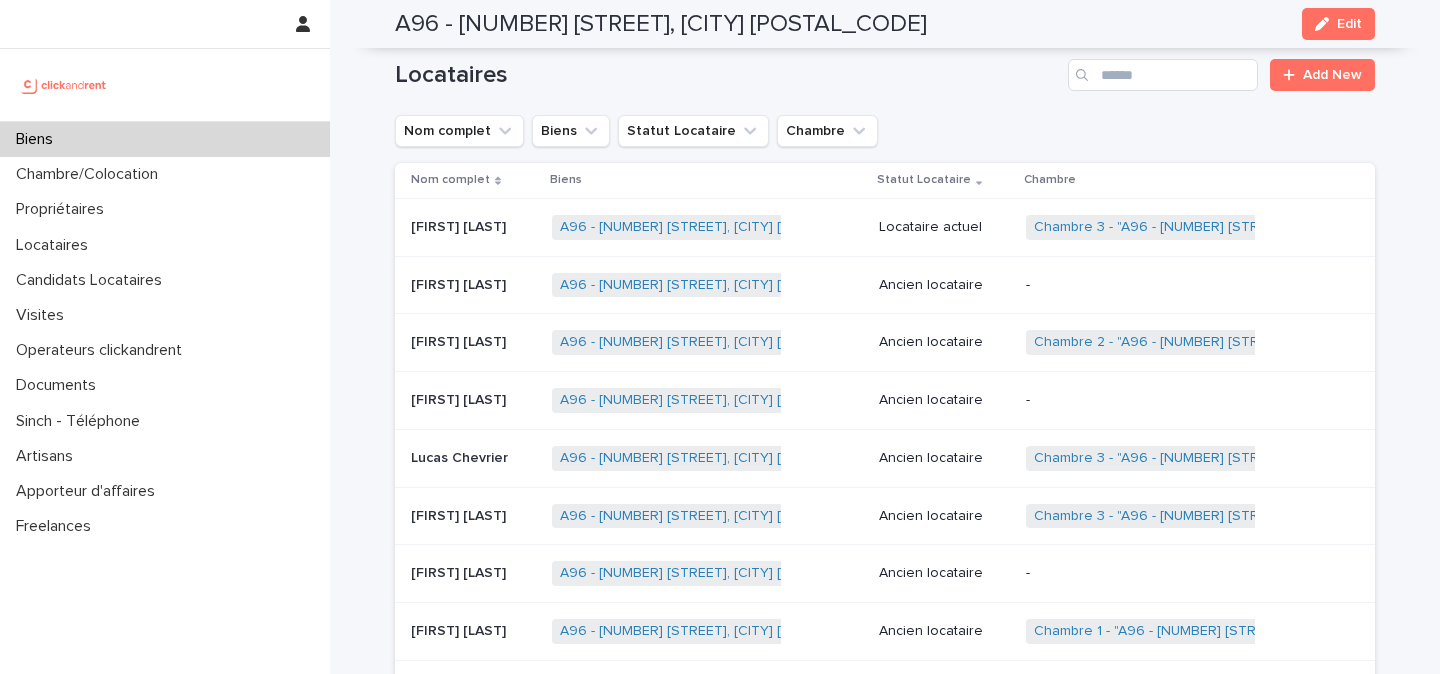 click on "Lucas Chevrier" at bounding box center (461, 456) 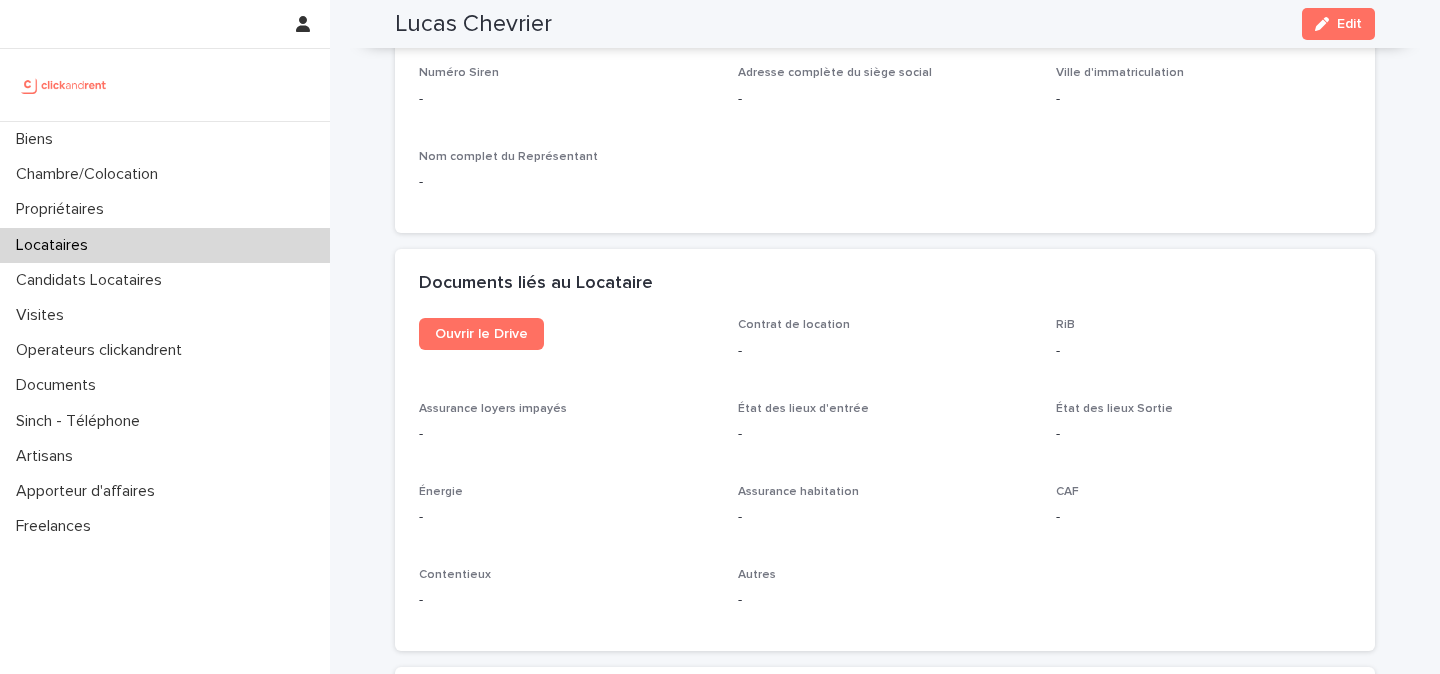 scroll, scrollTop: 1960, scrollLeft: 0, axis: vertical 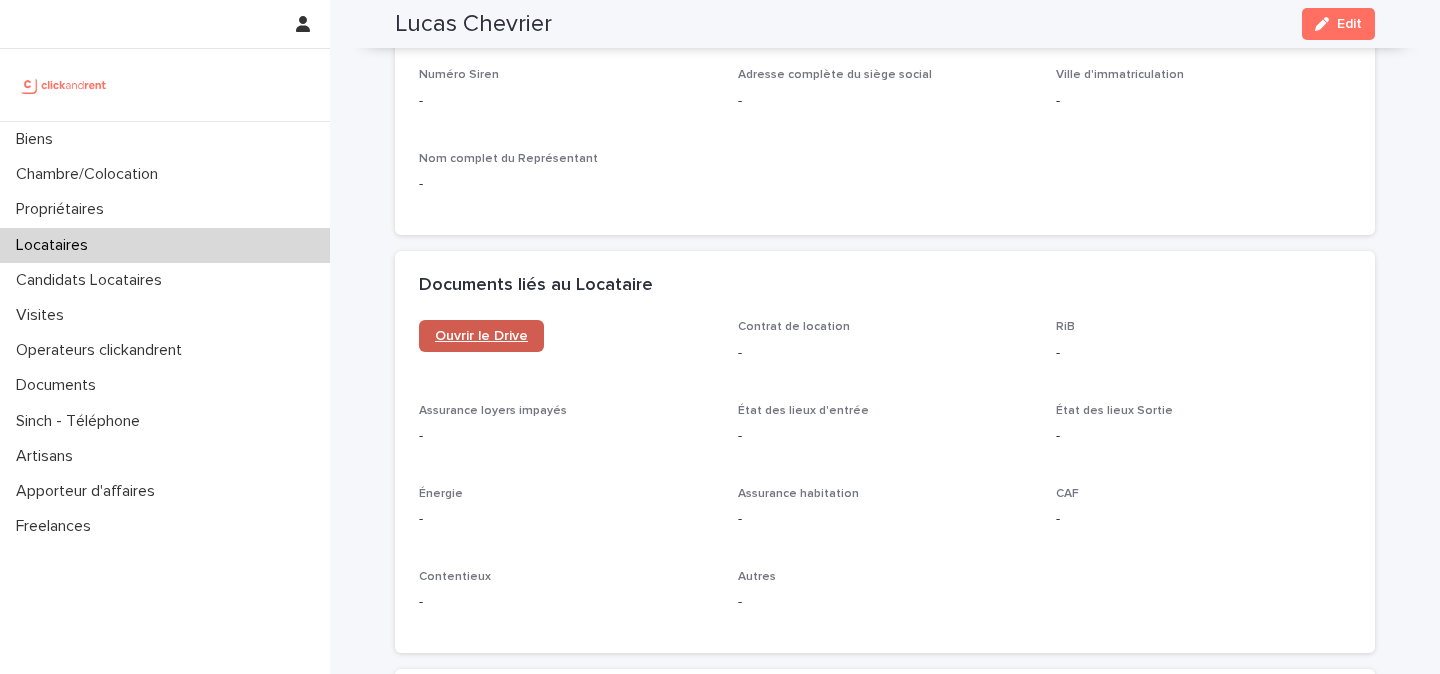 click on "Ouvrir le Drive" at bounding box center [481, 336] 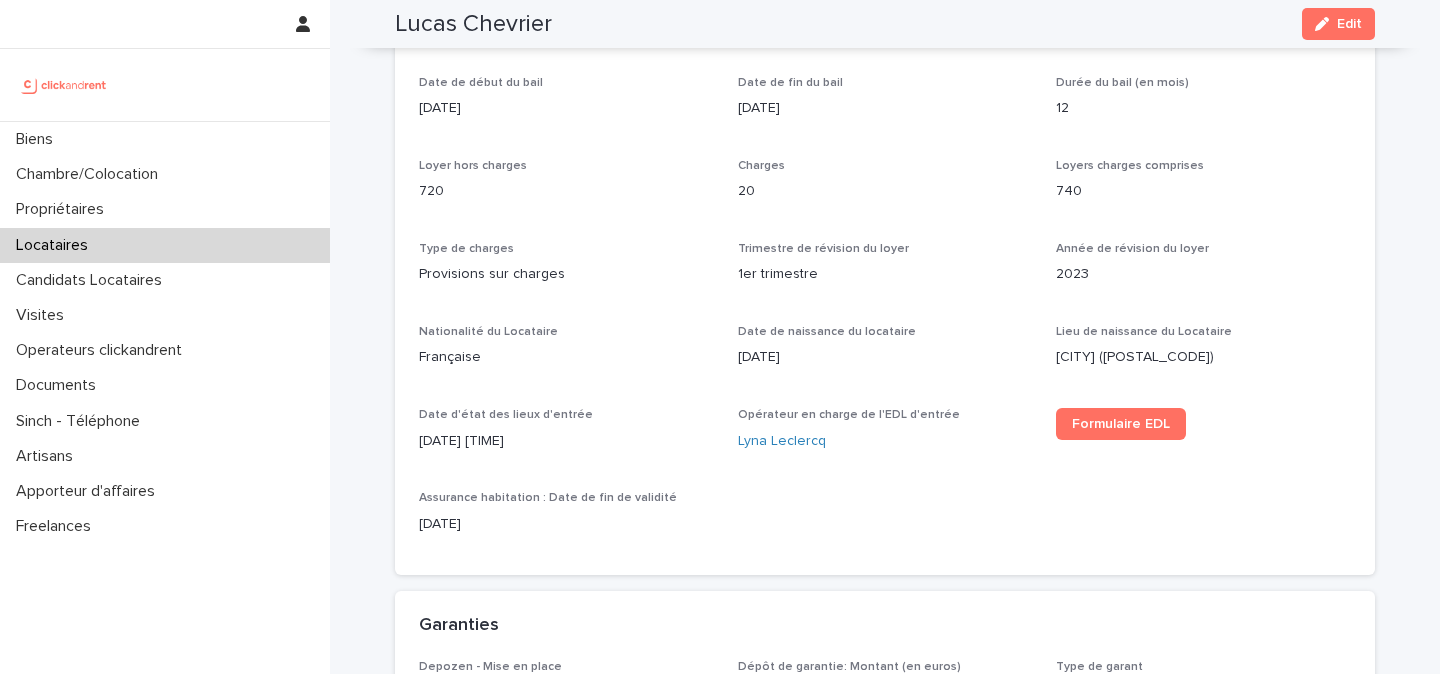 scroll, scrollTop: 0, scrollLeft: 0, axis: both 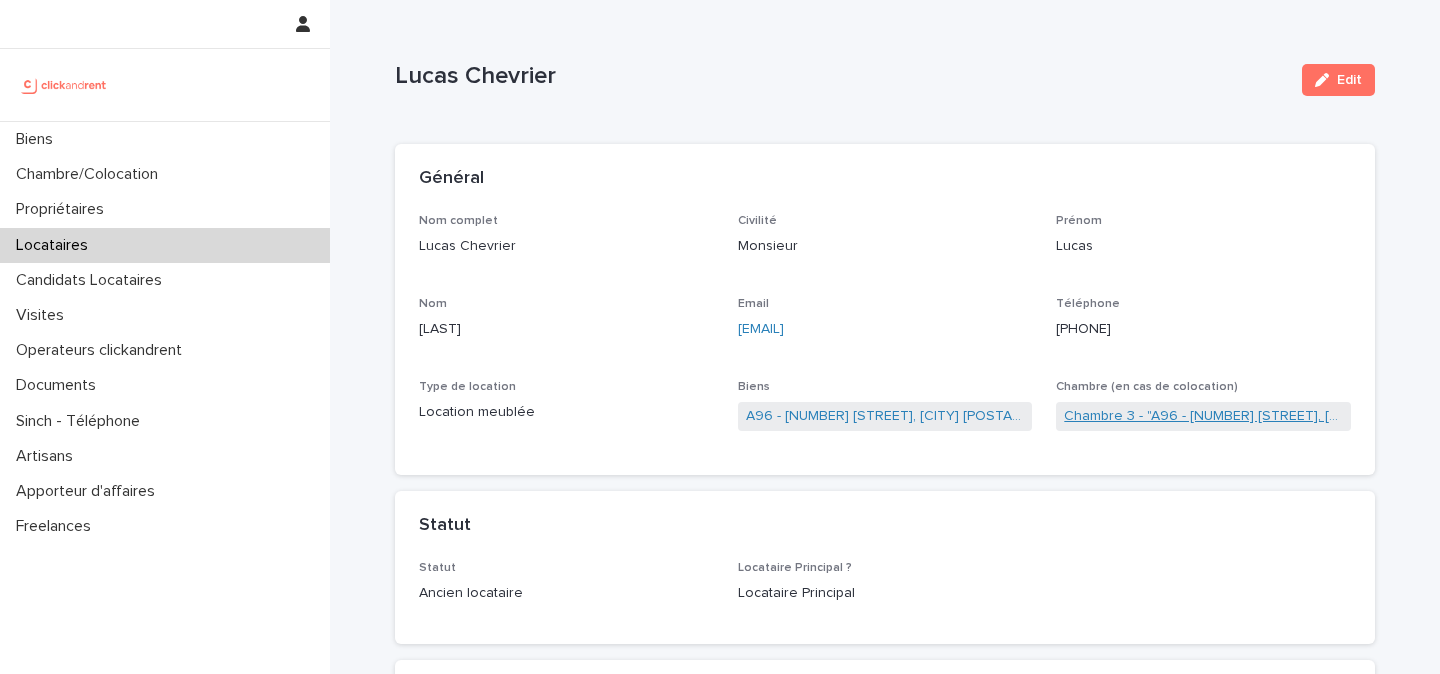 click on "Chambre 3 - "A96 - [NUMBER] [STREET], [CITY] [POSTAL_CODE]"" at bounding box center (1203, 416) 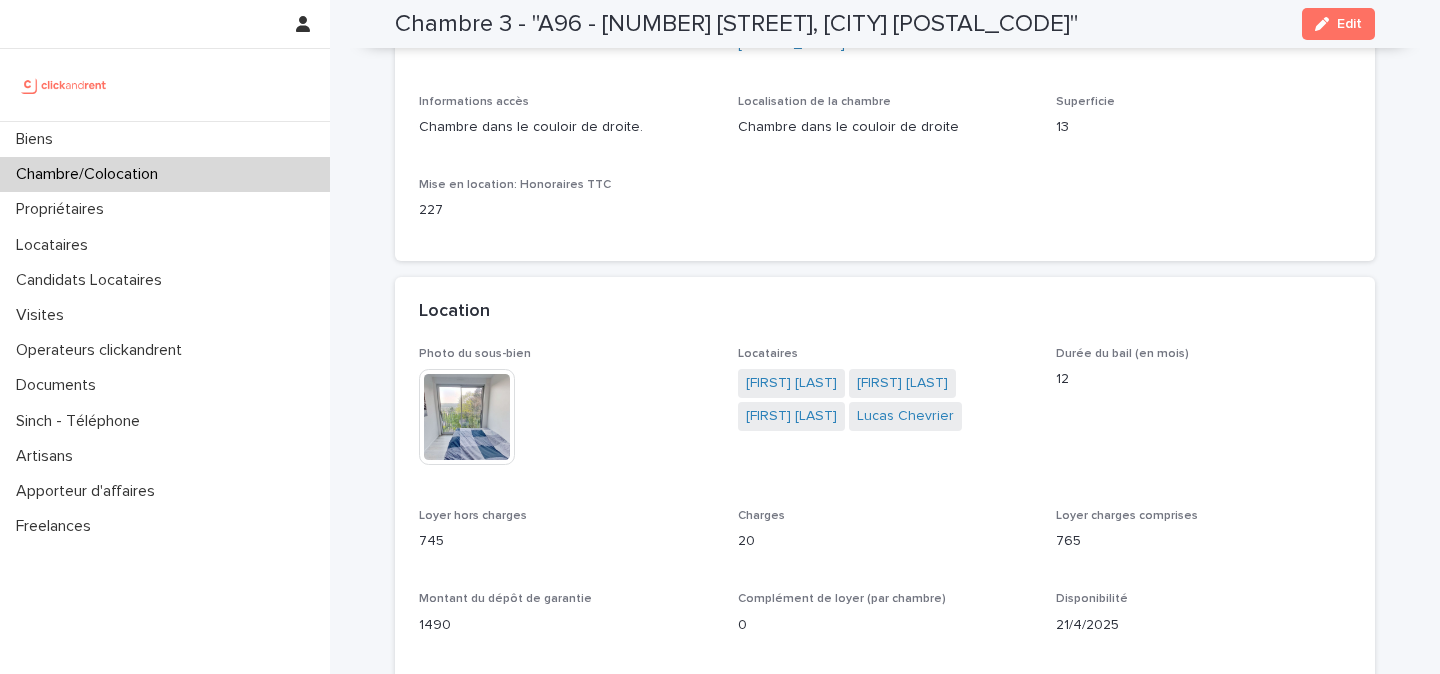 scroll, scrollTop: 0, scrollLeft: 0, axis: both 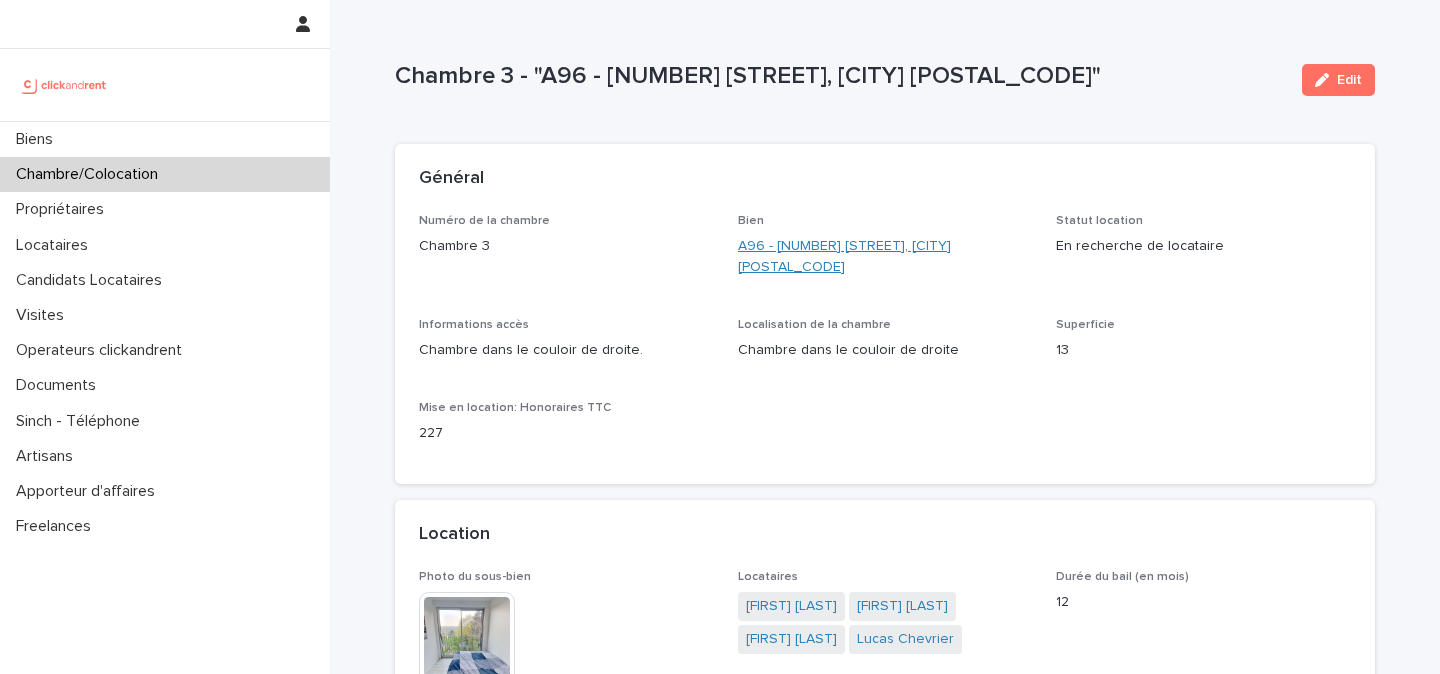 click on "A96 - [NUMBER] [STREET], [CITY] [POSTAL_CODE]" at bounding box center (885, 257) 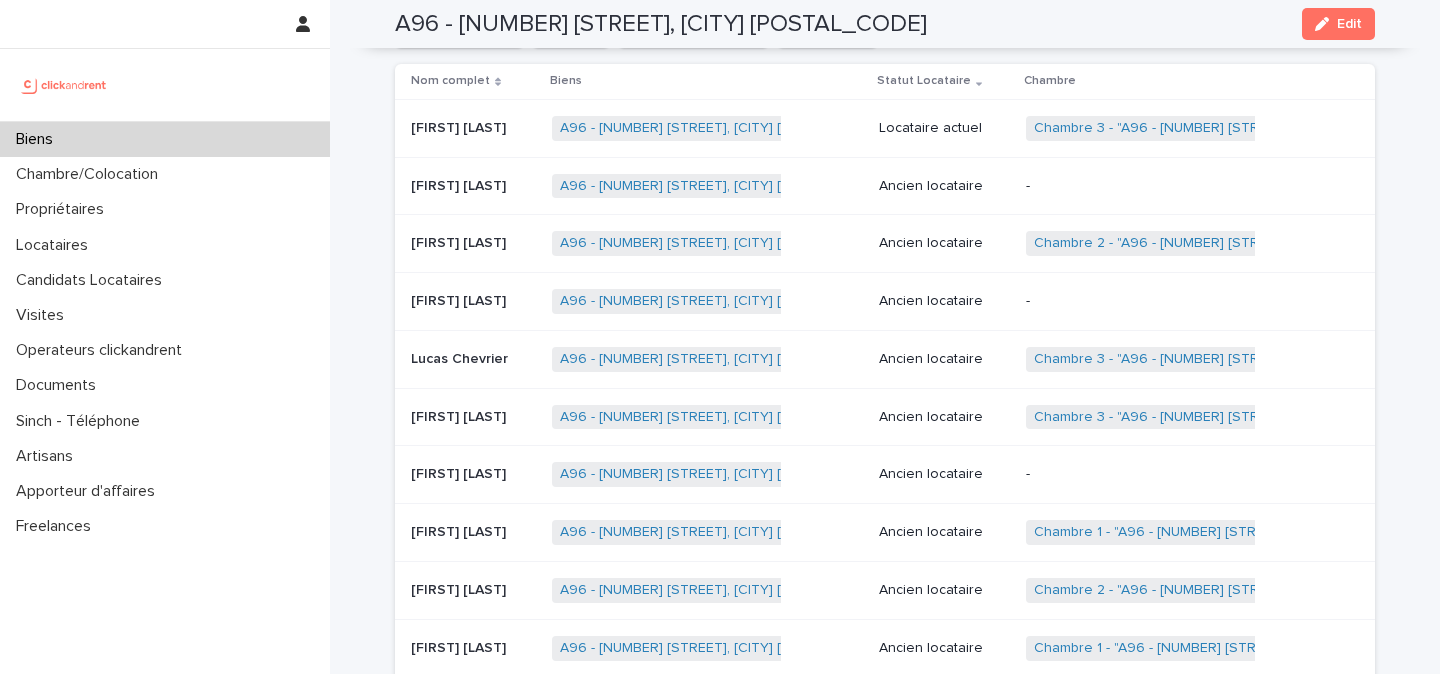 scroll, scrollTop: 825, scrollLeft: 0, axis: vertical 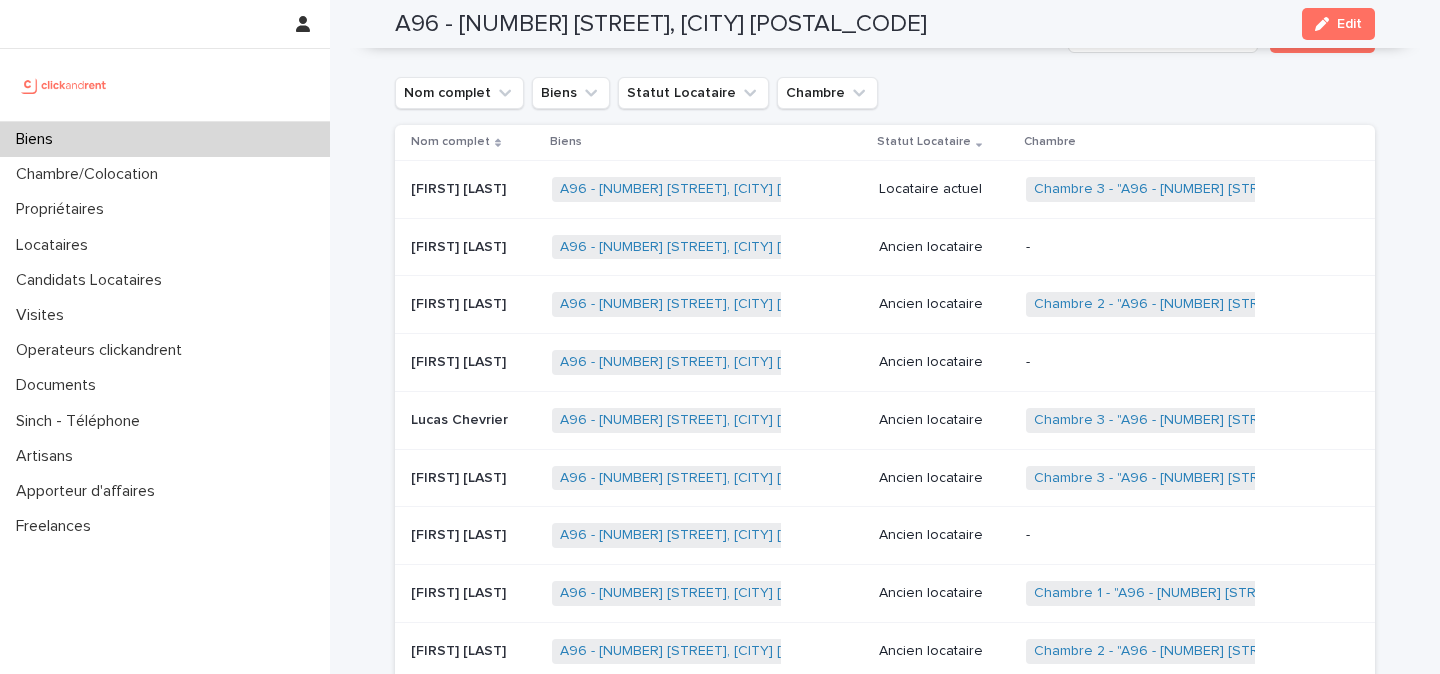 click on "[FIRST] [LAST]" at bounding box center (460, 187) 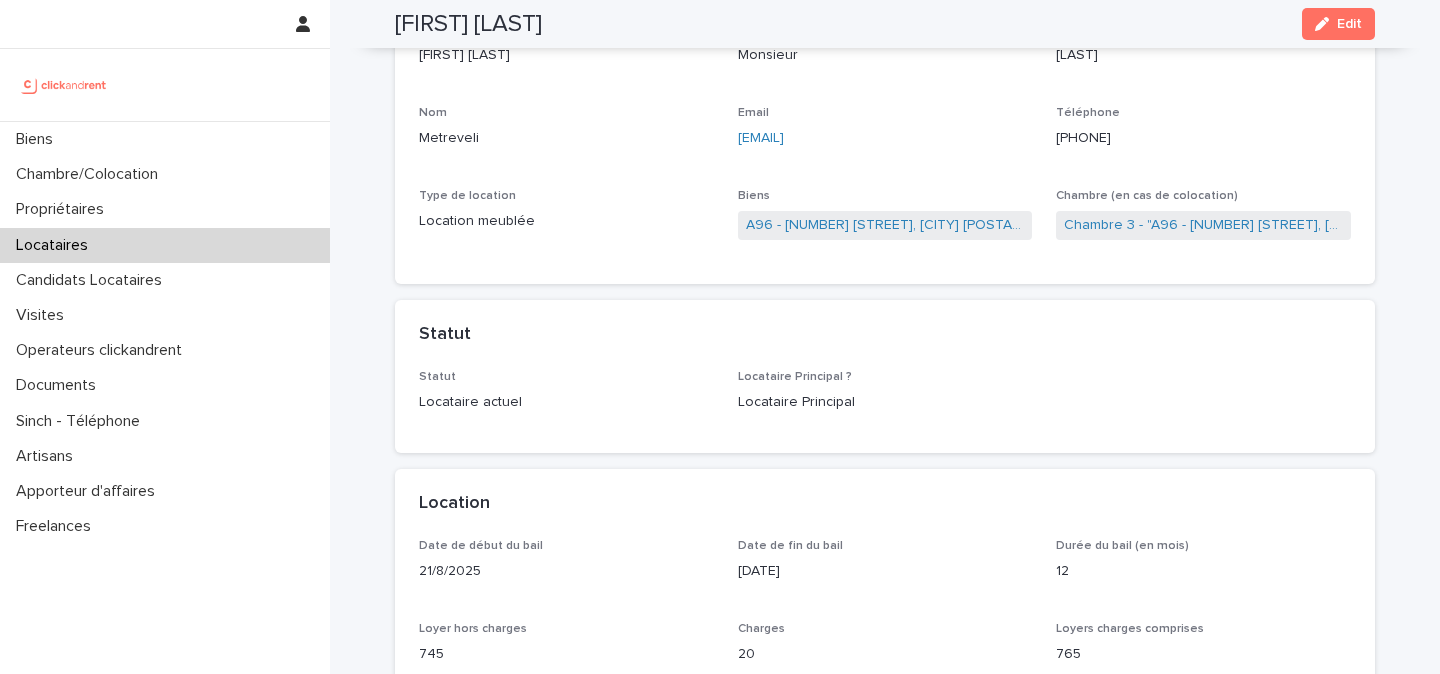 scroll, scrollTop: 181, scrollLeft: 0, axis: vertical 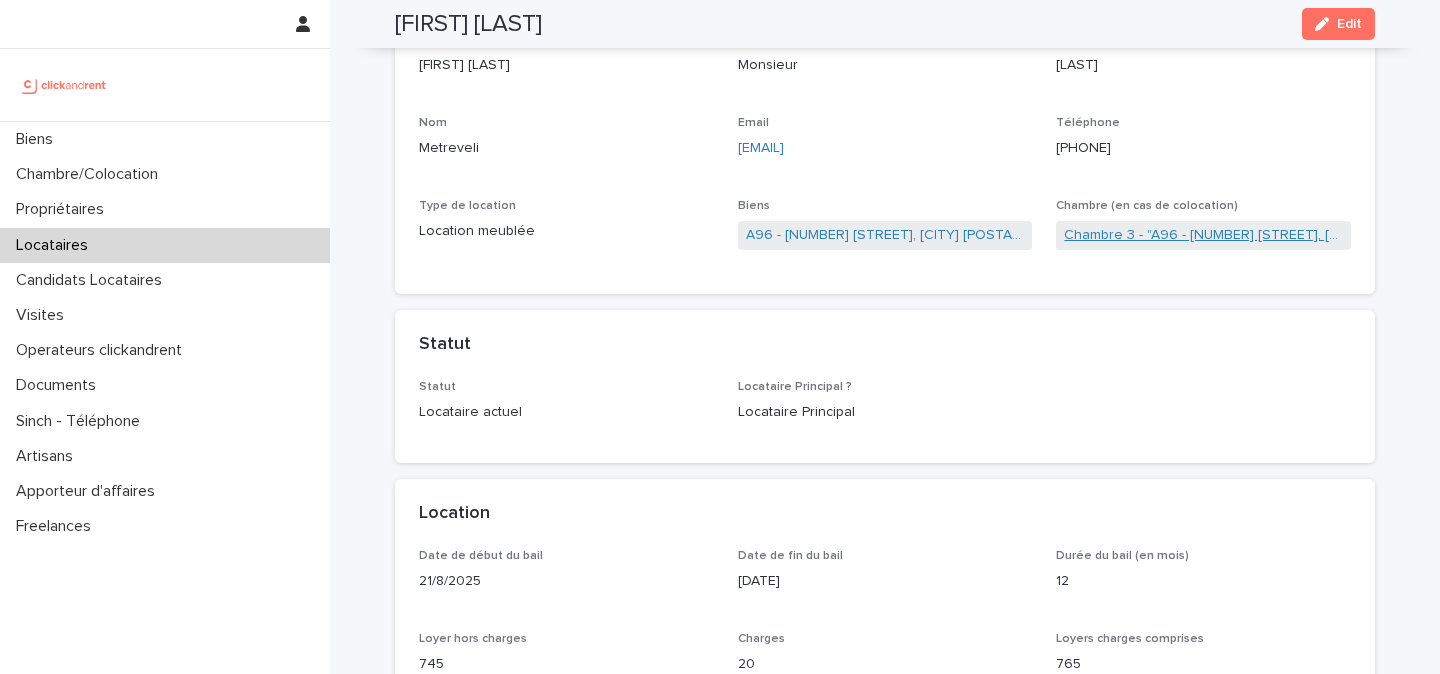click on "Chambre 3 - "A96 - [NUMBER] [STREET], [CITY] [POSTAL_CODE]"" at bounding box center [1203, 235] 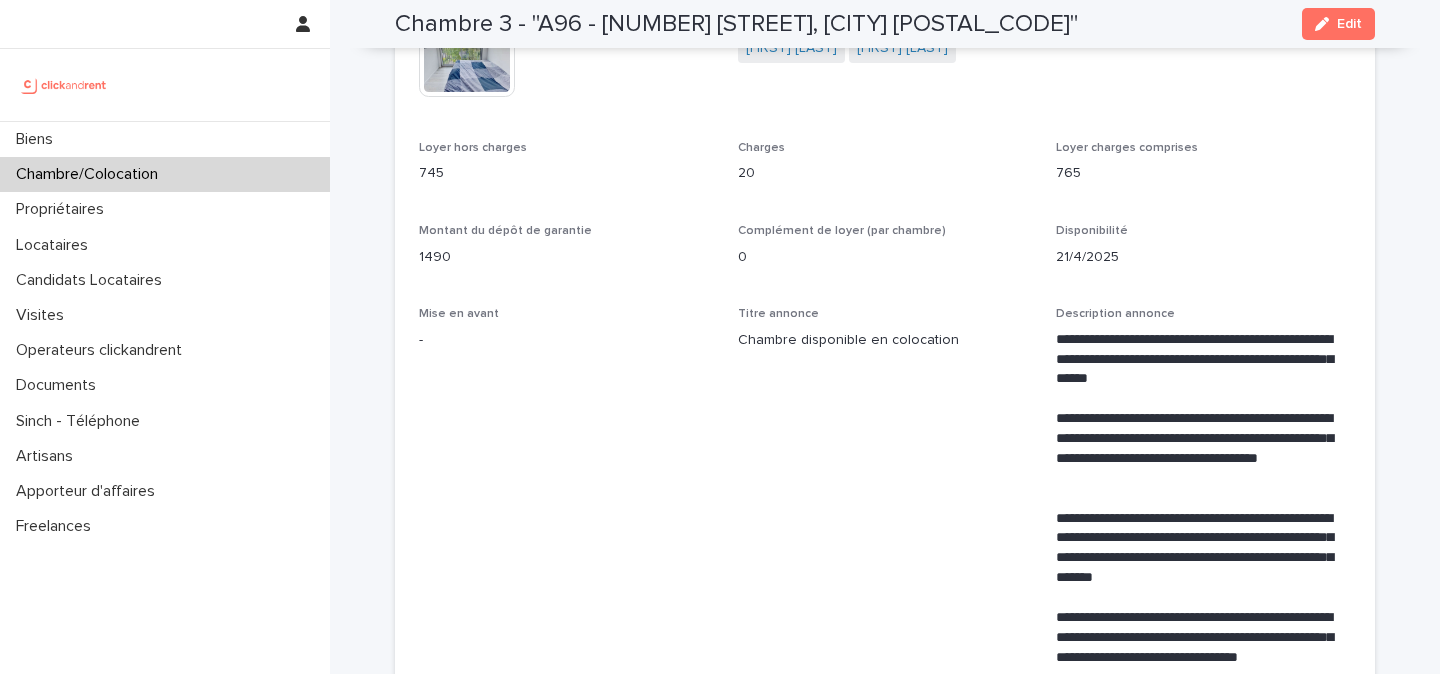 scroll, scrollTop: 605, scrollLeft: 0, axis: vertical 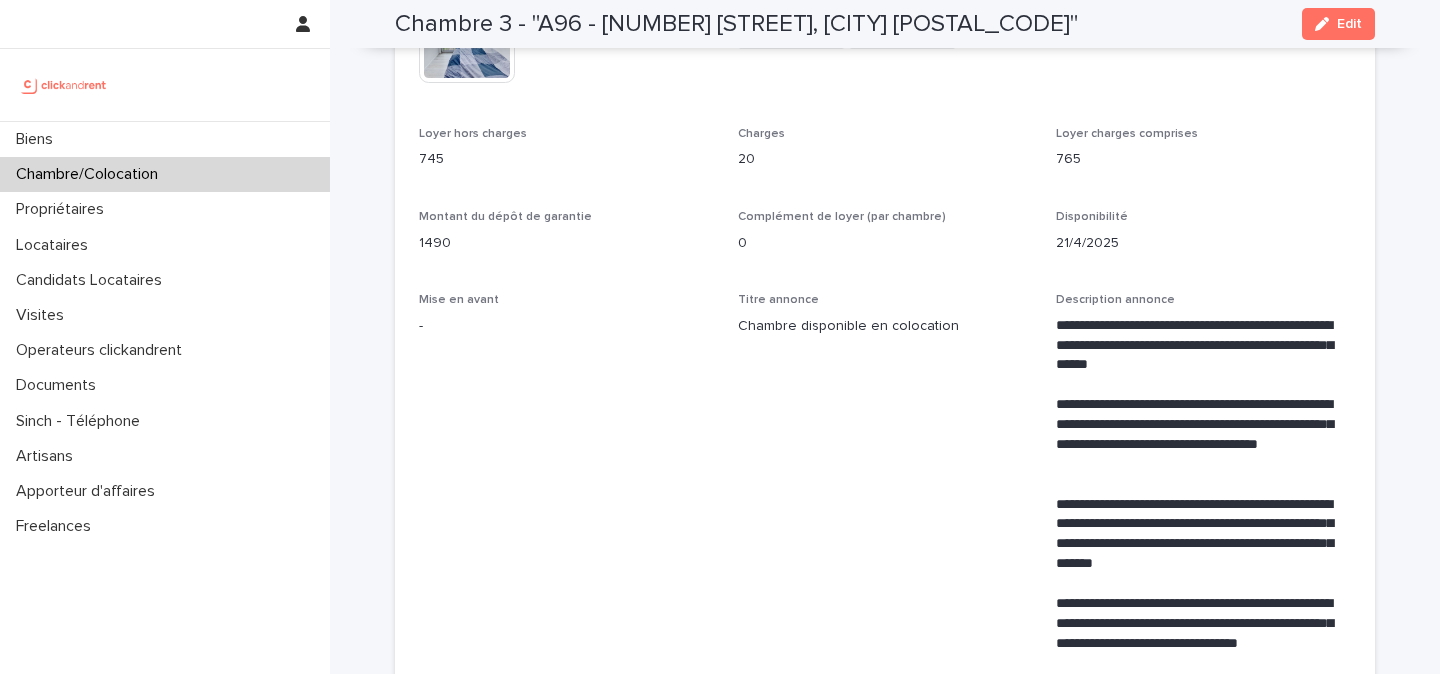 click on "1490" at bounding box center (566, 243) 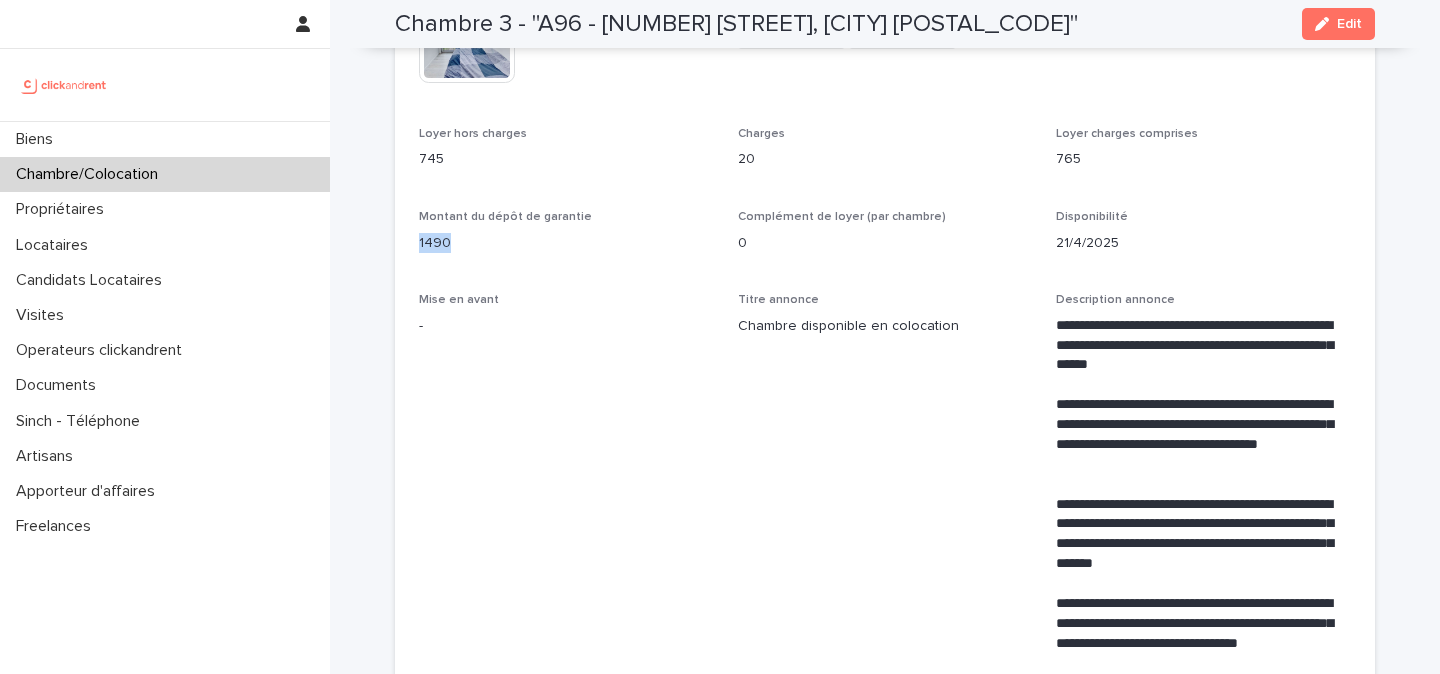 click on "1490" at bounding box center [566, 243] 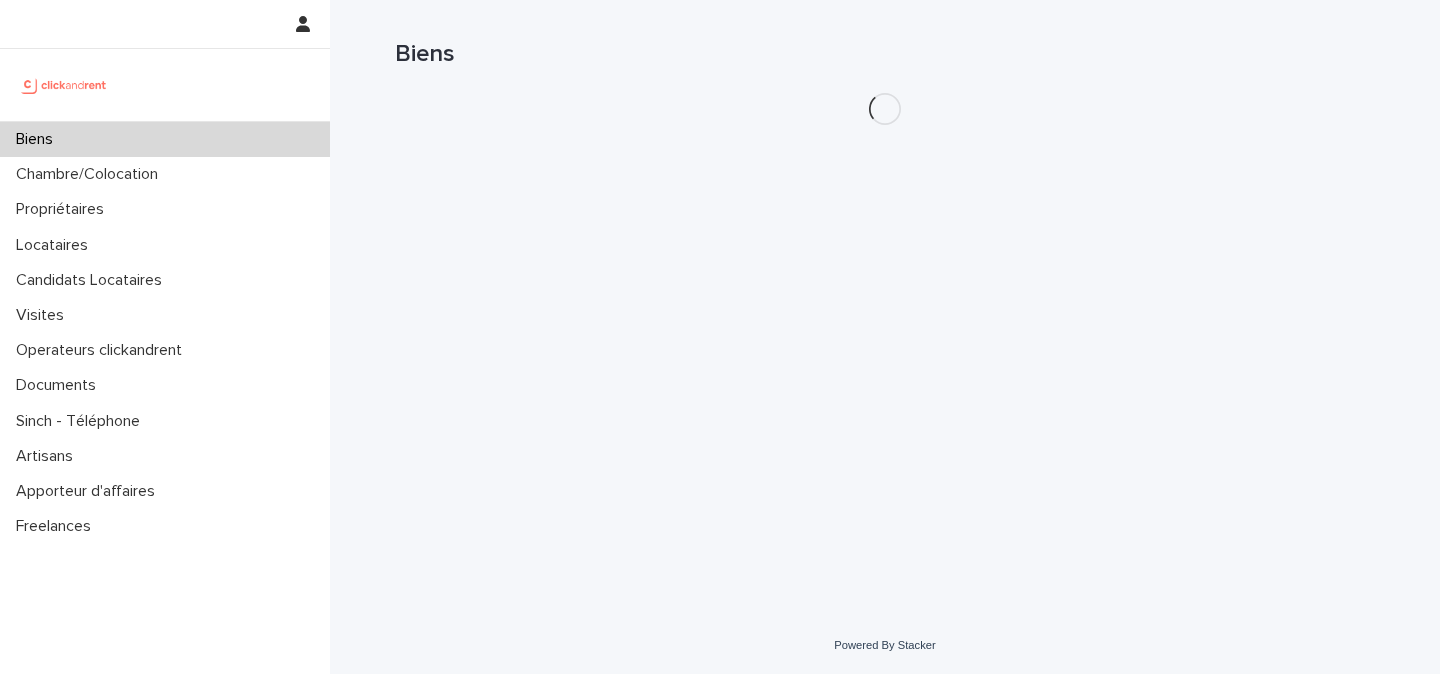 scroll, scrollTop: 0, scrollLeft: 0, axis: both 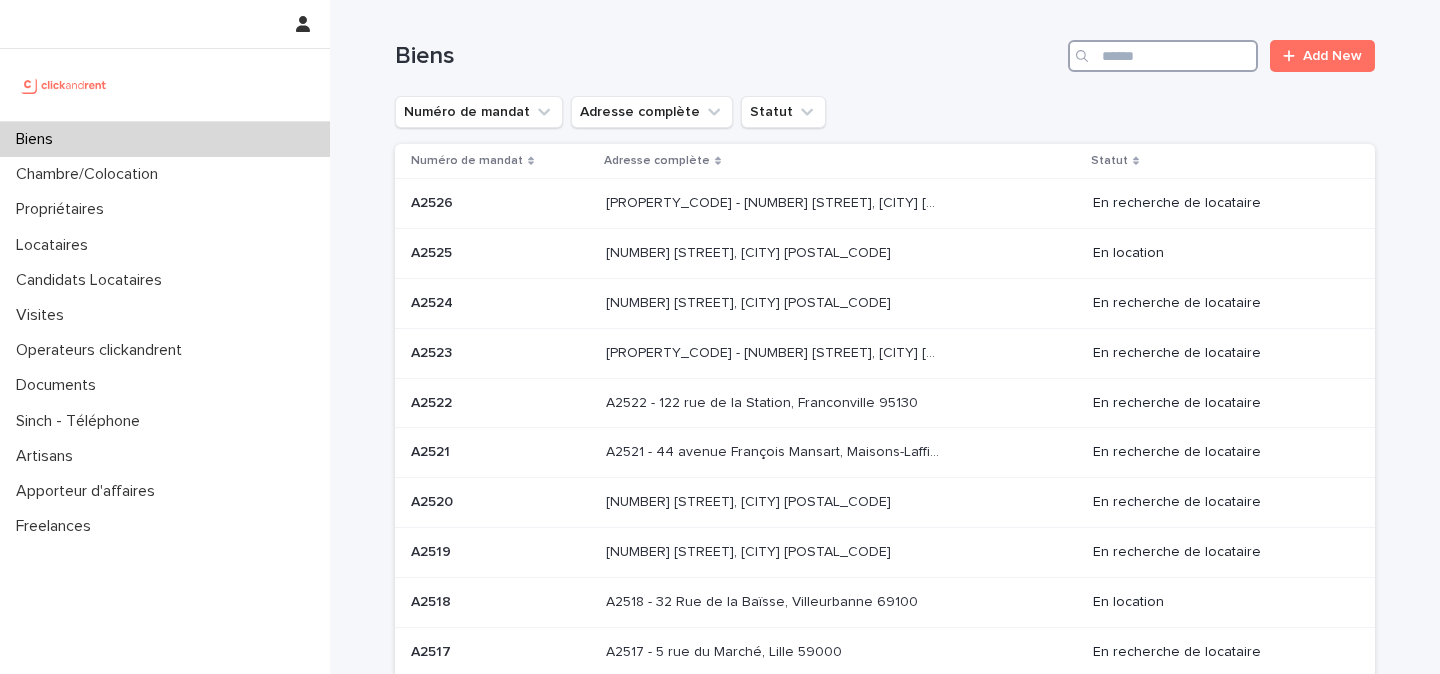 click at bounding box center (1163, 56) 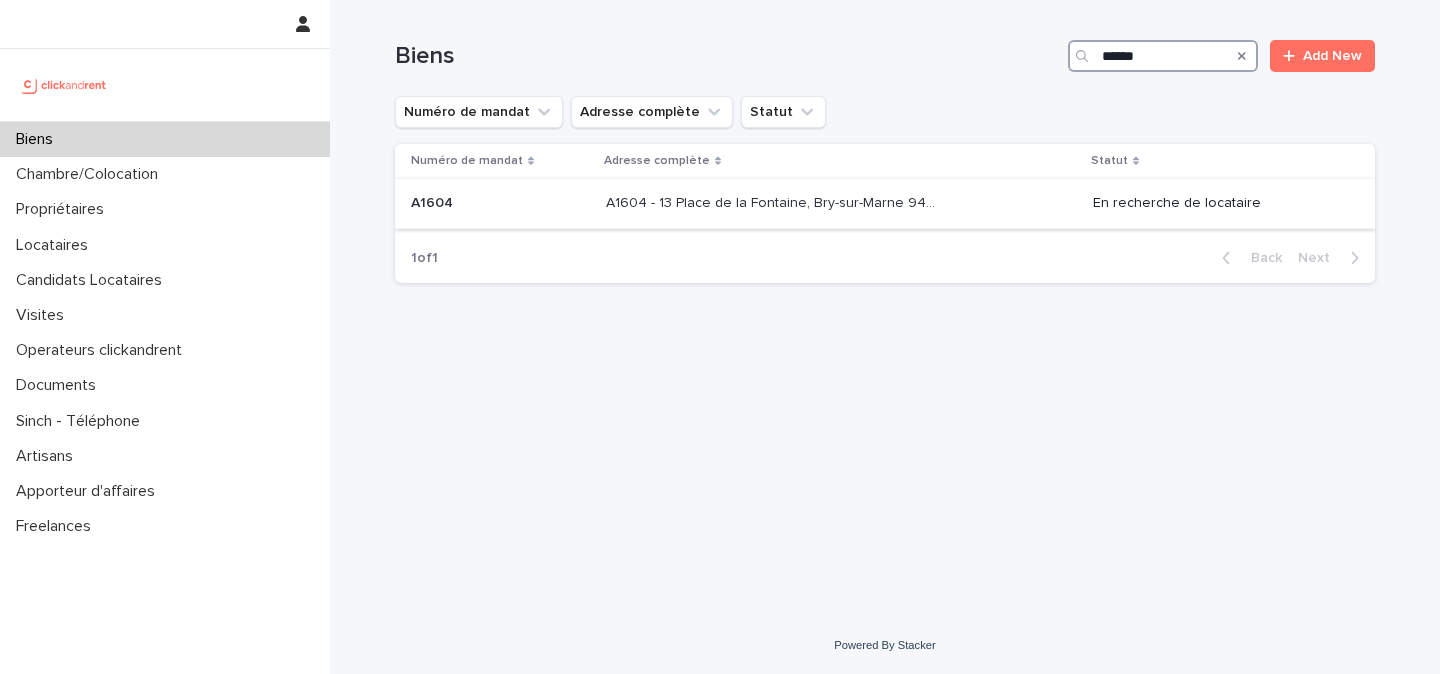 type on "*****" 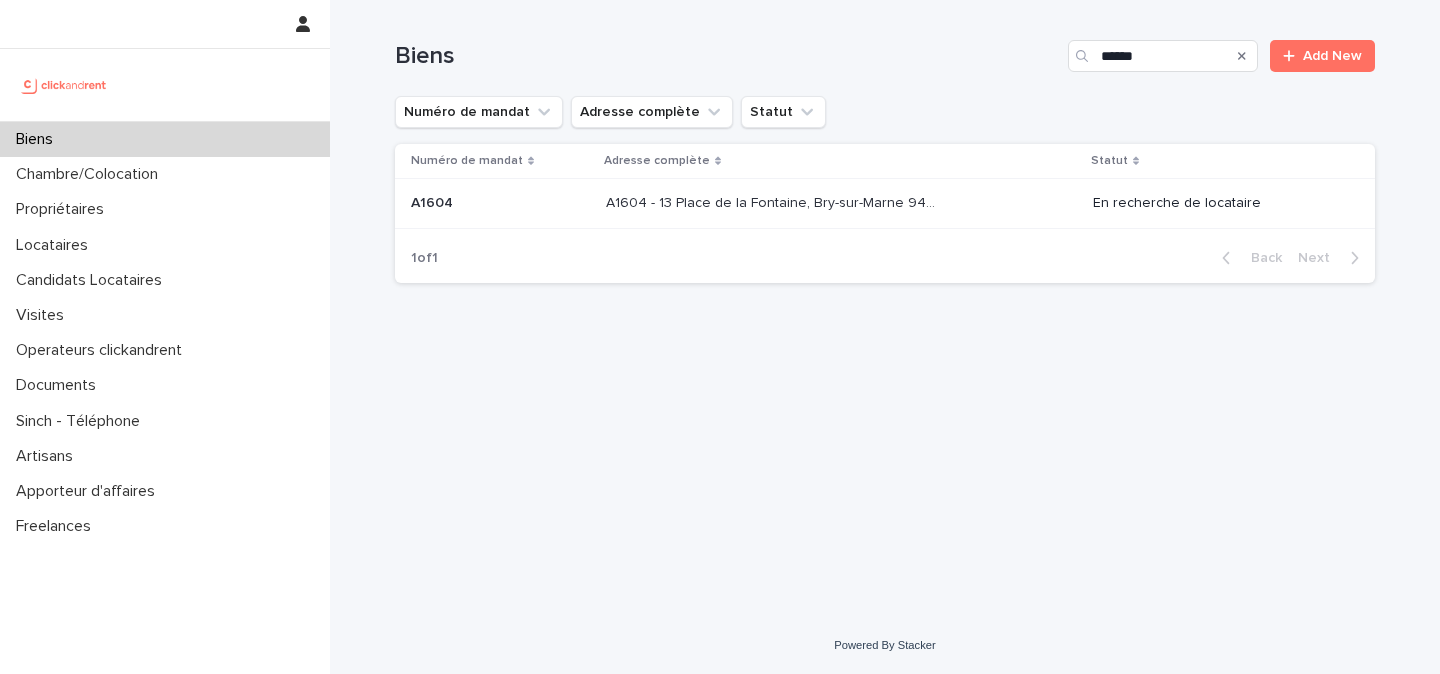 click on "A1604 - 13 Place de la Fontaine,  Bry-sur-Marne 94360" at bounding box center [774, 201] 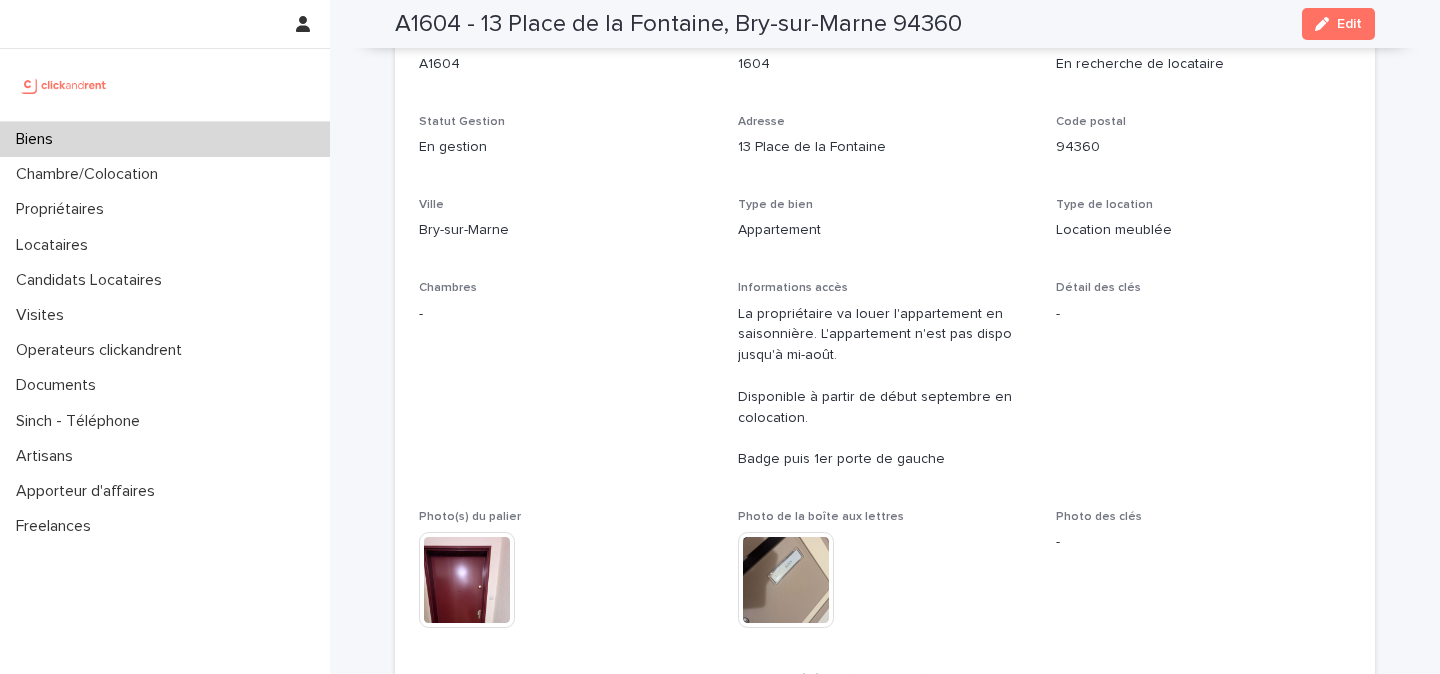 scroll, scrollTop: 18, scrollLeft: 0, axis: vertical 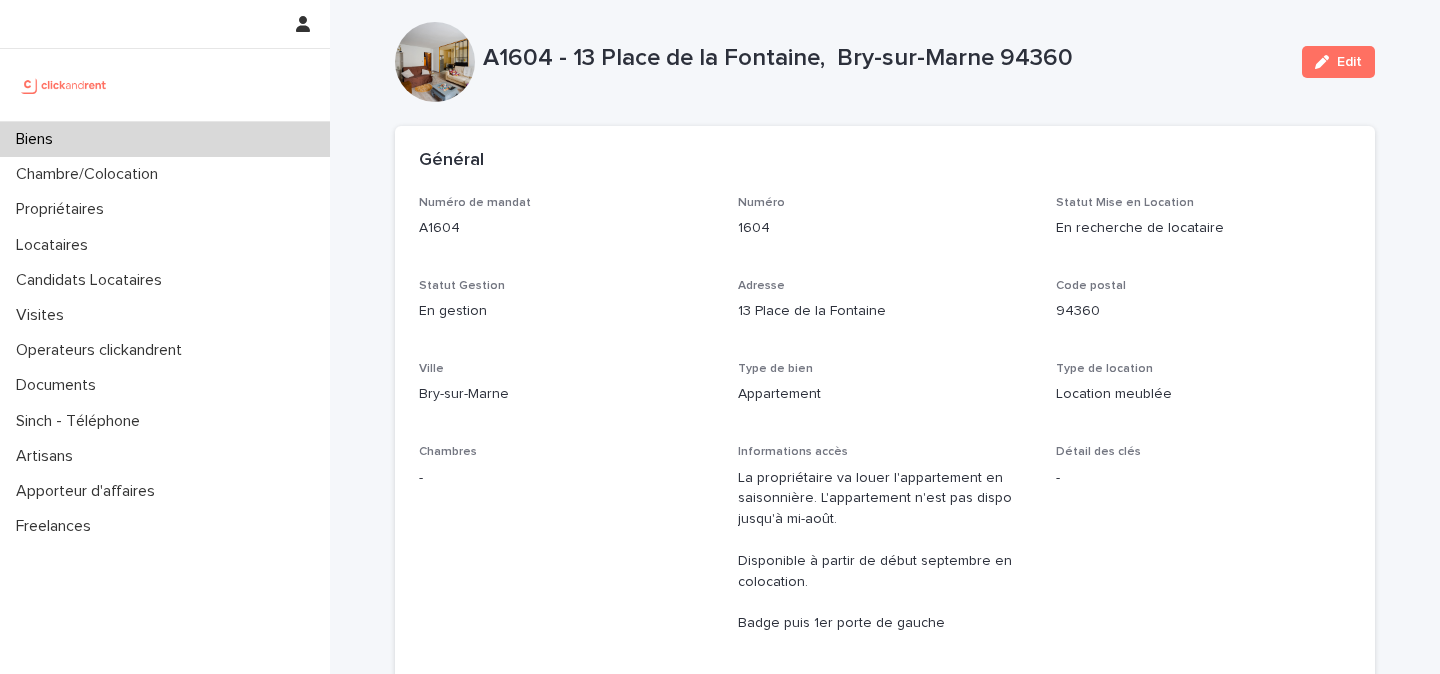 click on "A1604 - 13 Place de la Fontaine,  Bry-sur-Marne 94360" at bounding box center [884, 58] 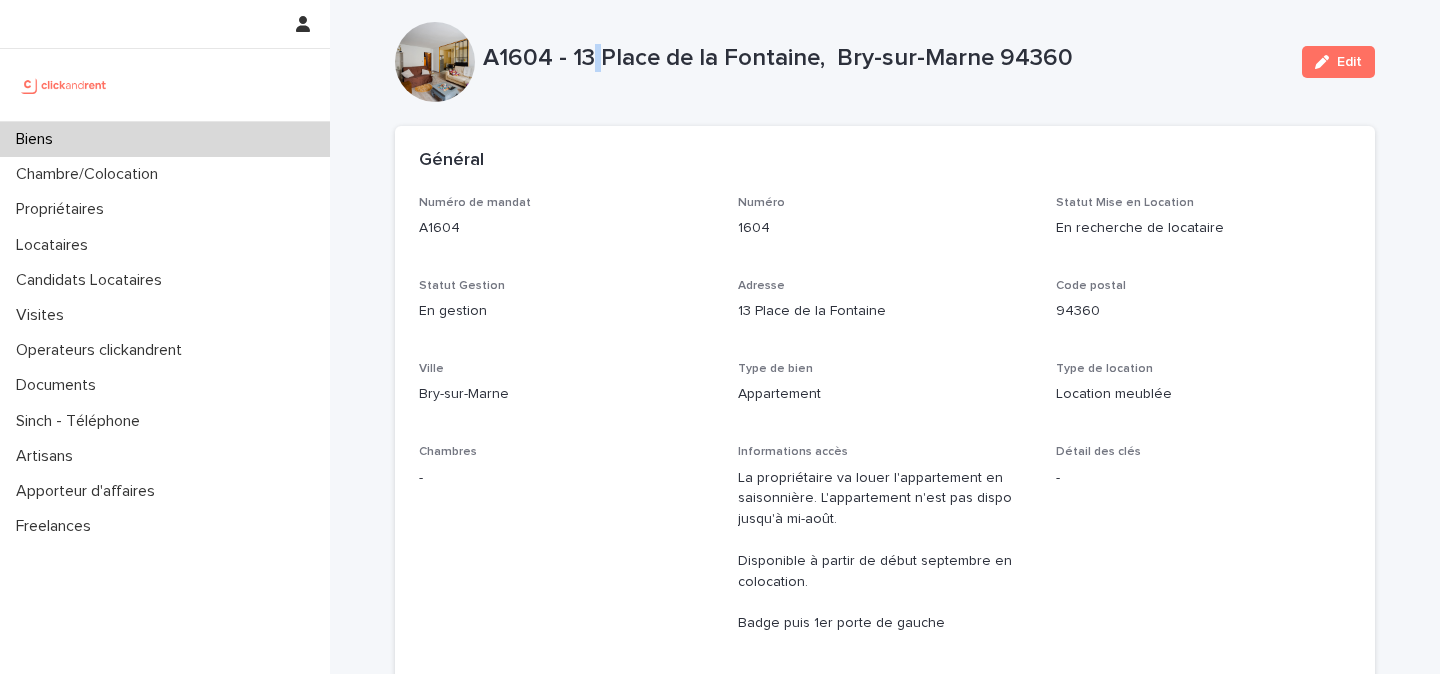 click on "A1604 - 13 Place de la Fontaine,  Bry-sur-Marne 94360" at bounding box center (884, 58) 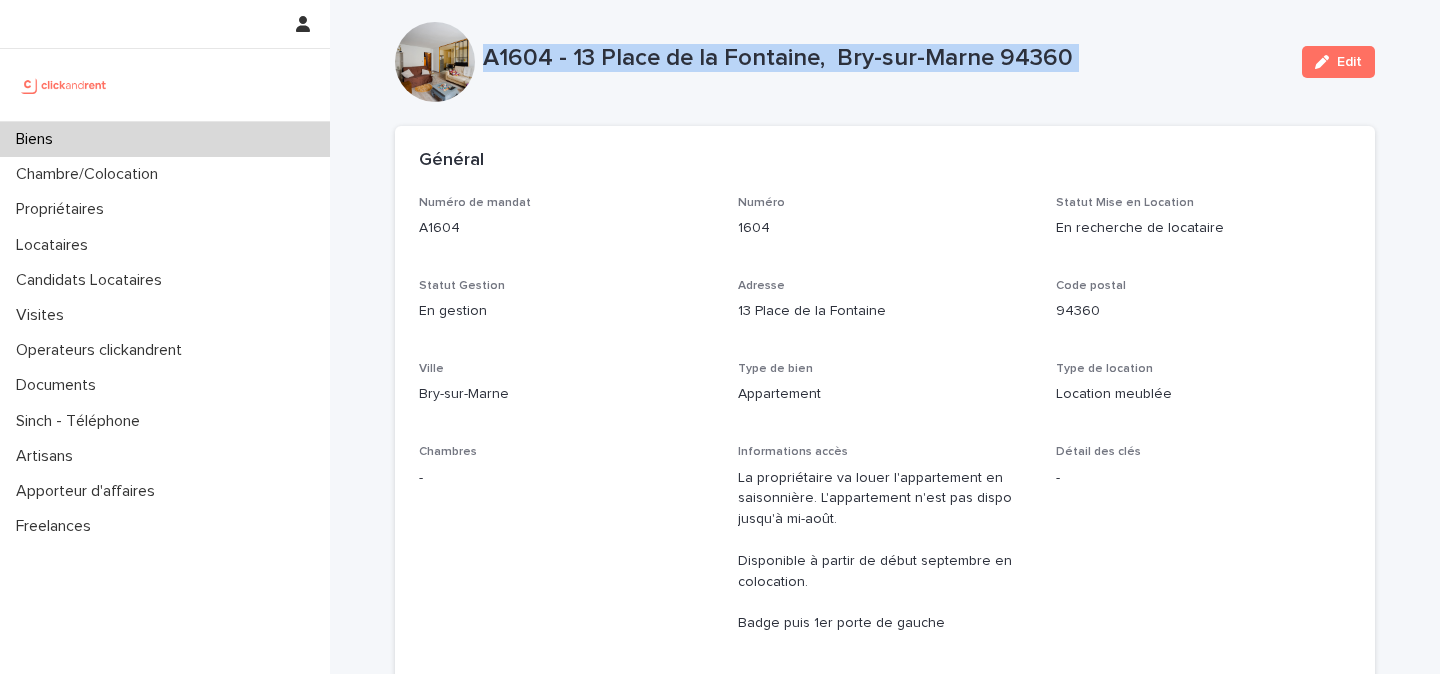 click on "A1604 - 13 Place de la Fontaine,  Bry-sur-Marne 94360" at bounding box center [884, 58] 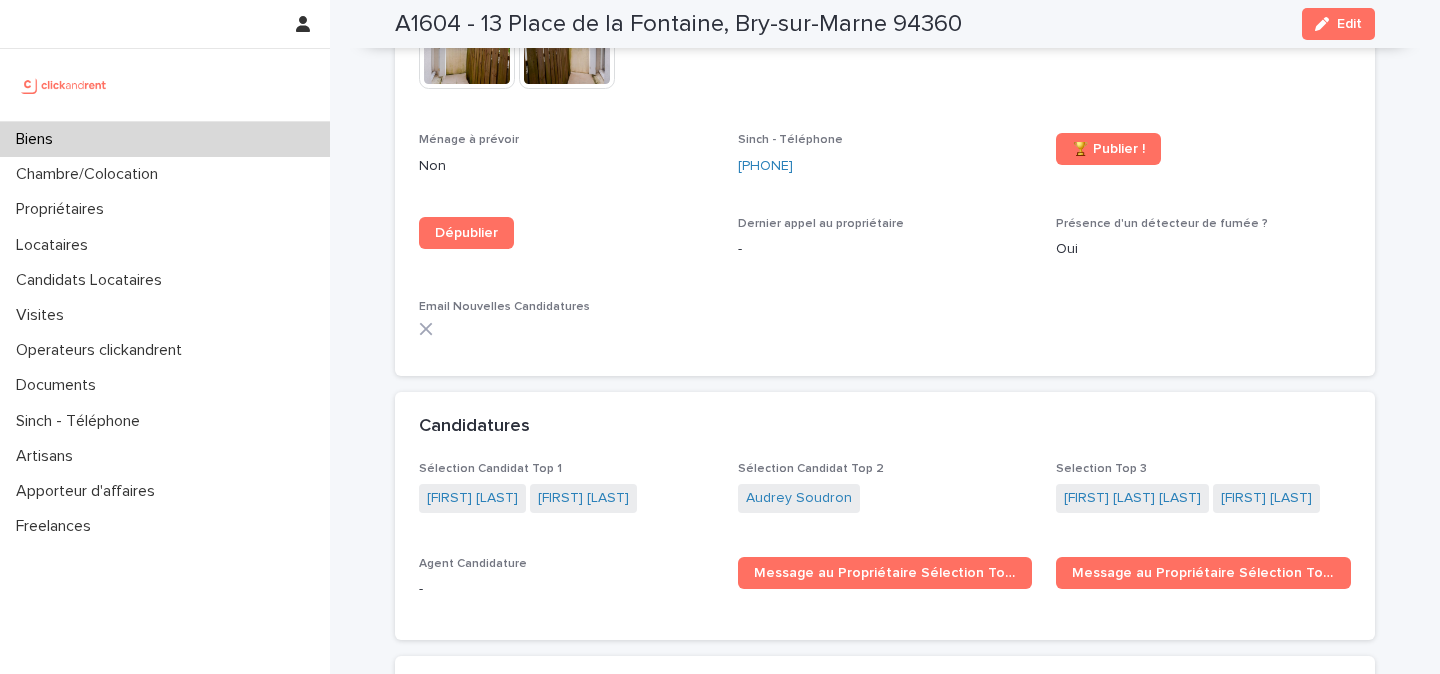 scroll, scrollTop: 6160, scrollLeft: 0, axis: vertical 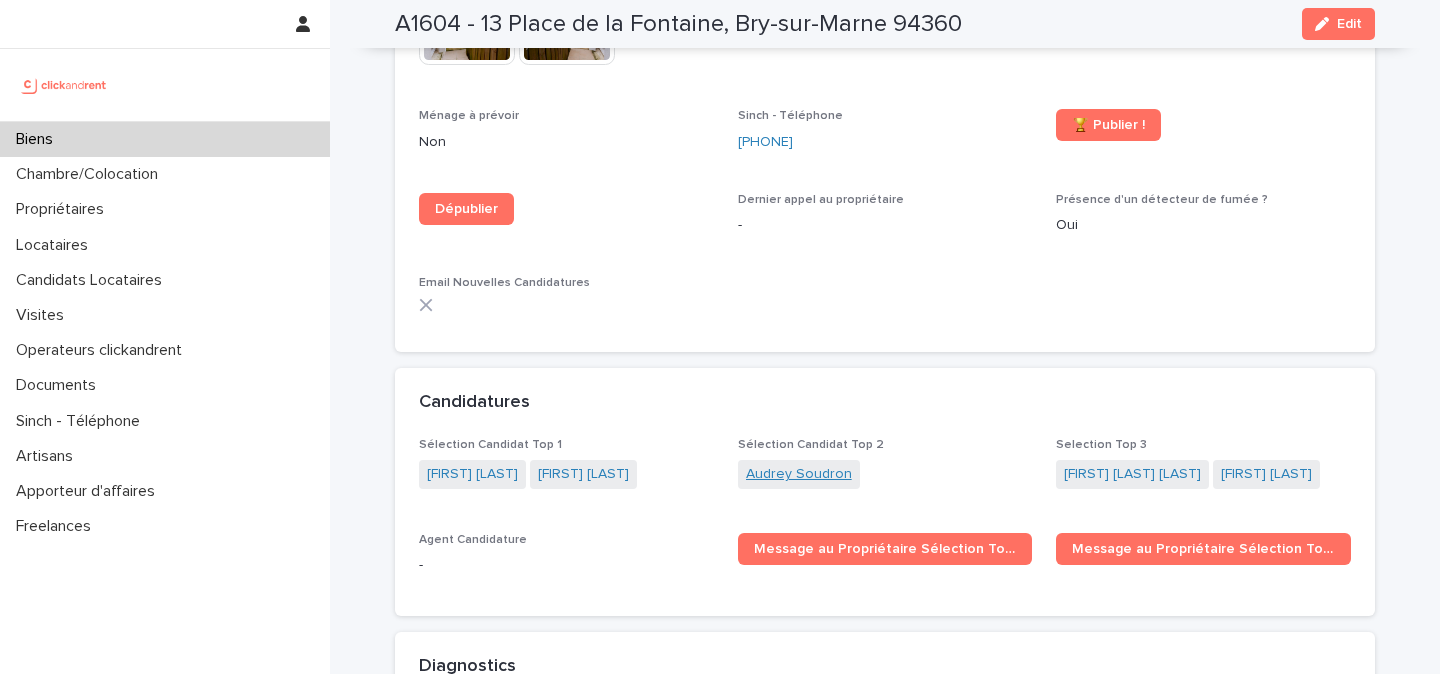 click on "Audrey Soudron" at bounding box center [799, 474] 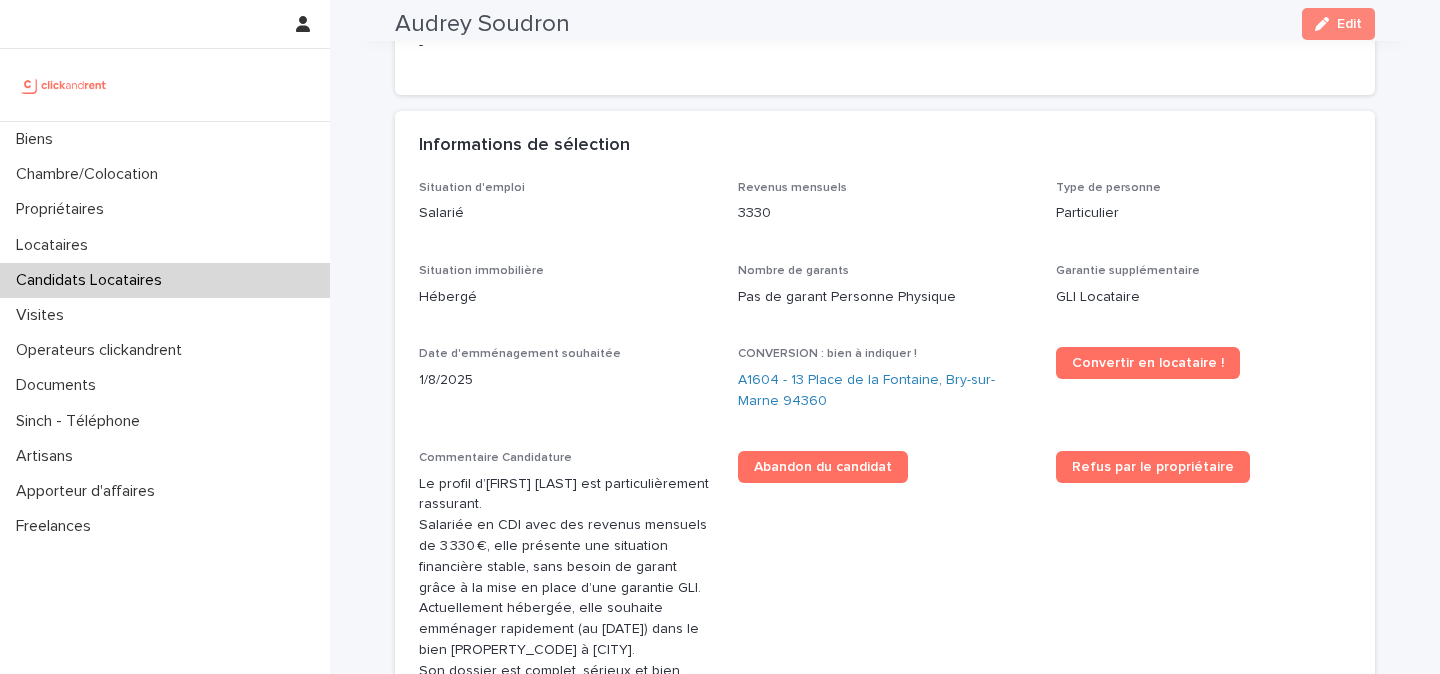 scroll, scrollTop: 462, scrollLeft: 0, axis: vertical 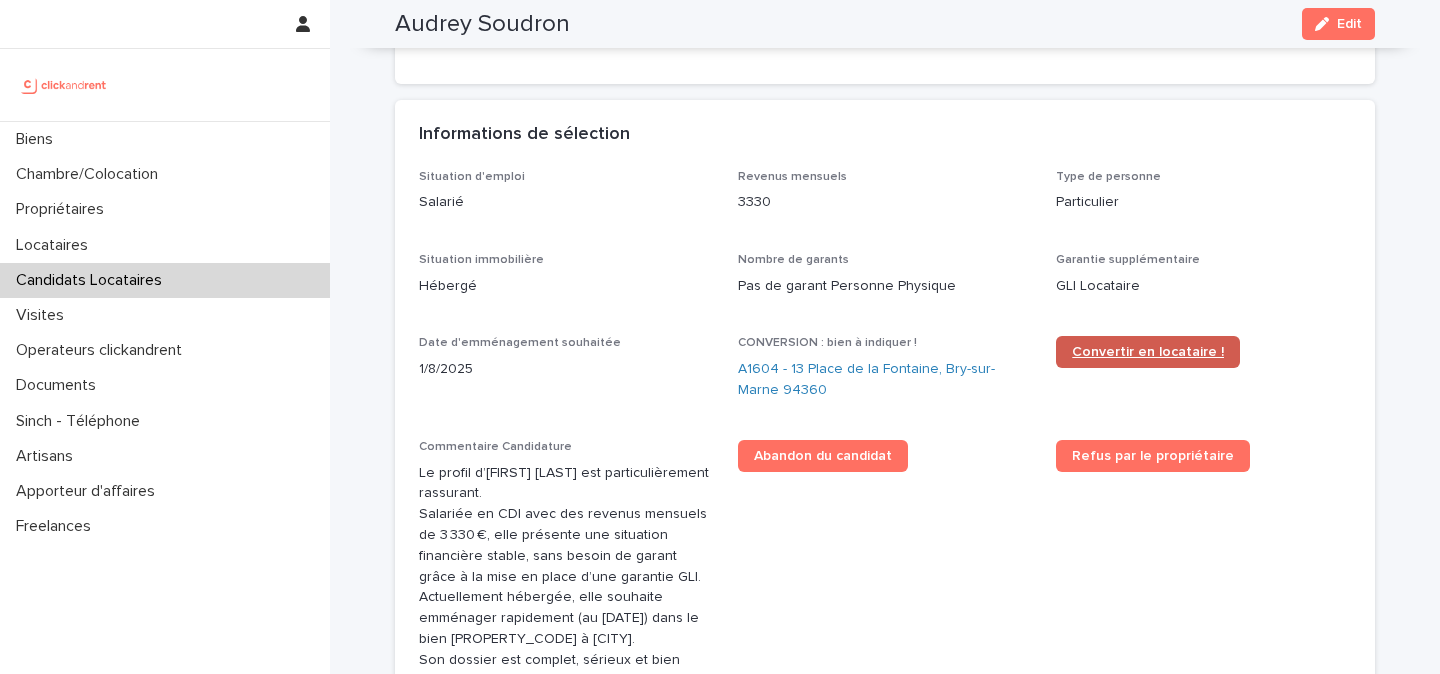 click on "Convertir en locataire !" at bounding box center (1148, 352) 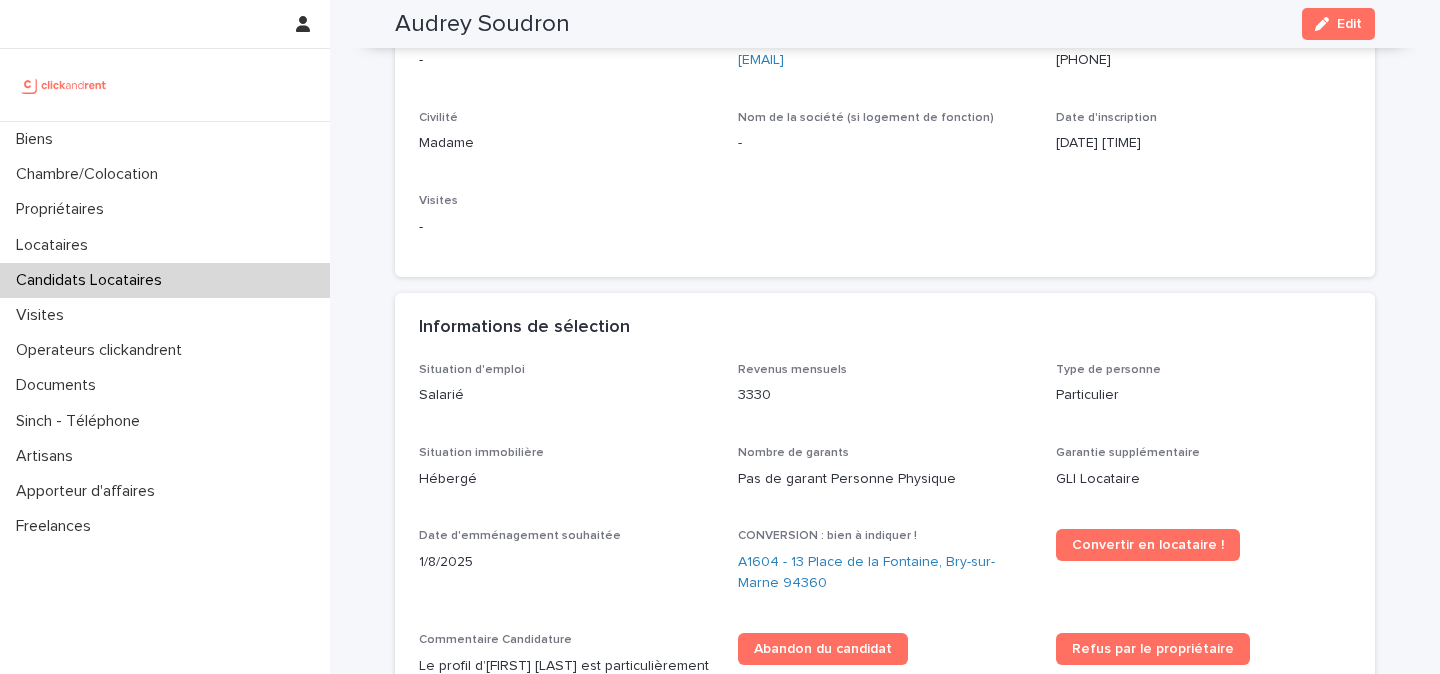 scroll, scrollTop: 175, scrollLeft: 0, axis: vertical 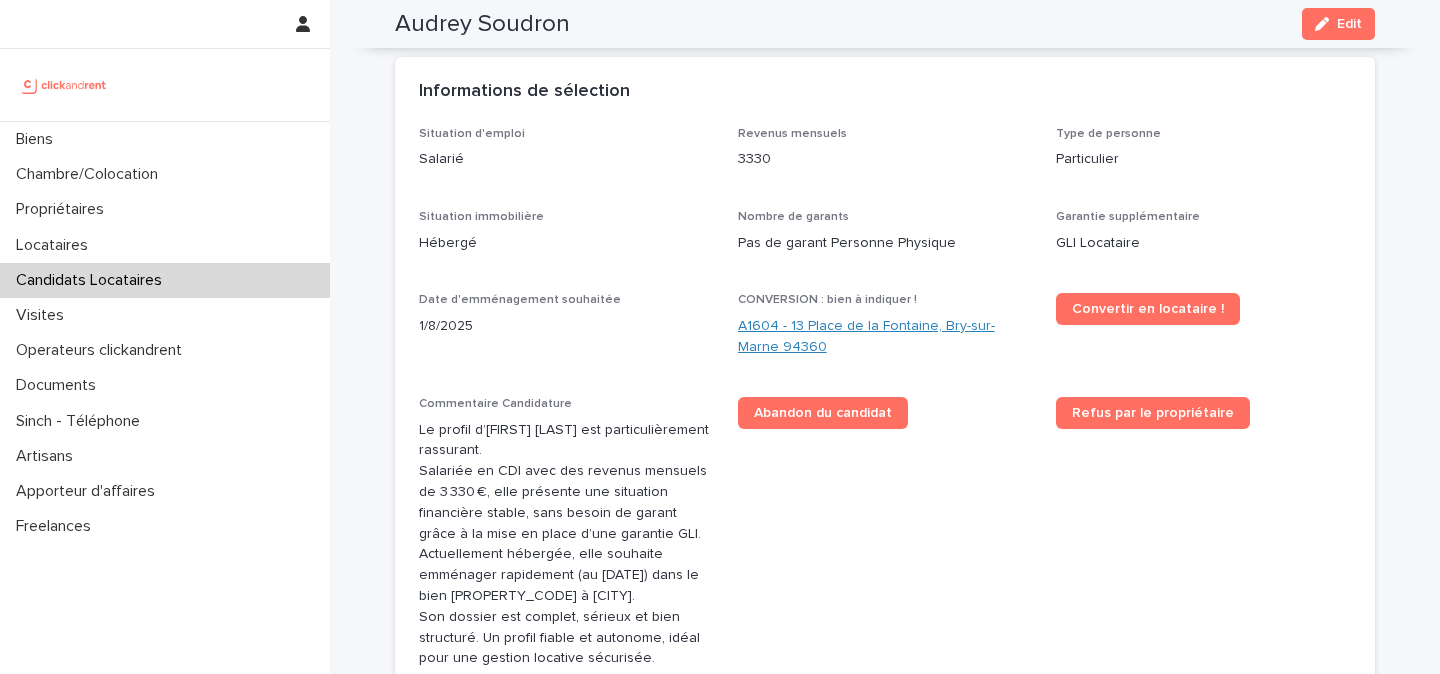 click on "A1604 - 13 Place de la Fontaine,  Bry-sur-Marne 94360" at bounding box center (885, 337) 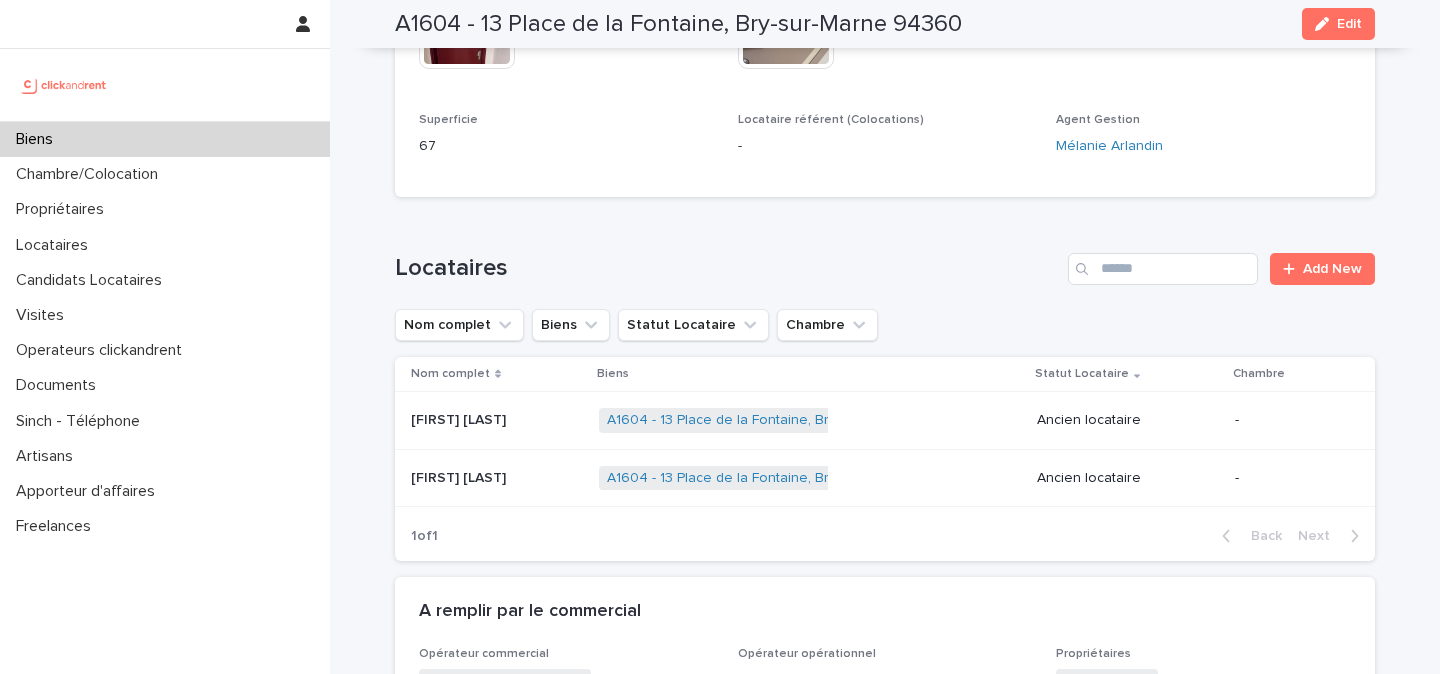 scroll, scrollTop: 790, scrollLeft: 0, axis: vertical 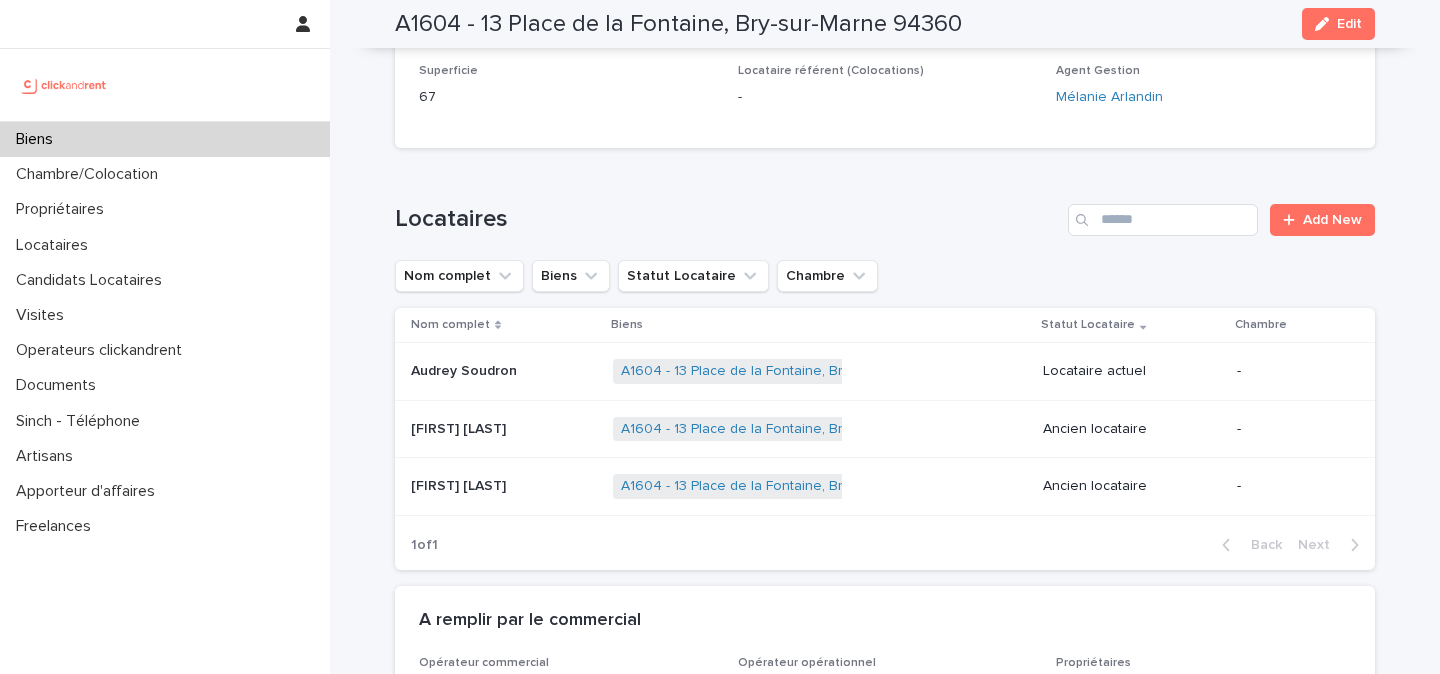 click on "Audrey Soudron" at bounding box center (466, 369) 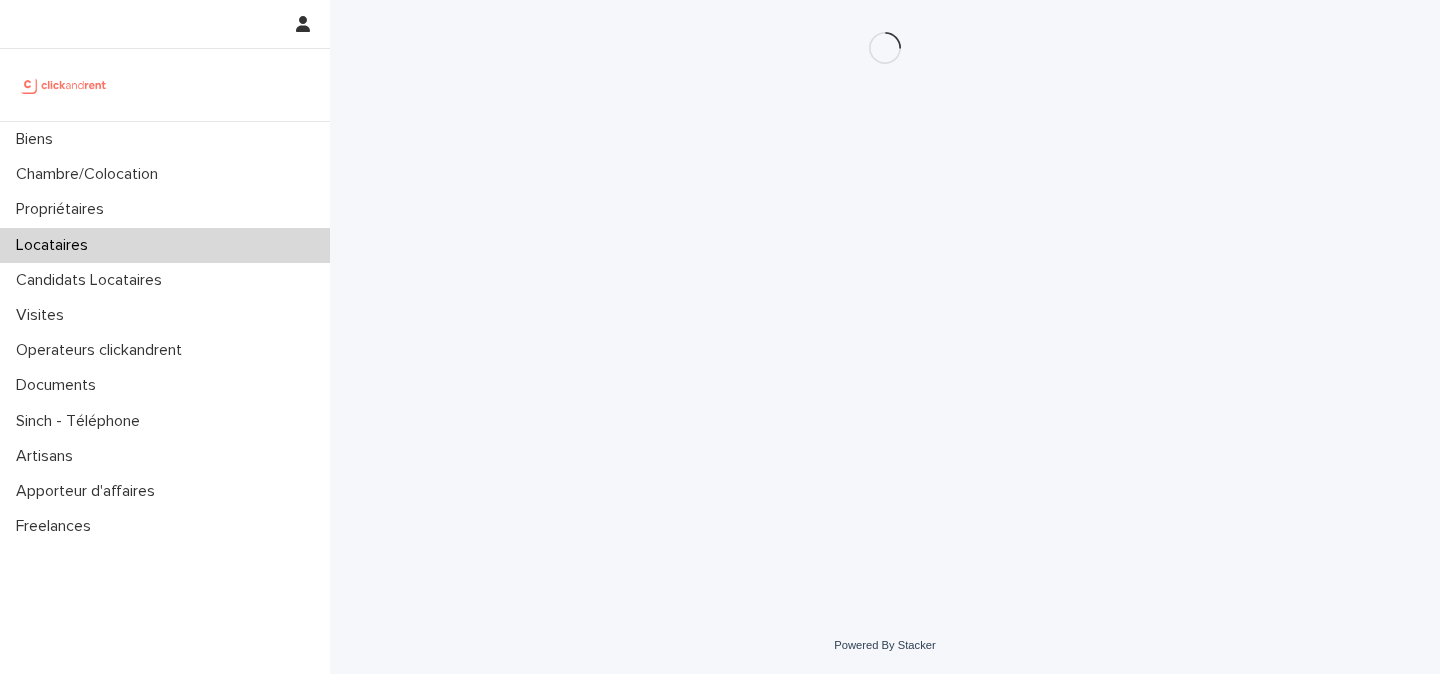 scroll, scrollTop: 0, scrollLeft: 0, axis: both 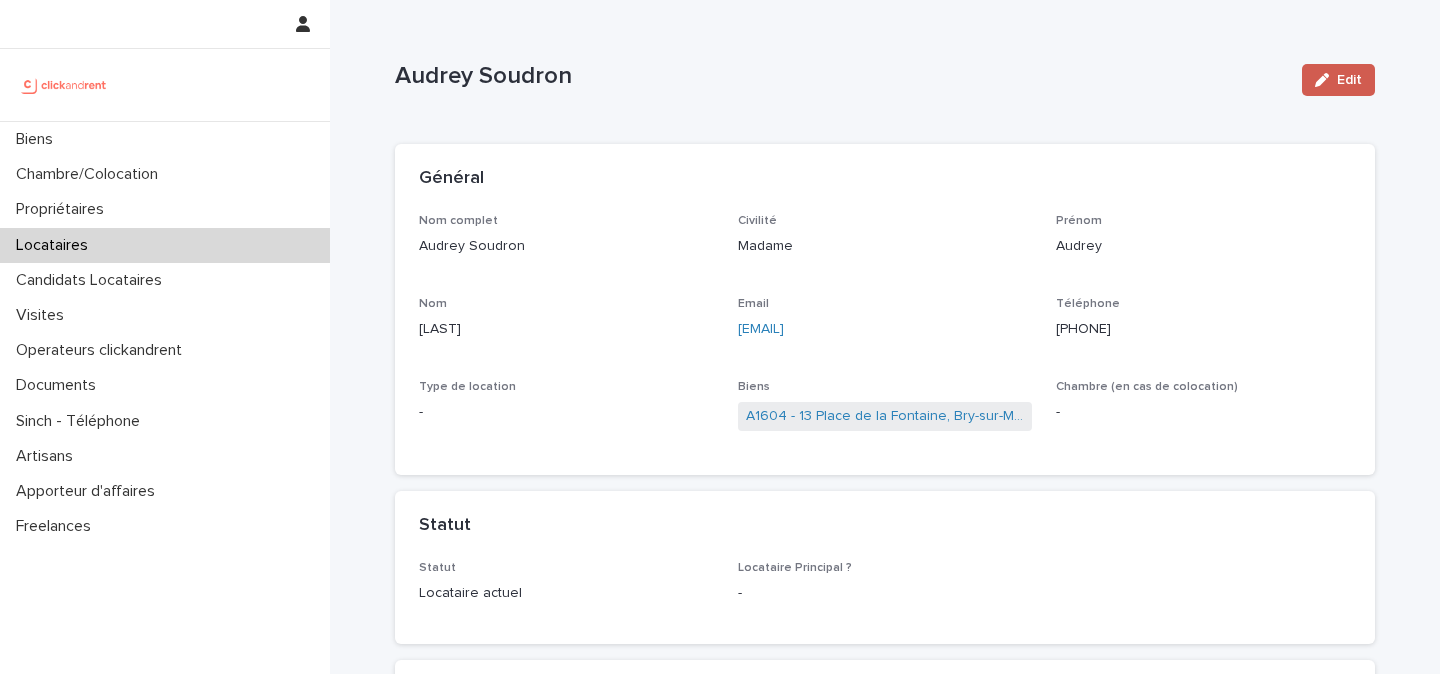 click at bounding box center [1326, 80] 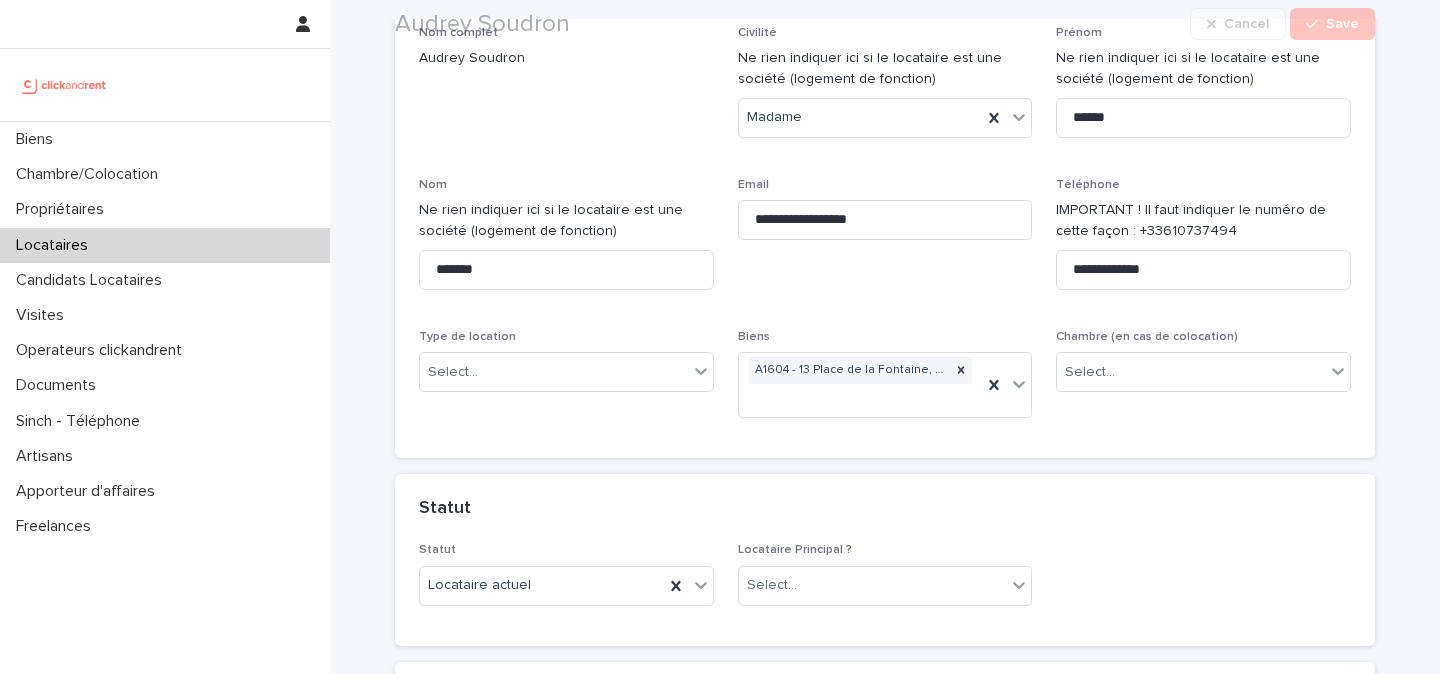 scroll, scrollTop: 196, scrollLeft: 0, axis: vertical 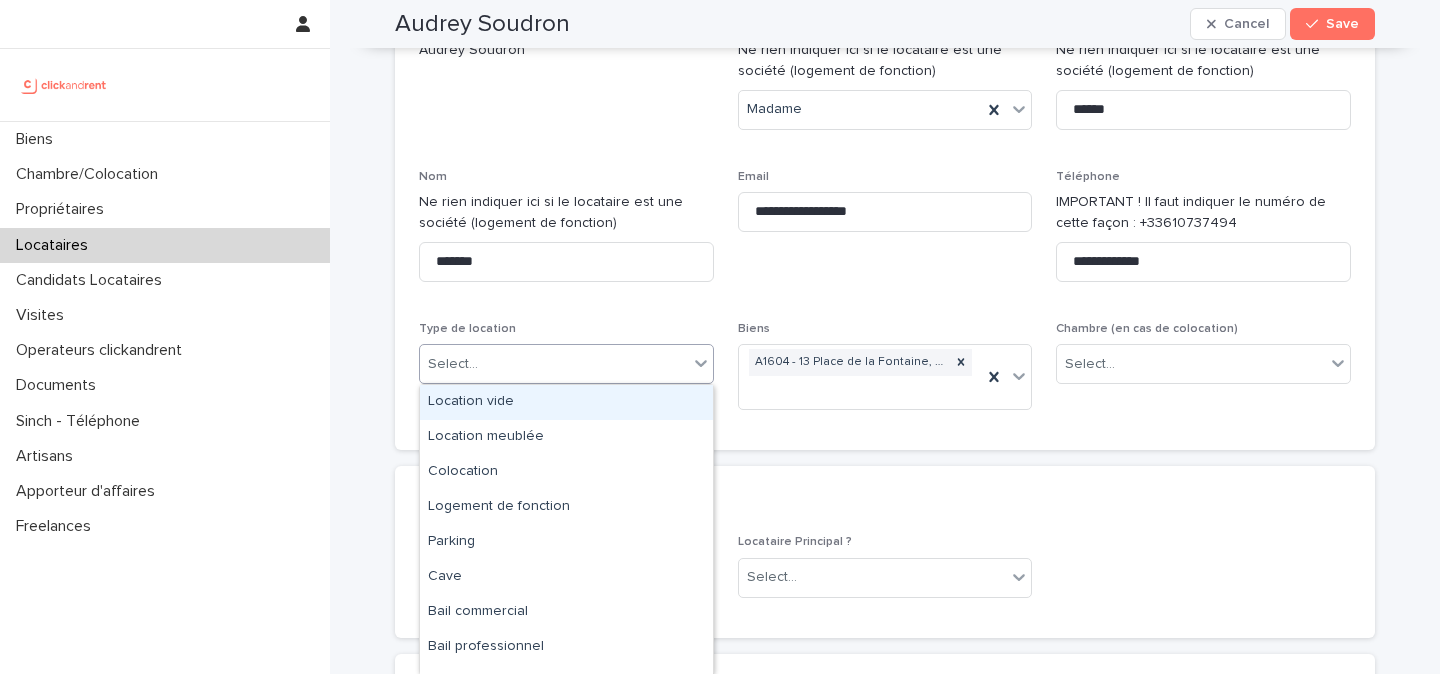 click on "Select..." at bounding box center (554, 364) 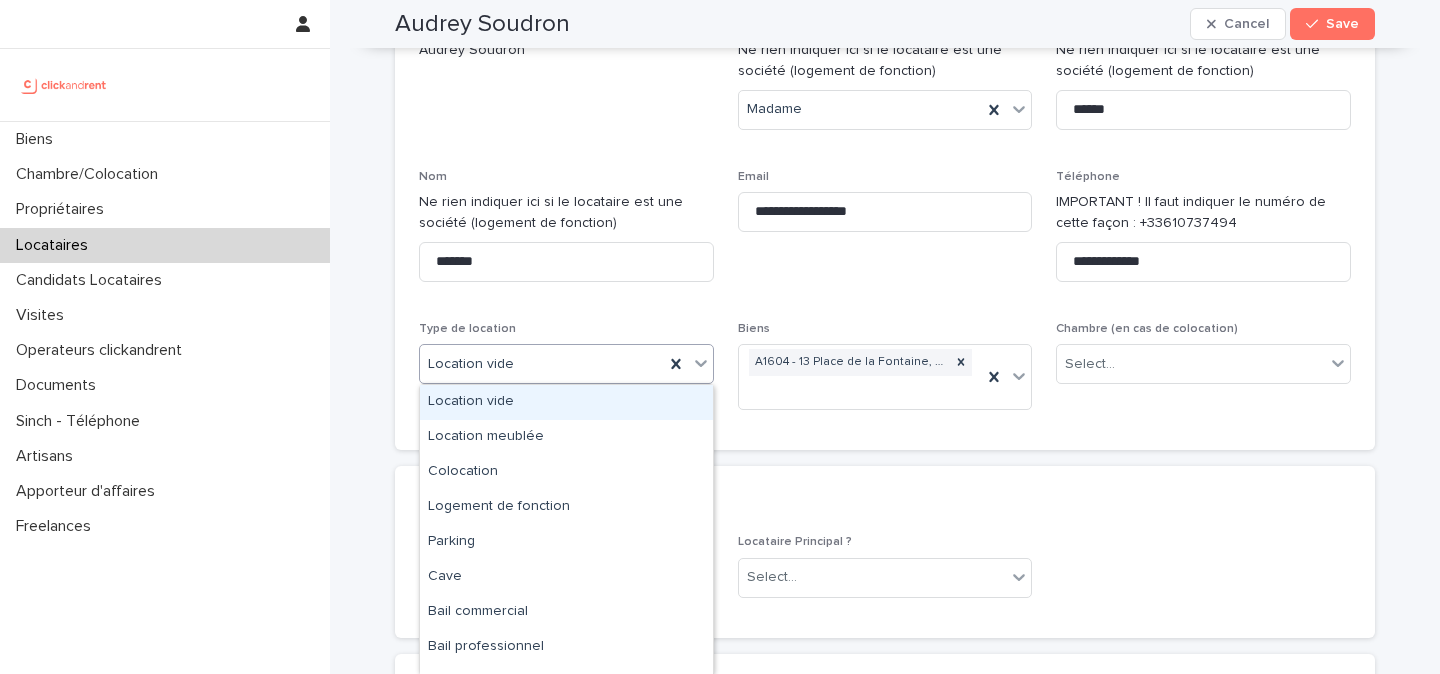click on "Location vide" at bounding box center [542, 364] 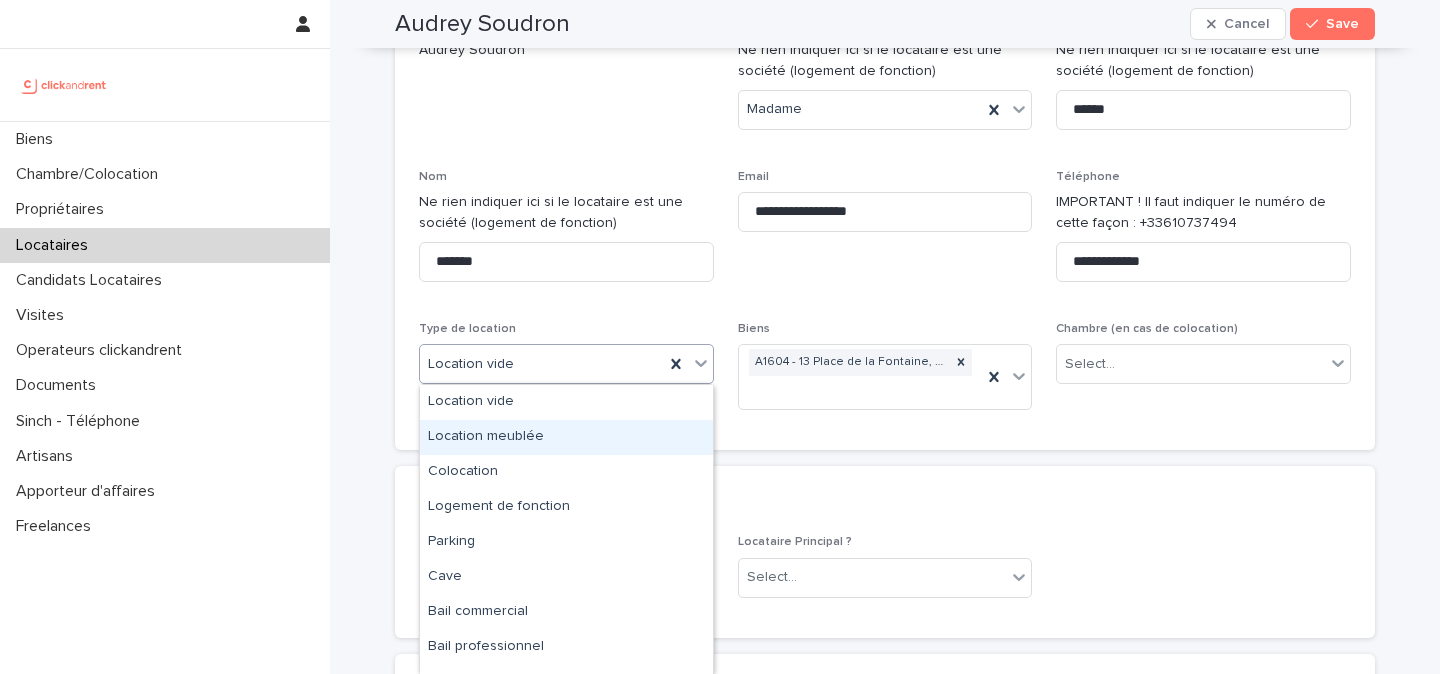 click on "Location meublée" at bounding box center [566, 437] 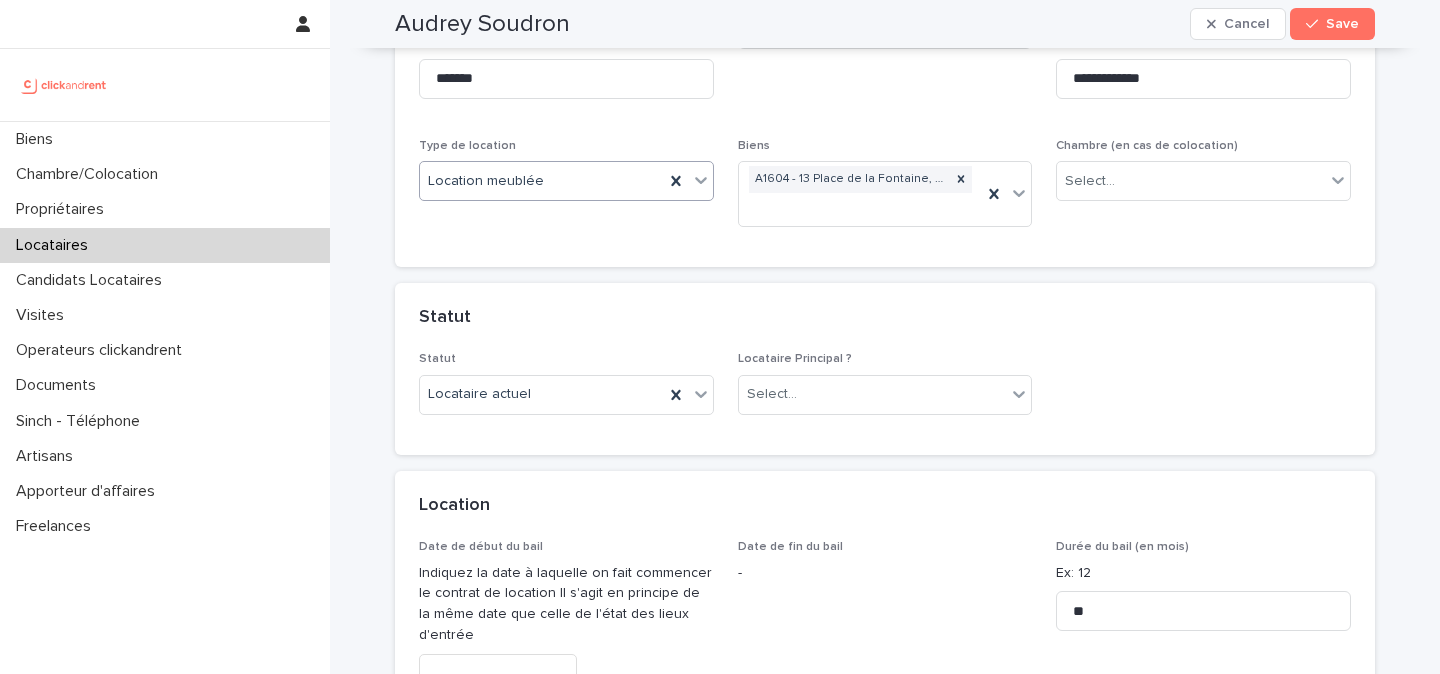 scroll, scrollTop: 409, scrollLeft: 0, axis: vertical 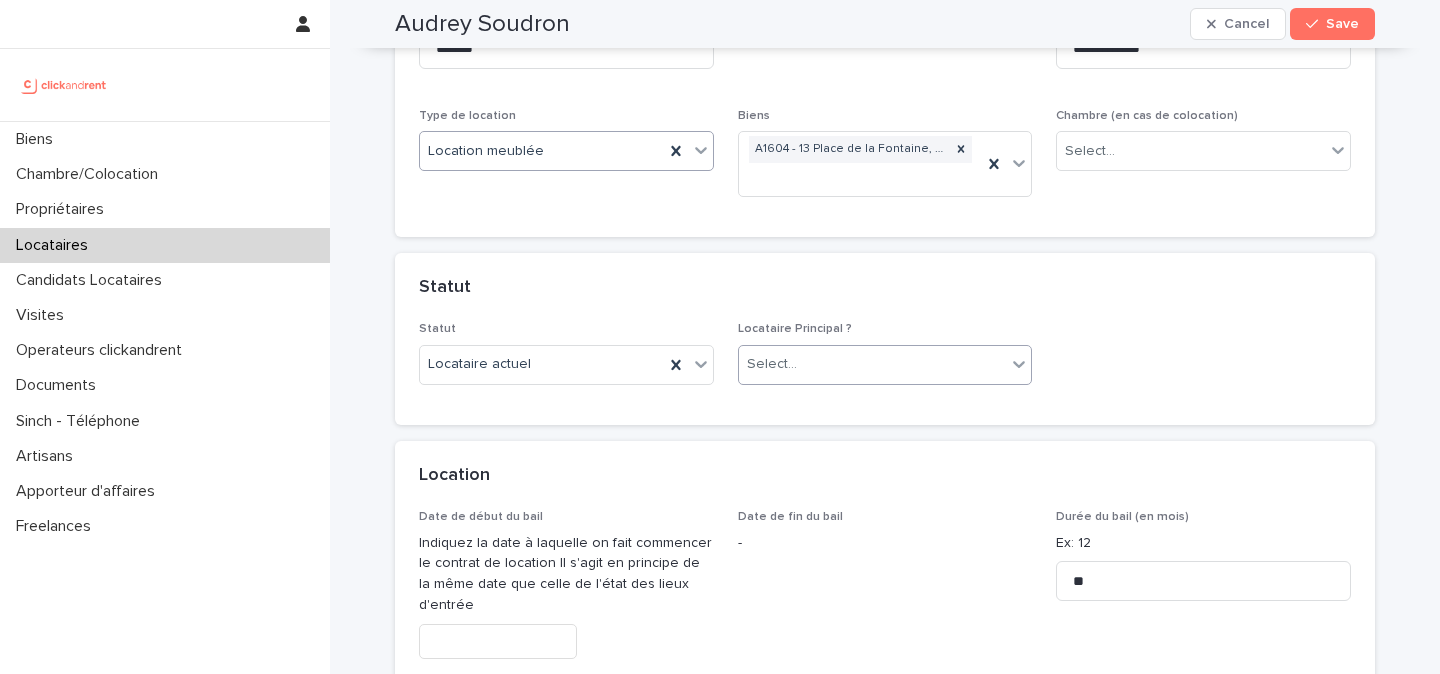 click on "Select..." at bounding box center [873, 364] 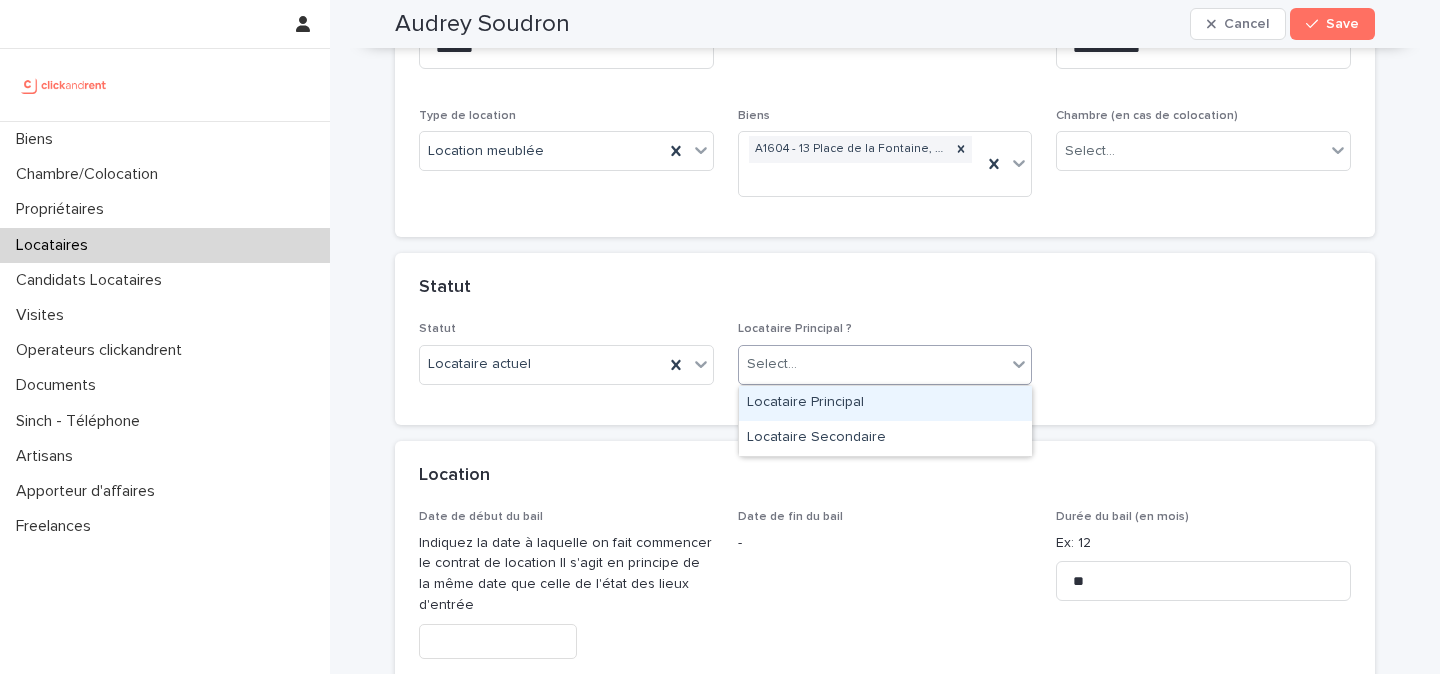 click on "Locataire Principal" at bounding box center (885, 403) 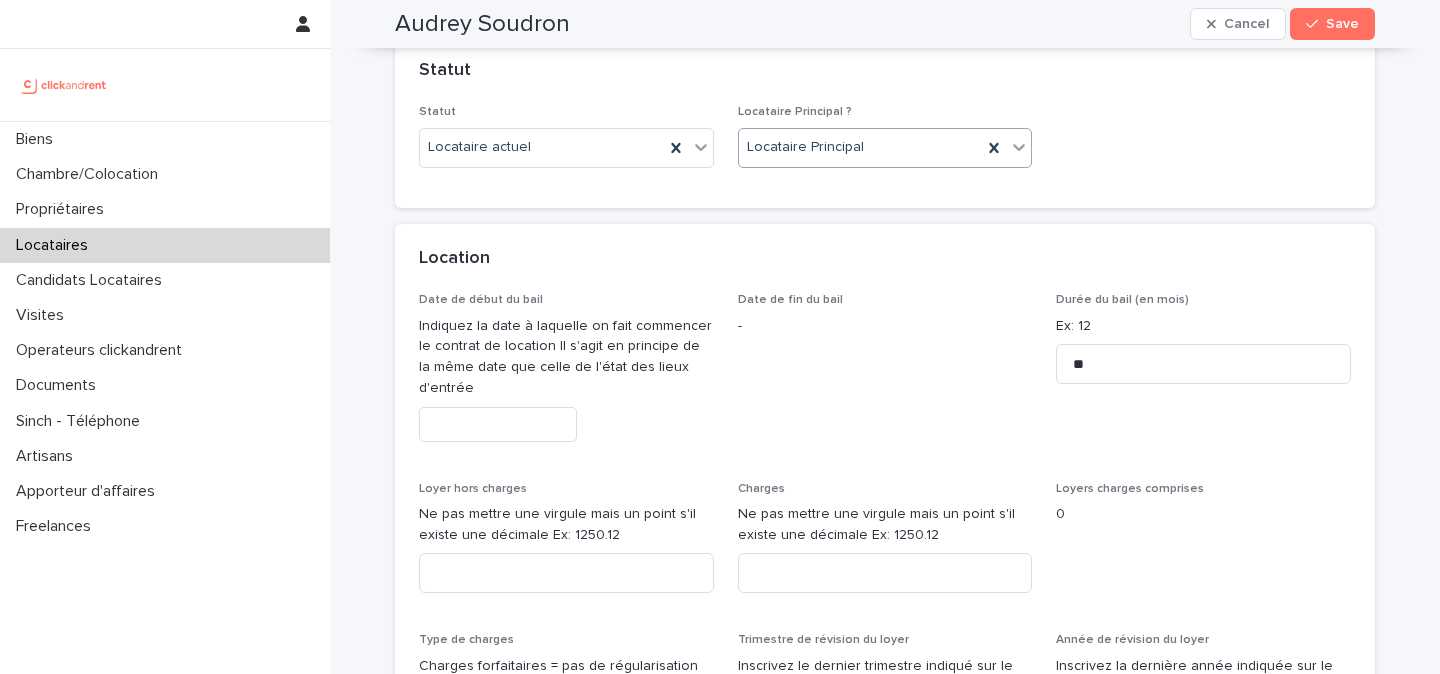 scroll, scrollTop: 680, scrollLeft: 0, axis: vertical 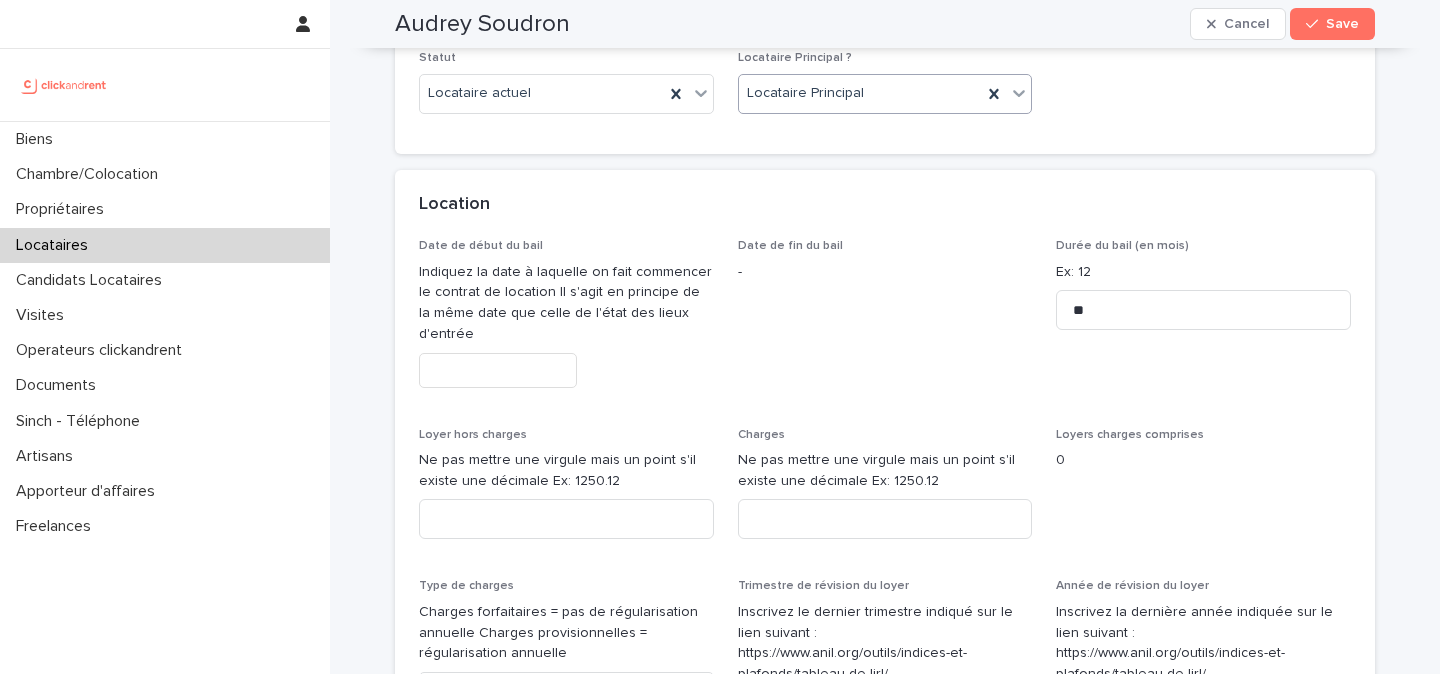 click at bounding box center [498, 370] 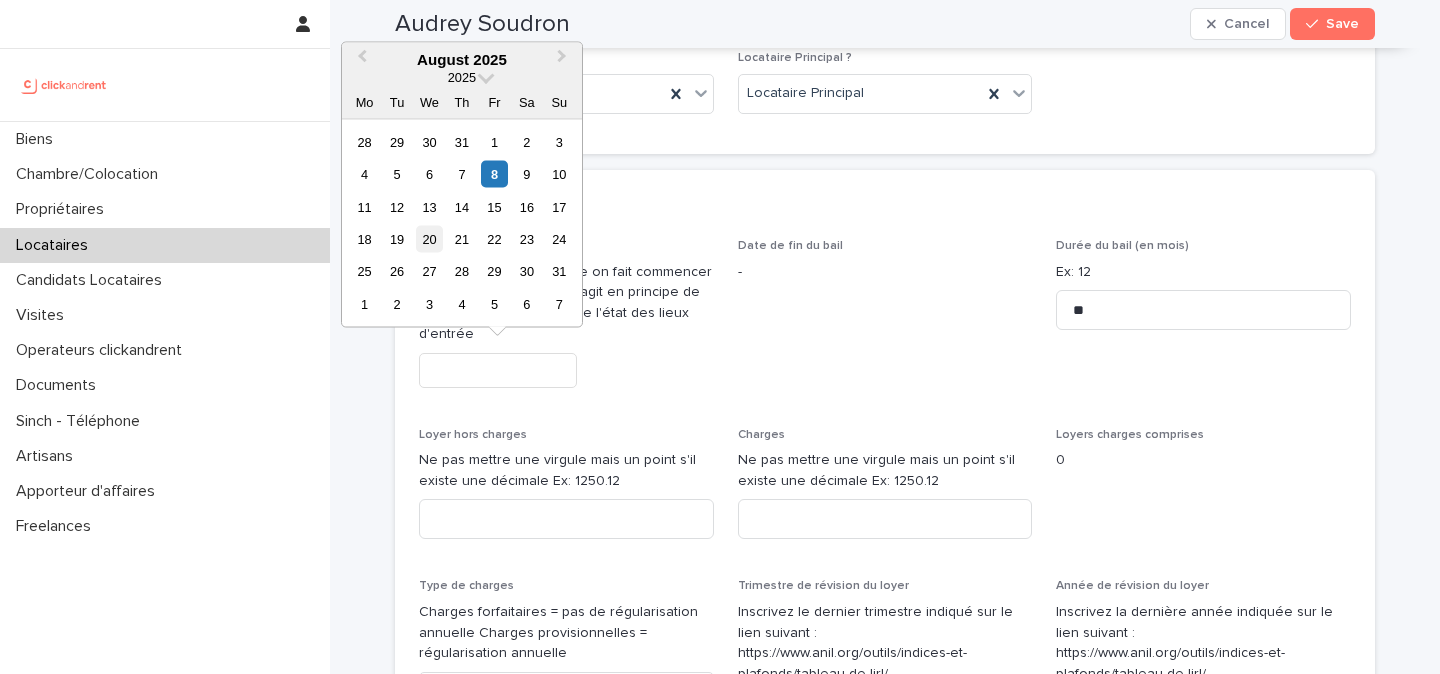 click on "20" at bounding box center [429, 239] 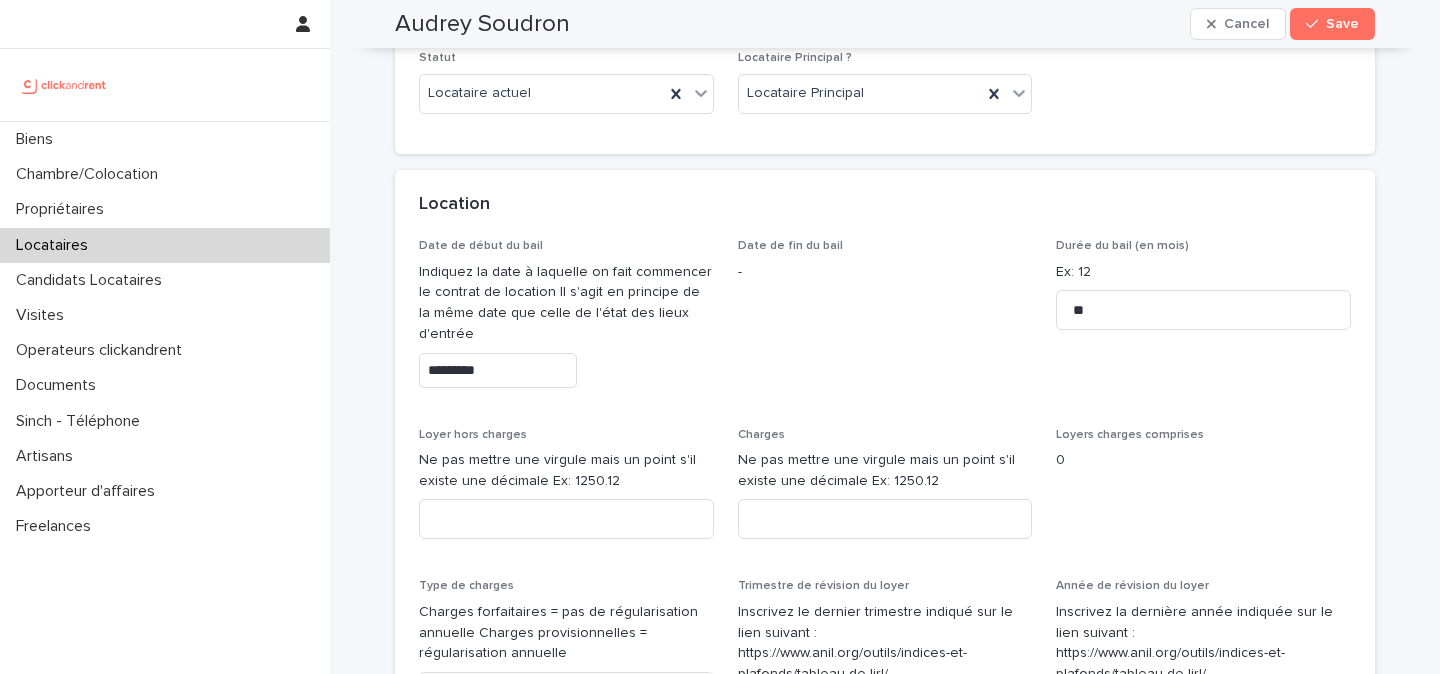 click on "Date de début du bail Indiquez la date à laquelle on fait commencer le contrat de location
Il s'agit en principe de la même date que celle de l'état des lieux d'entrée ********* Date de fin du bail - Durée du bail (en mois) Ex: 12 ** Loyer hors charges Ne pas mettre une virgule mais un point s'il existe une décimale
Ex: 1250.12 Charges Ne pas mettre une virgule mais un point s'il existe une décimale
Ex: 1250.12 Loyers charges comprises 0 Type de charges Charges forfaitaires = pas de régularisation annuelle
Charges provisionnelles = régularisation annuelle Select... Trimestre de révision du loyer Inscrivez le dernier trimestre indiqué sur le lien suivant : https://www.anil.org/outils/indices-et-plafonds/tableau-de-lirl/  Select... Année de révision du loyer Inscrivez la dernière année indiquée sur le lien suivant : https://www.anil.org/outils/indices-et-plafonds/tableau-de-lirl/  Nationalité du Locataire Ex: Française Date de naissance du locataire Lieu de naissance du Locataire - - -" at bounding box center (885, 643) 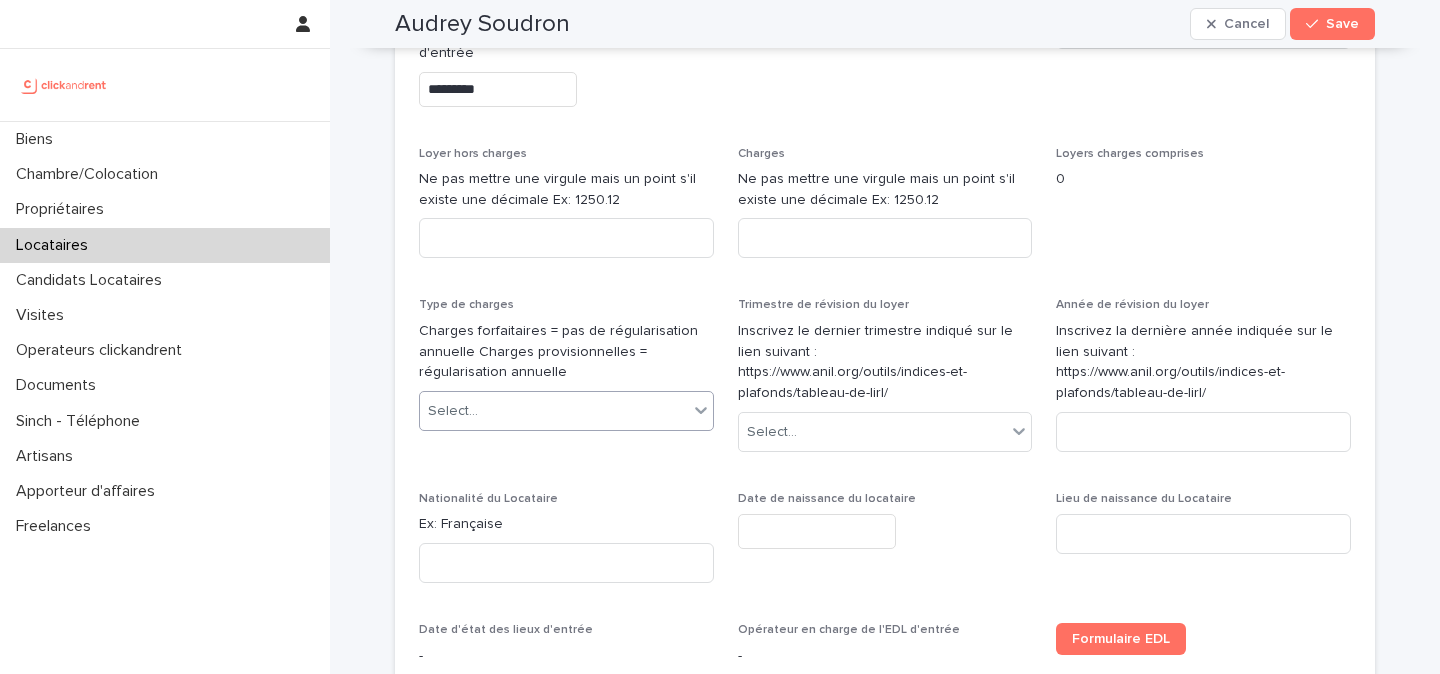 scroll, scrollTop: 991, scrollLeft: 0, axis: vertical 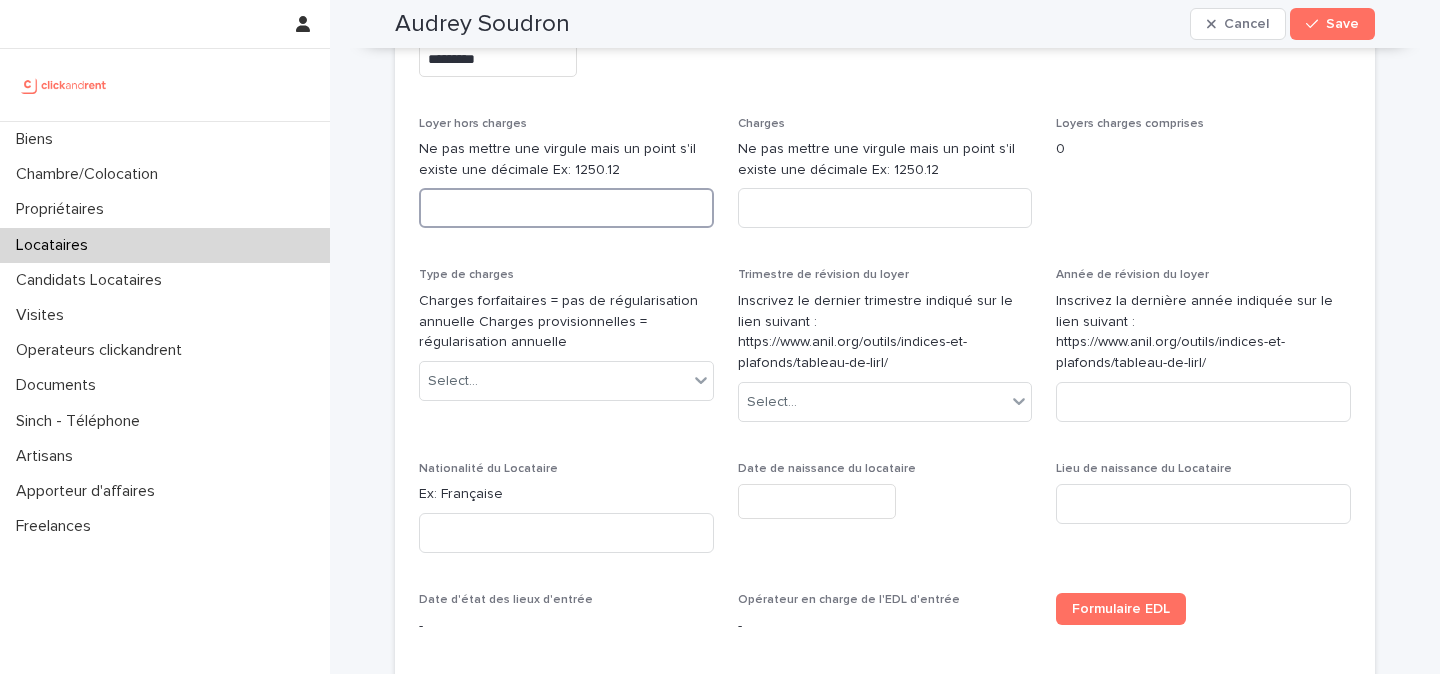 click at bounding box center [566, 208] 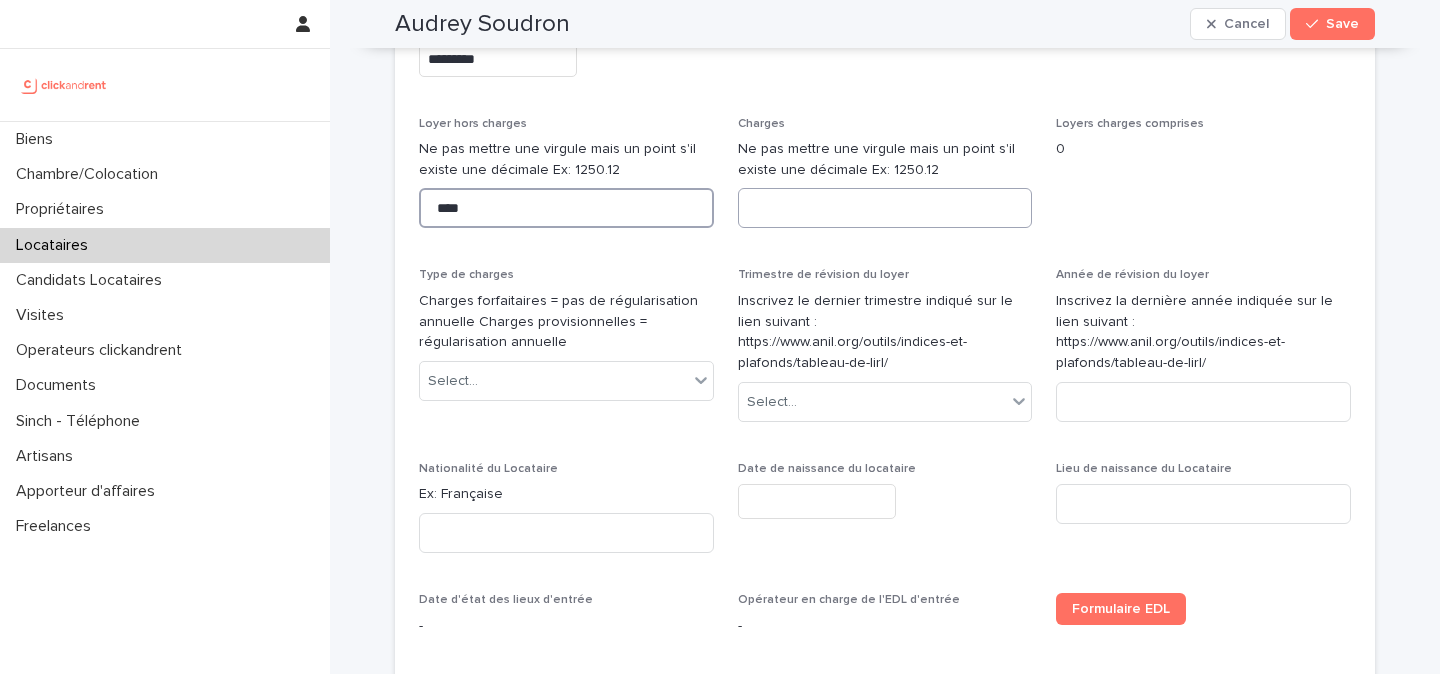 type on "****" 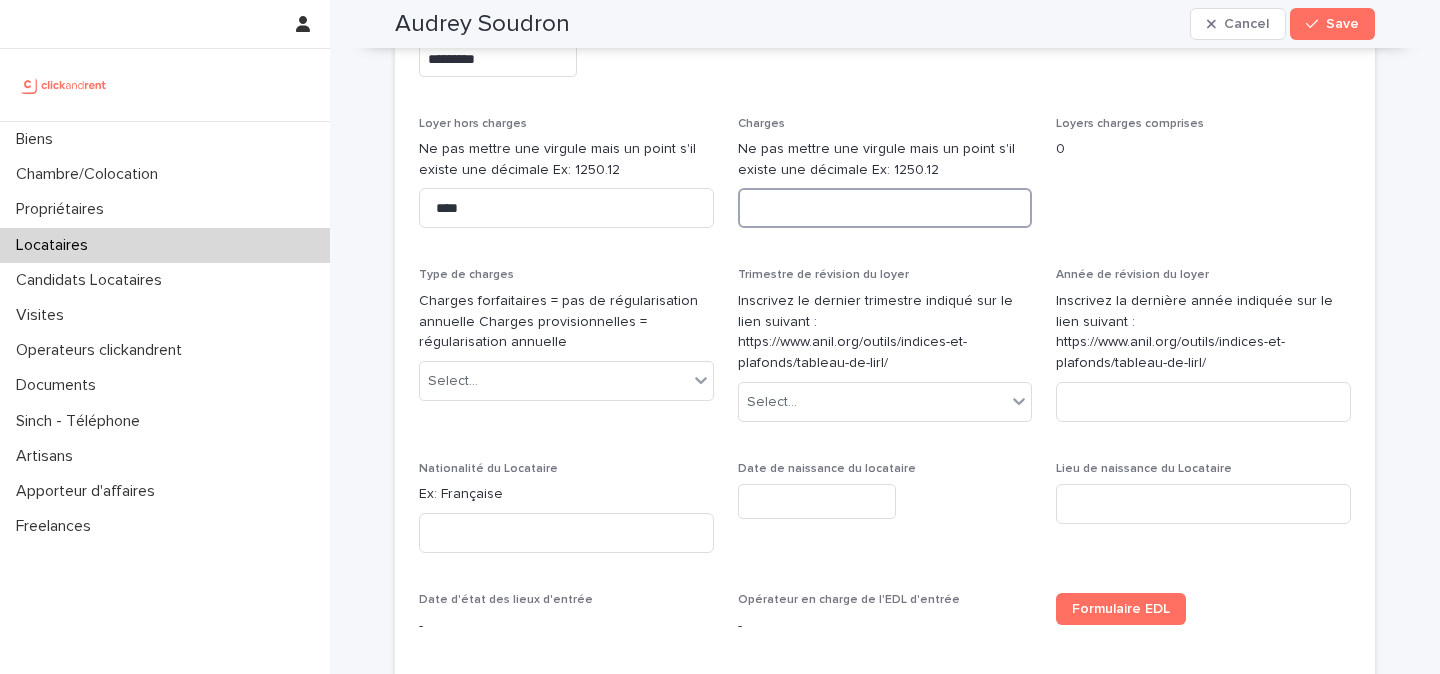 click at bounding box center (885, 208) 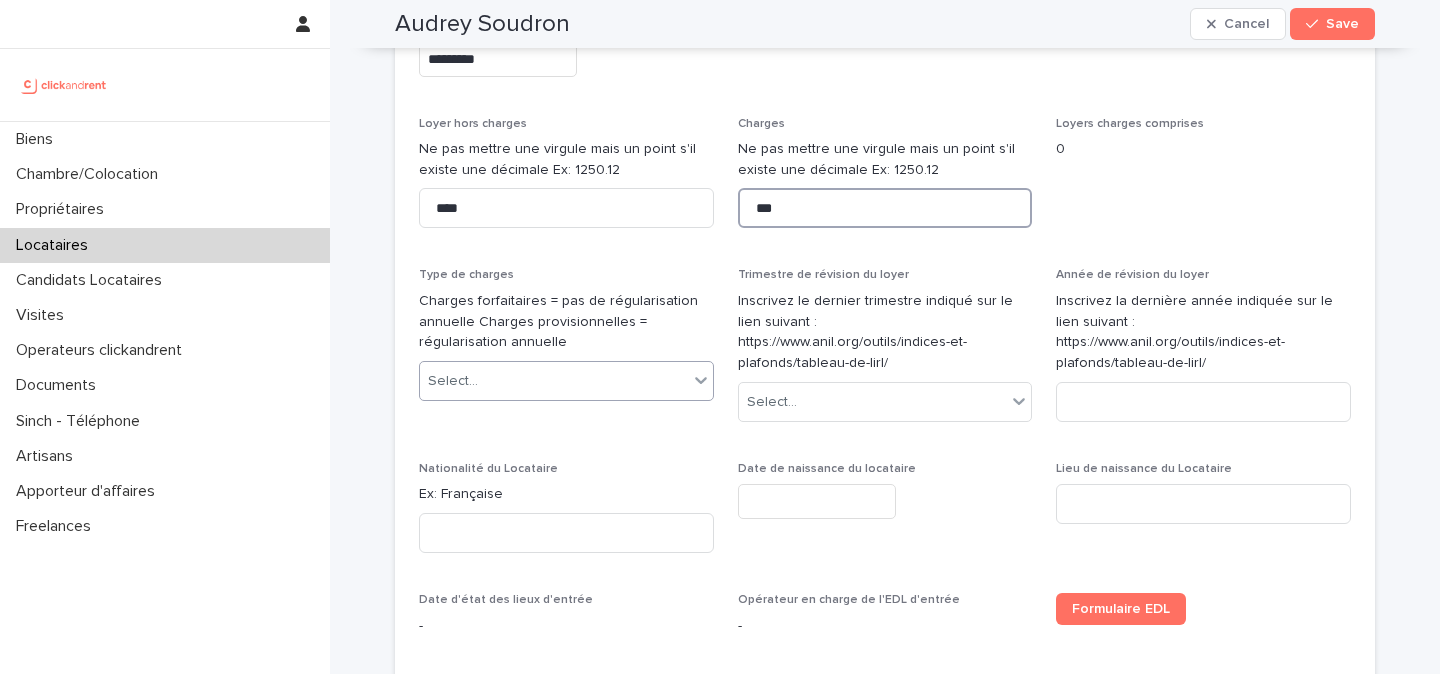 type on "***" 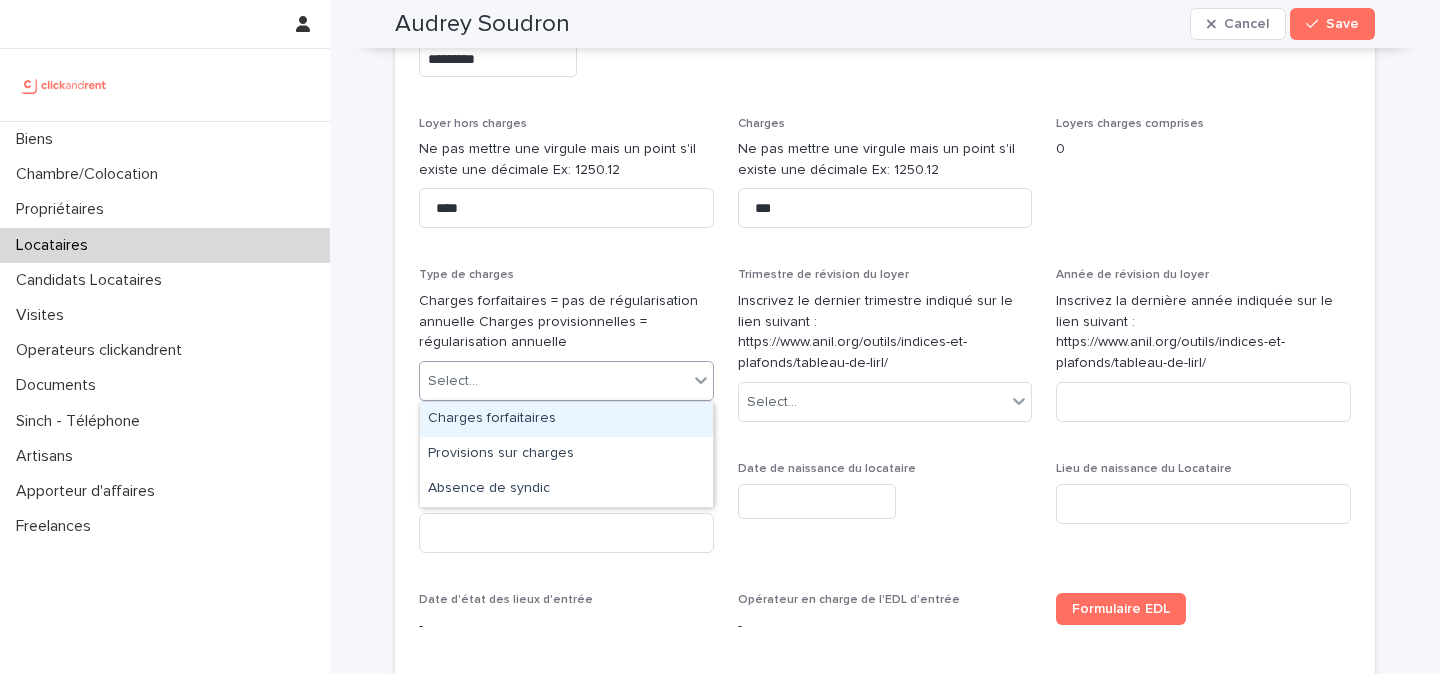 click on "Select..." at bounding box center (554, 381) 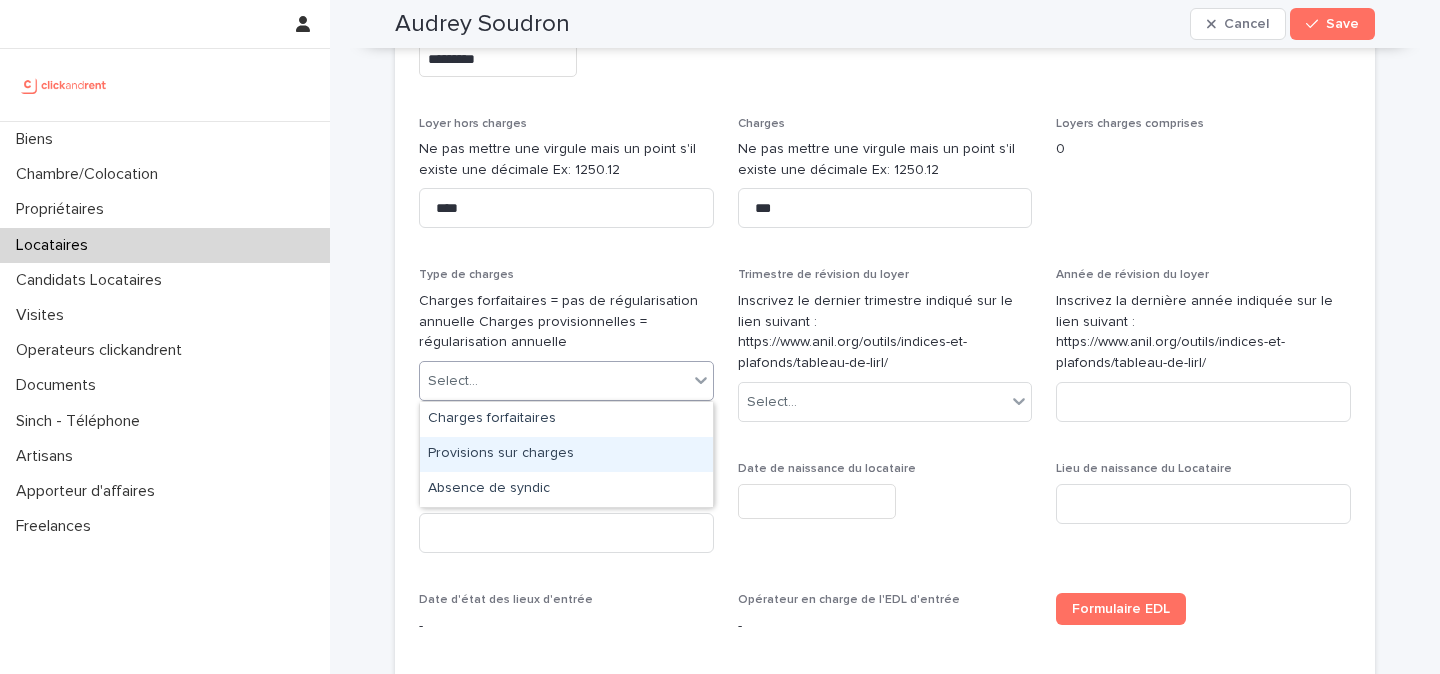 click on "Provisions sur charges" at bounding box center (566, 454) 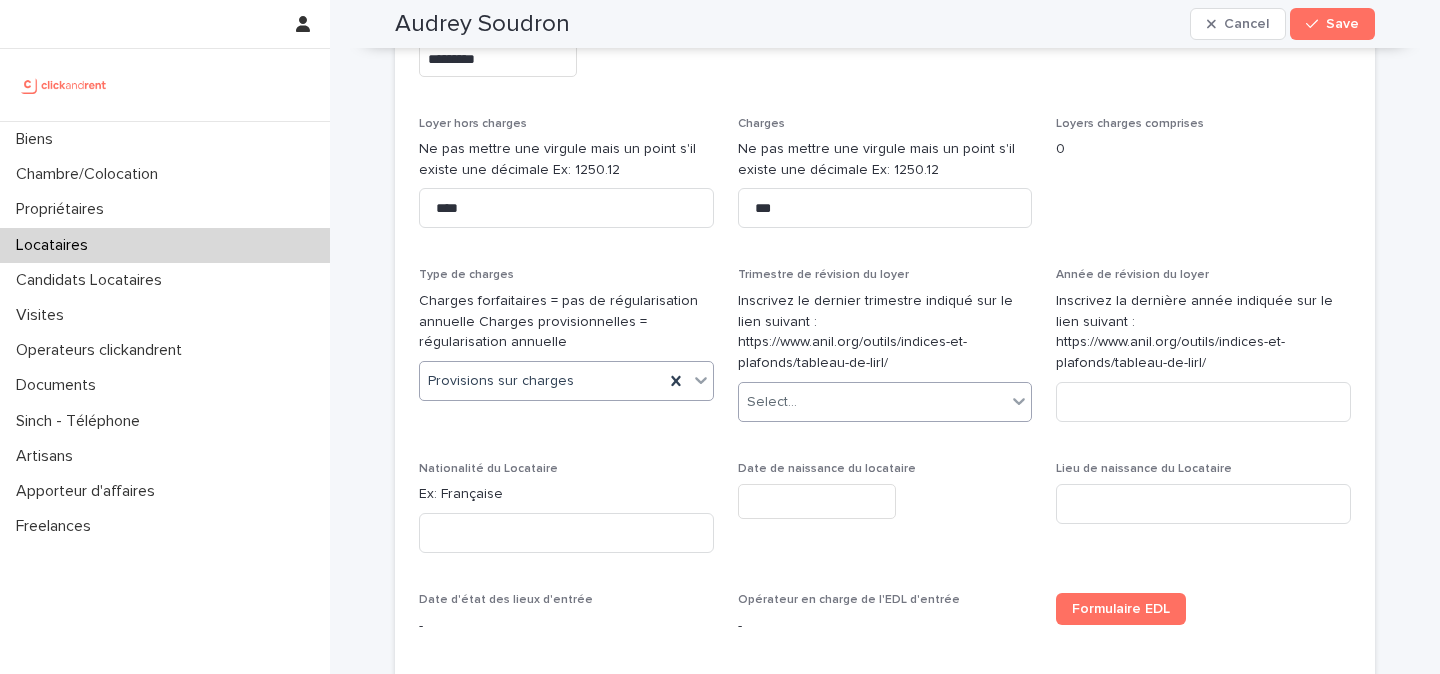 click on "Select..." at bounding box center (772, 402) 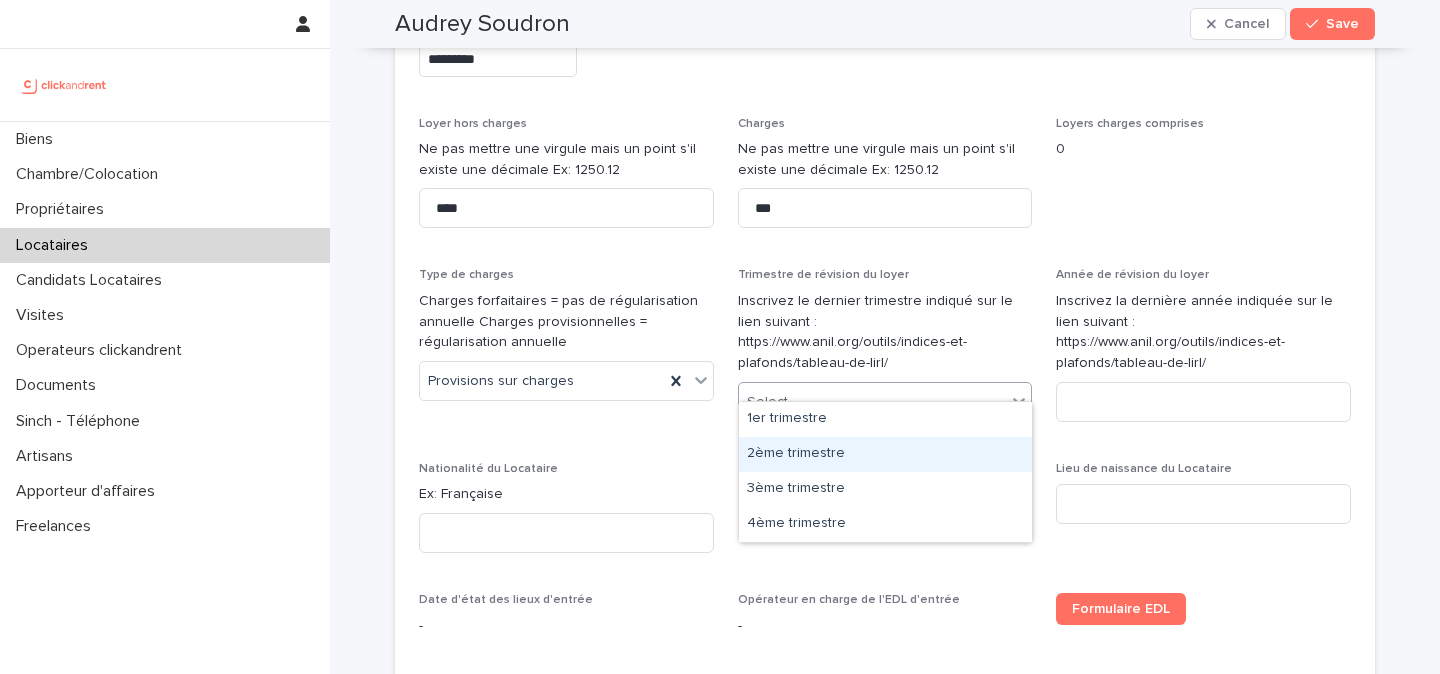click on "2ème trimestre" at bounding box center [885, 454] 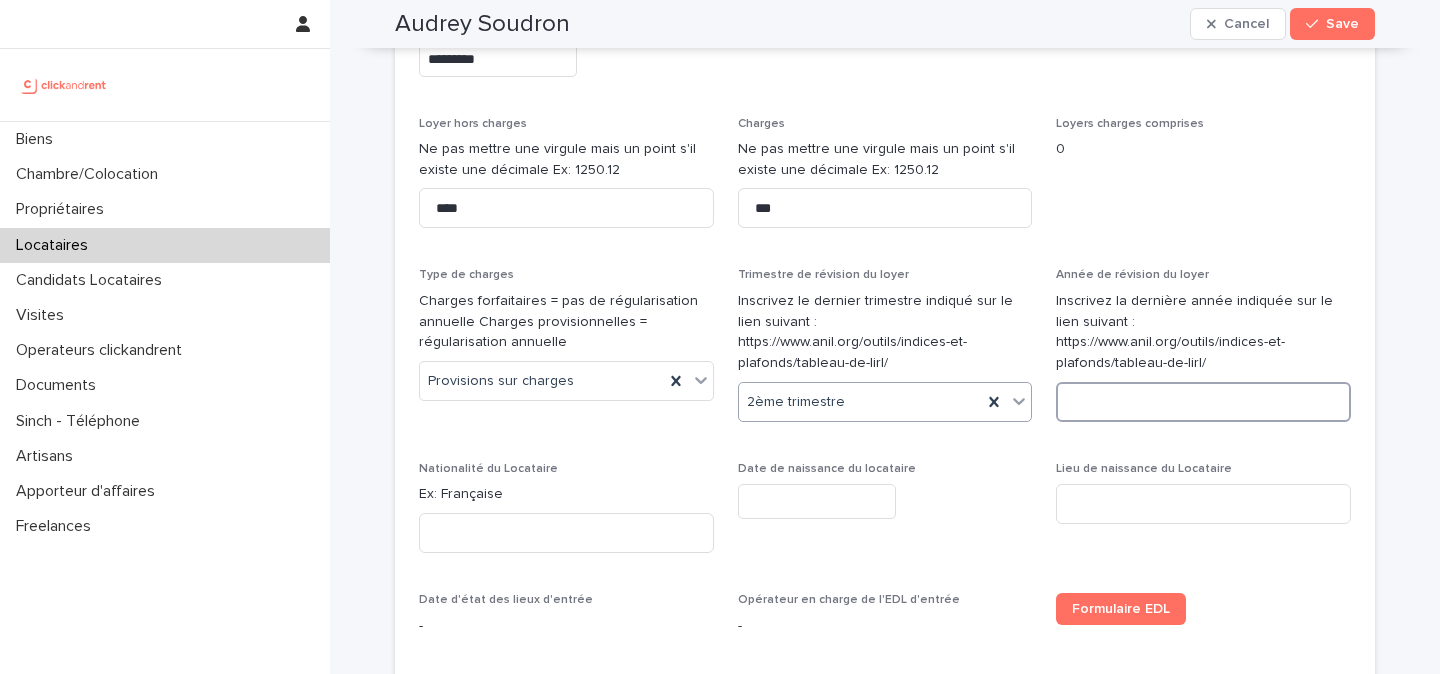 click at bounding box center (1203, 402) 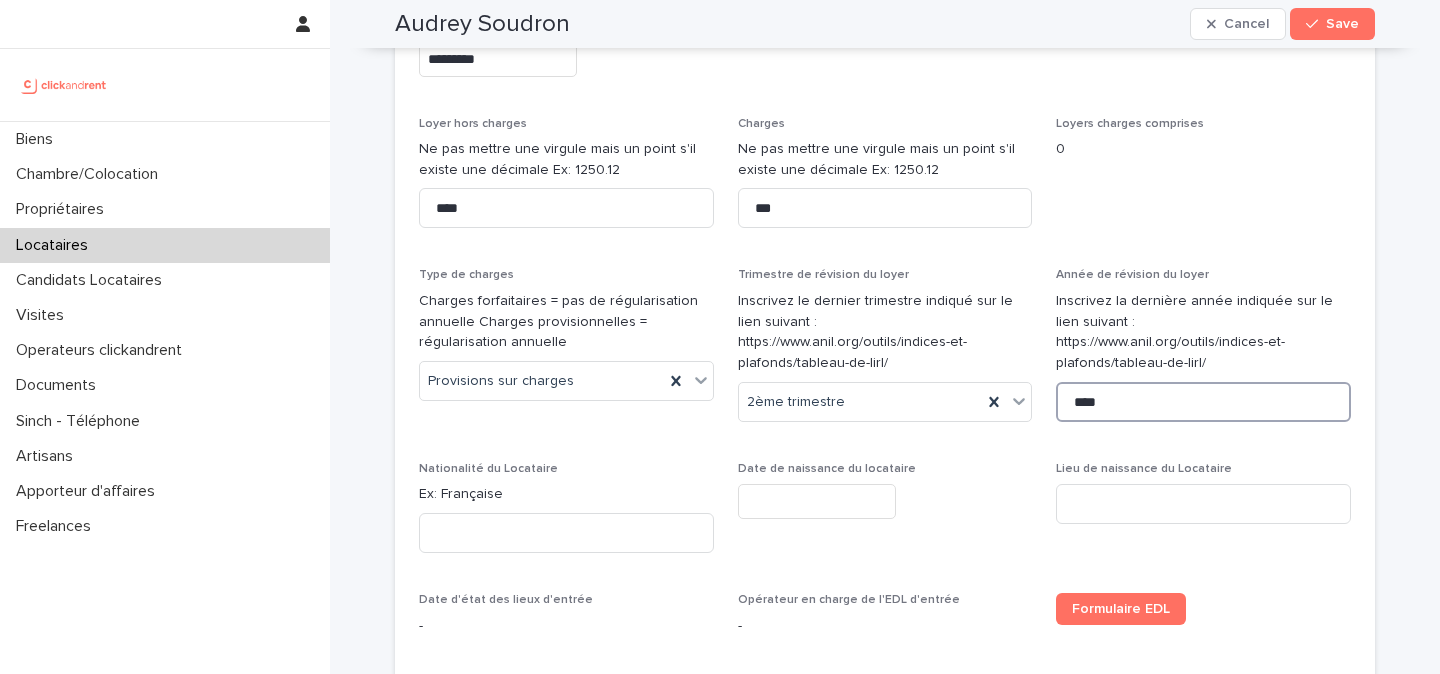 type on "****" 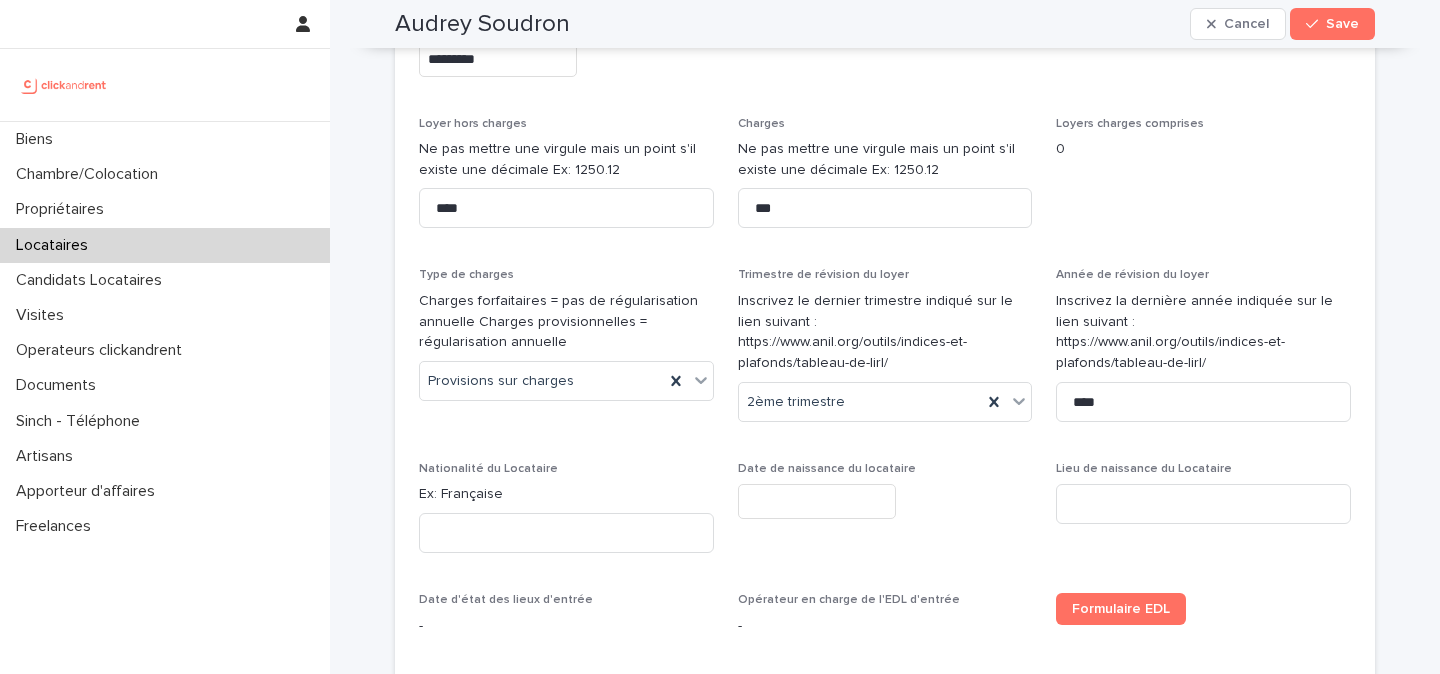 click on "Date de naissance du locataire" at bounding box center (885, 469) 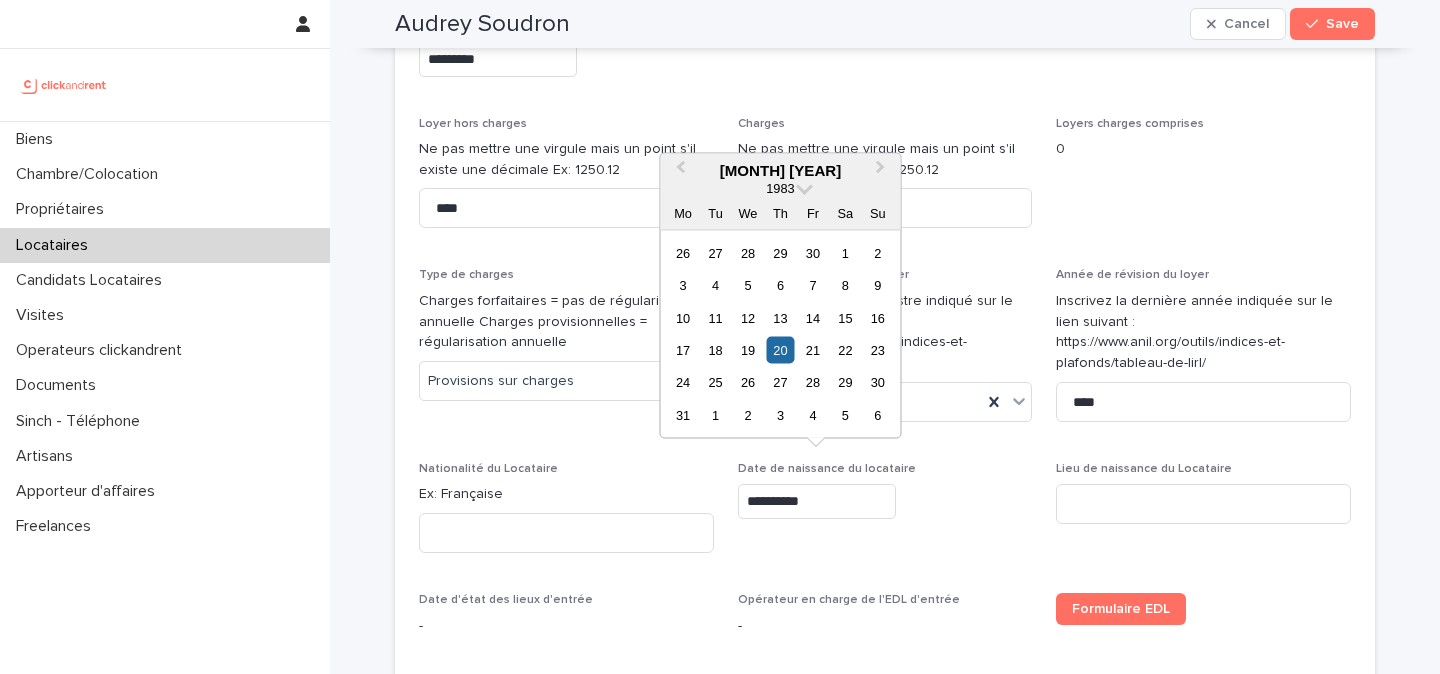 type on "**********" 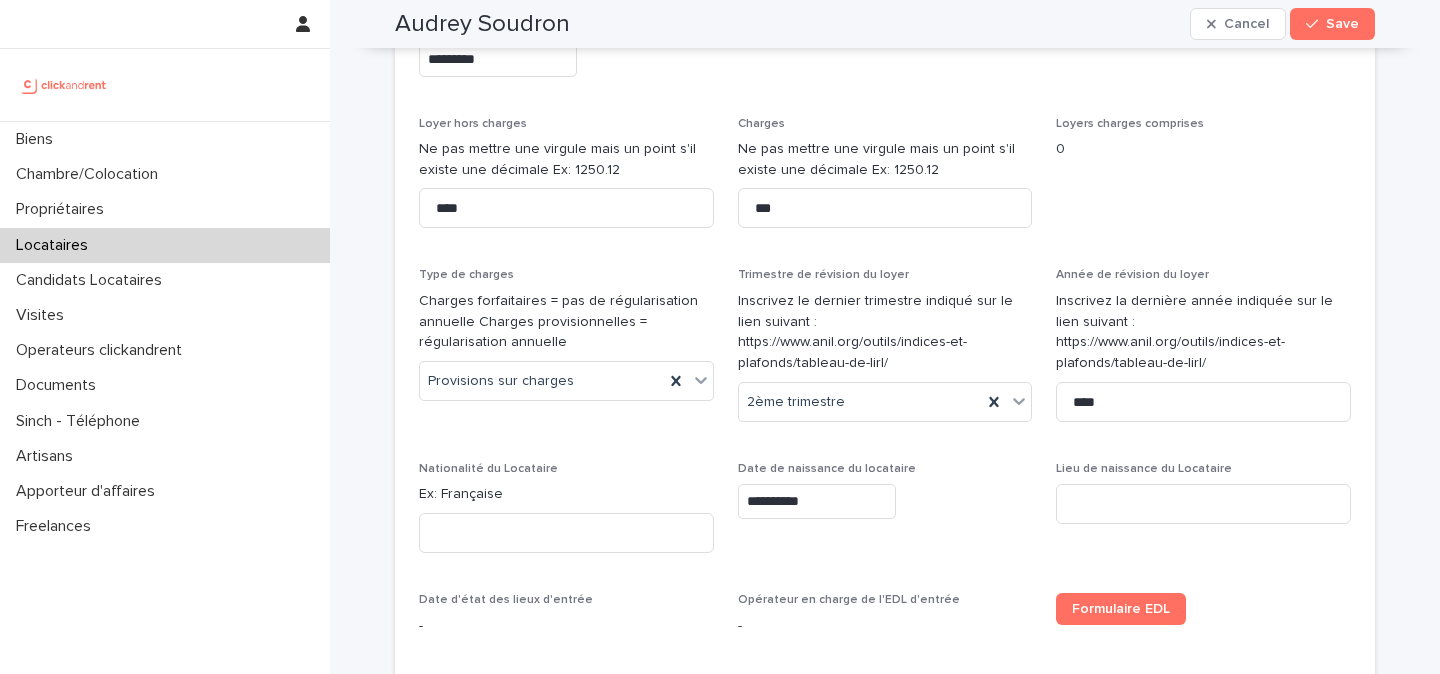 click on "Ex: Française" at bounding box center (566, 494) 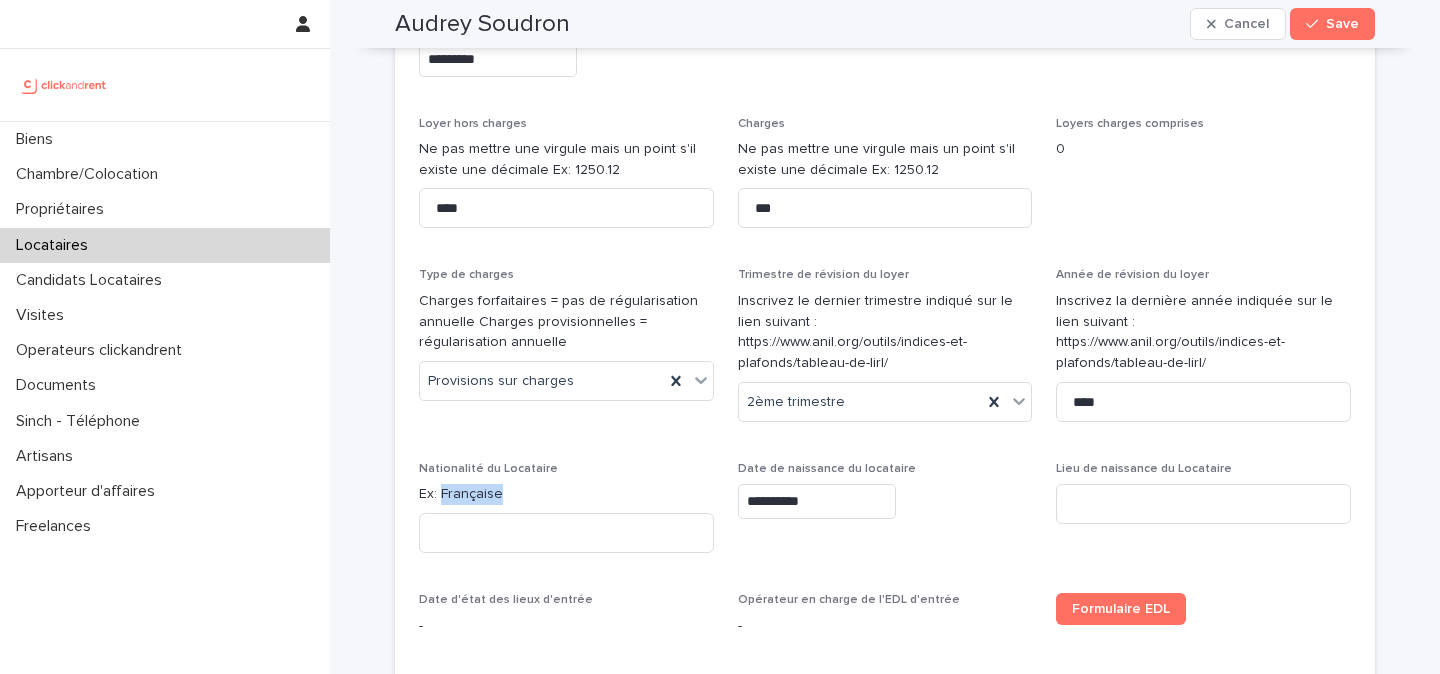 click on "Ex: Française" at bounding box center [566, 494] 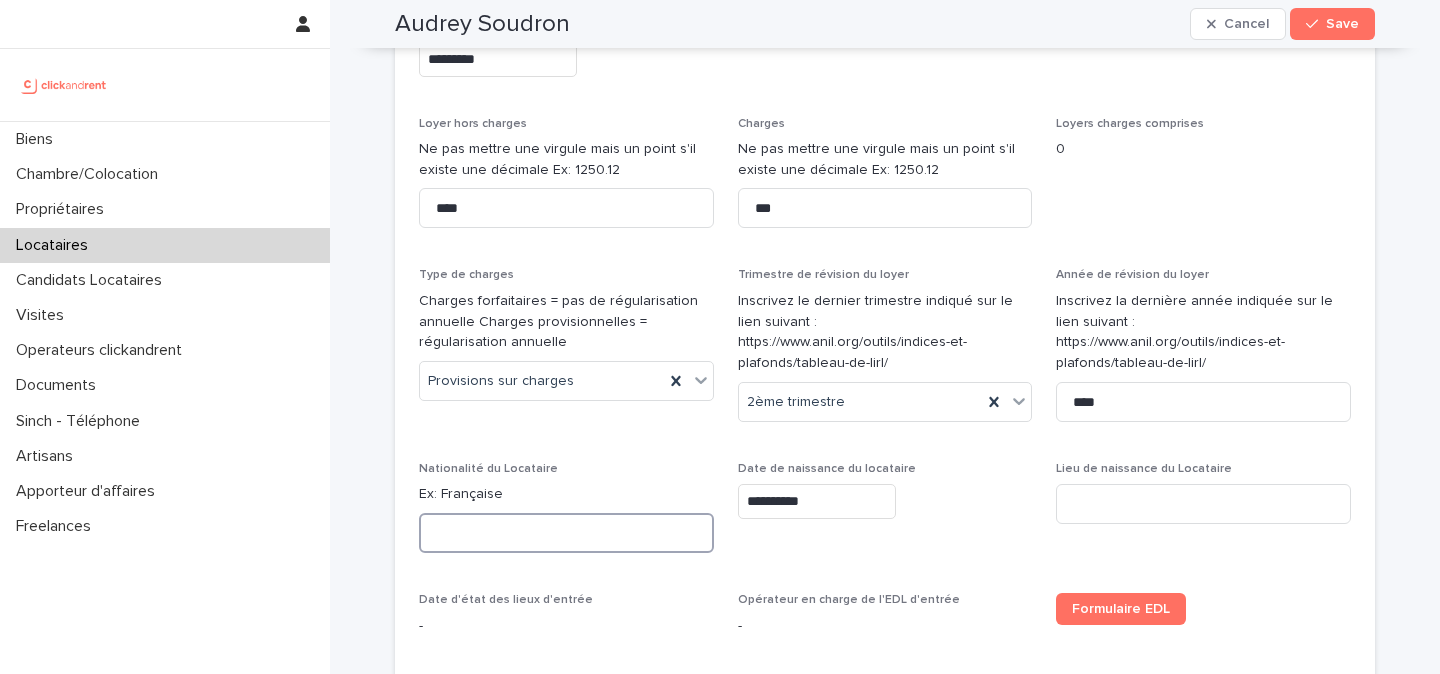 click at bounding box center (566, 533) 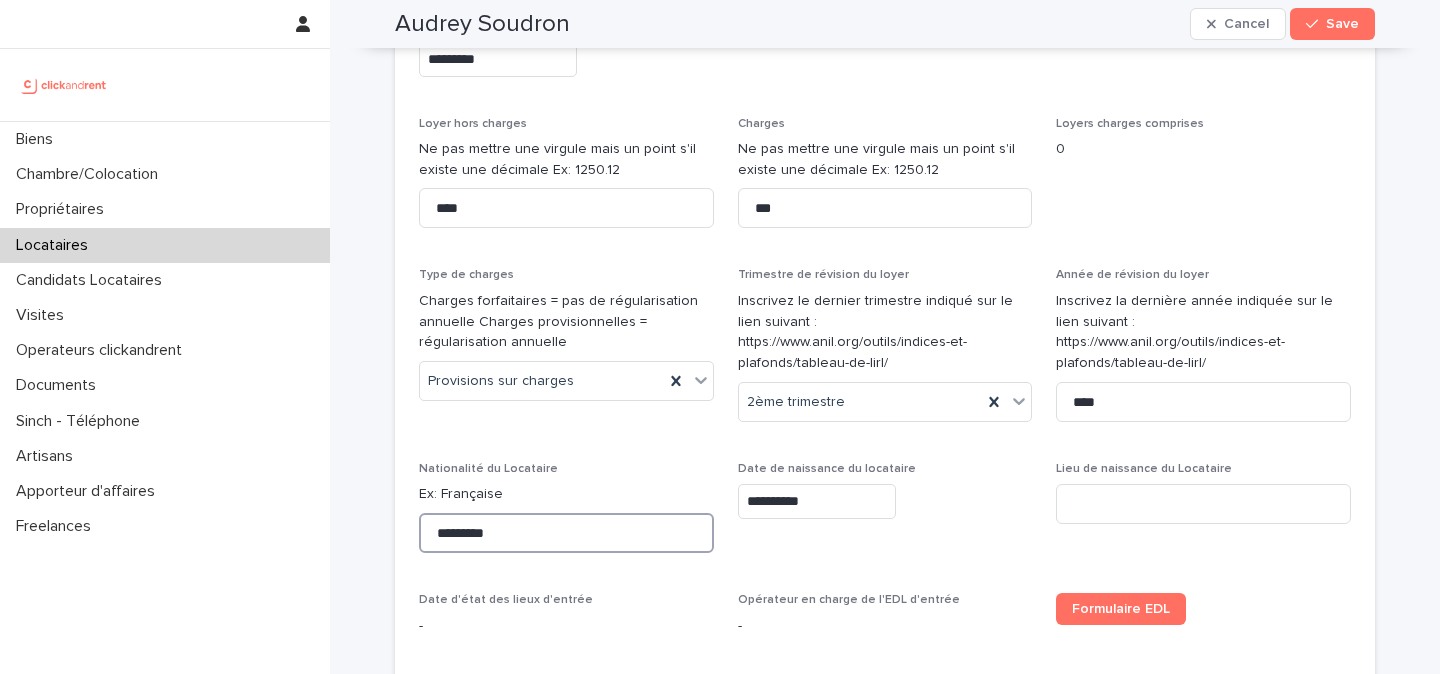 type on "*********" 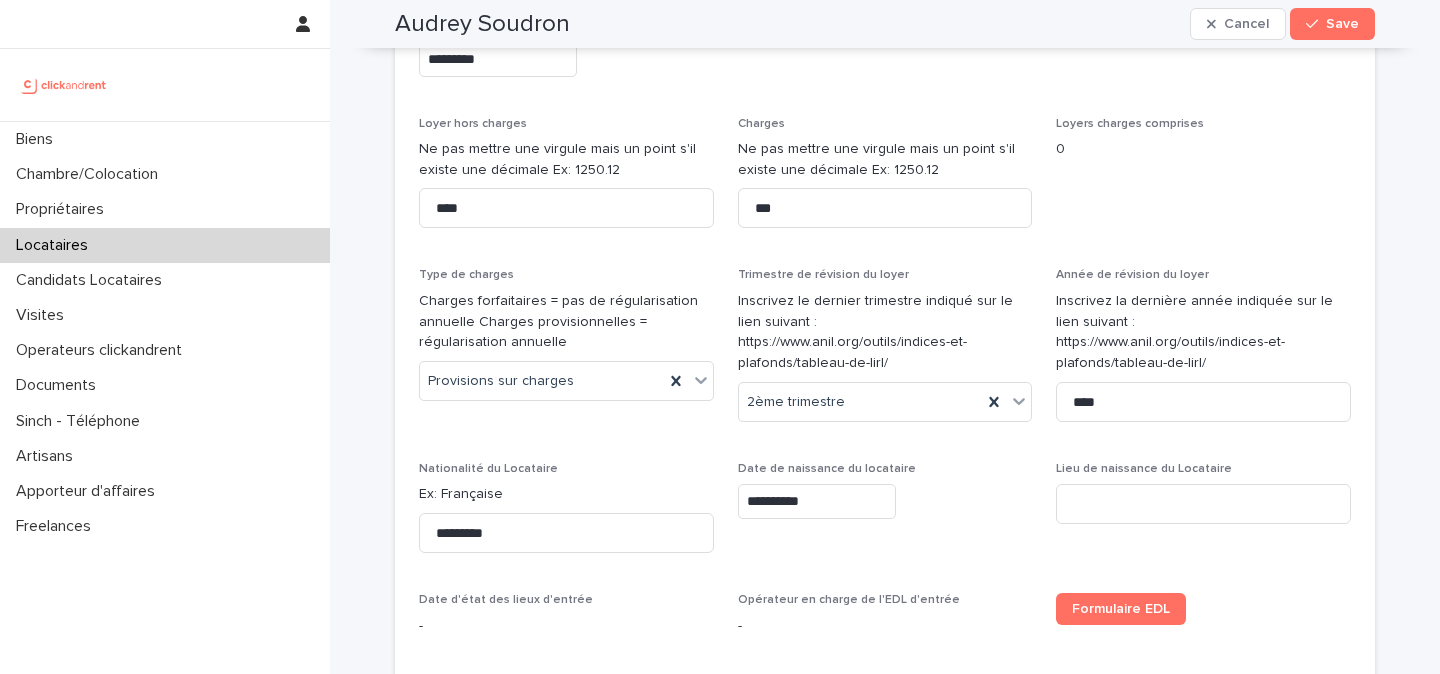click on "Nationalité du Locataire Ex: Française *********" at bounding box center (566, 515) 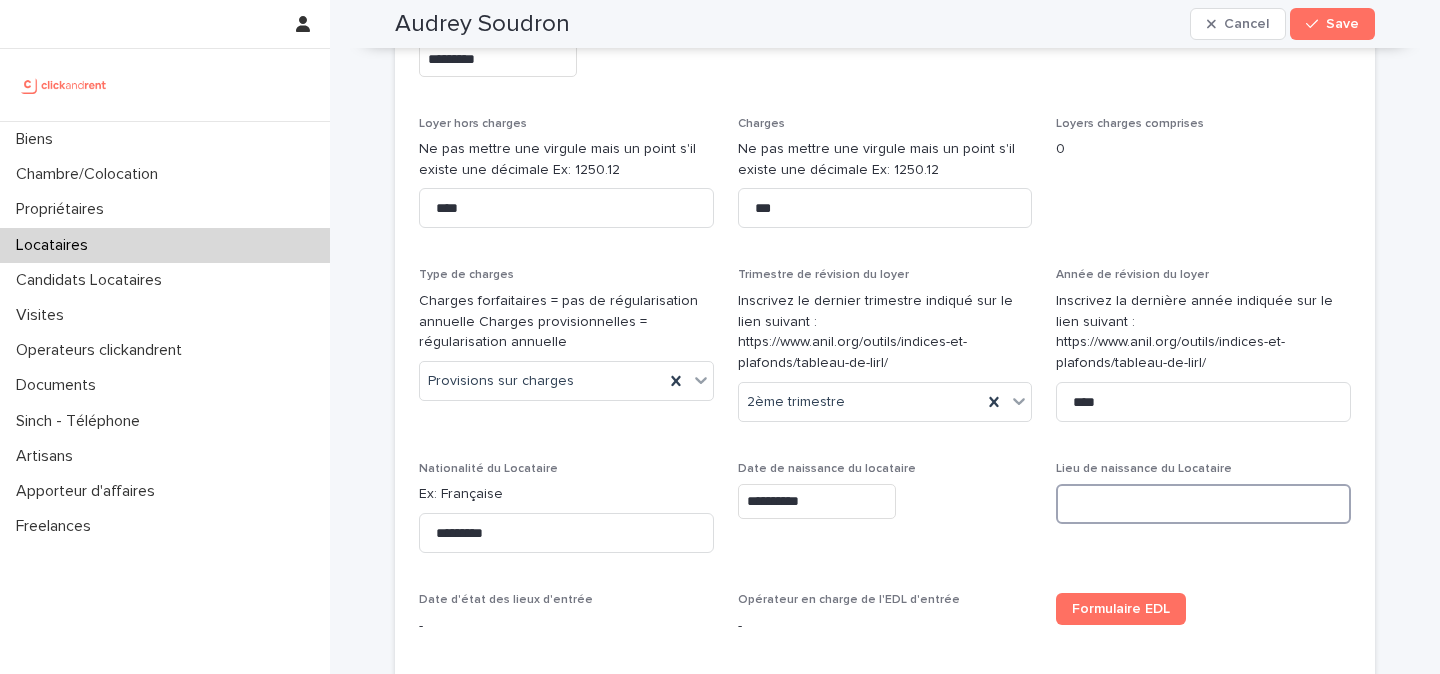 click at bounding box center (1203, 504) 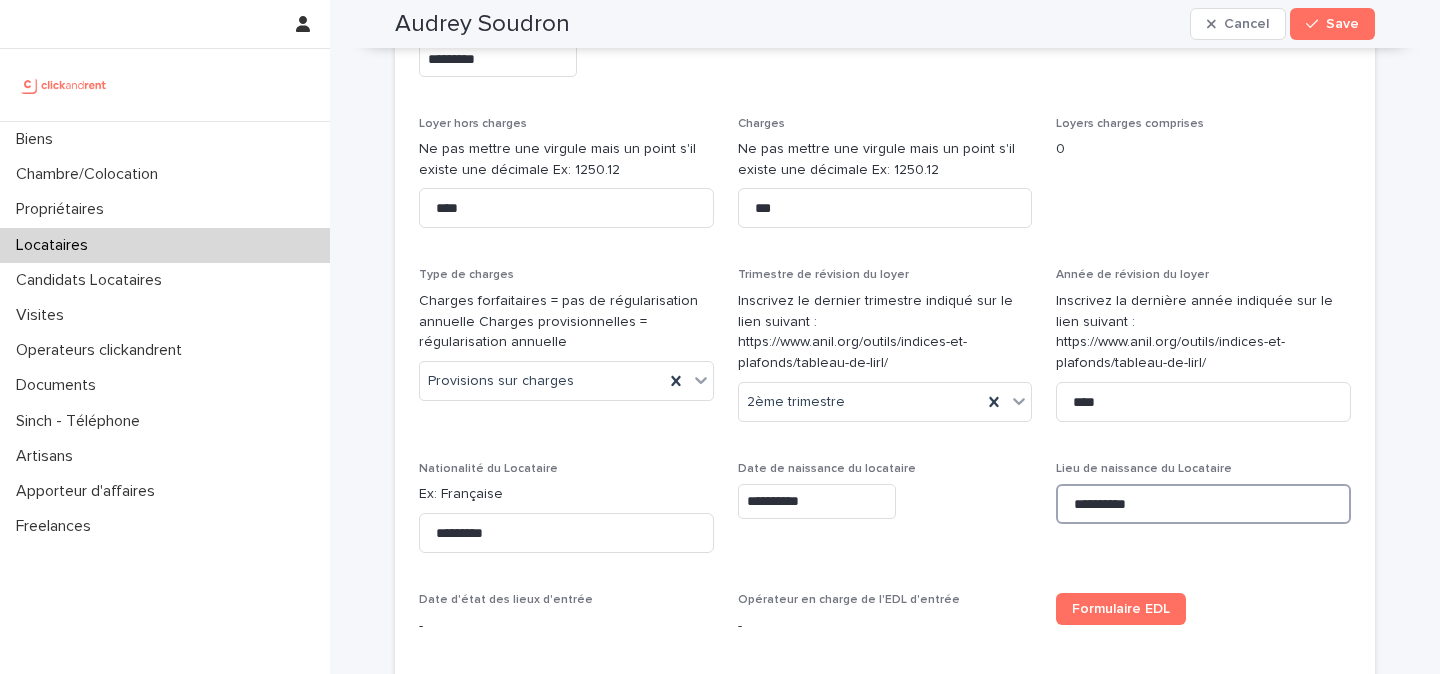 type on "**********" 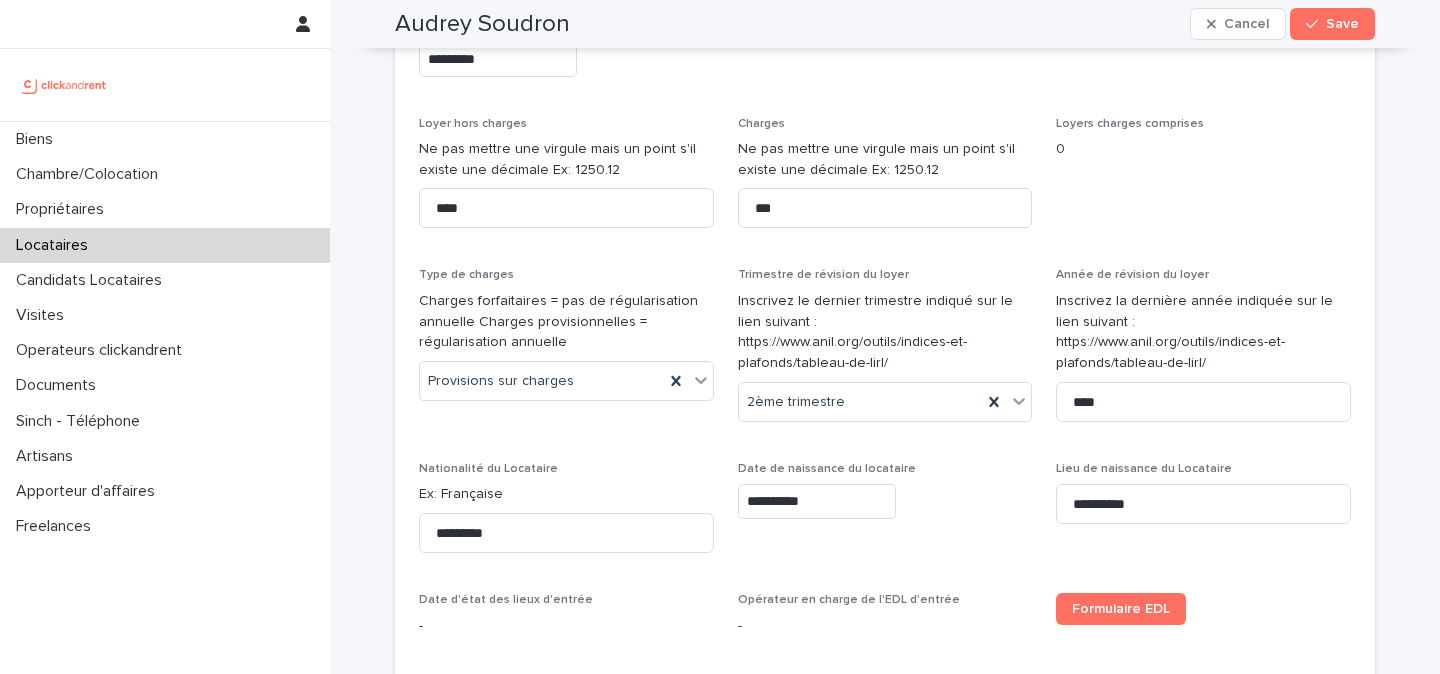 click on "**********" at bounding box center [885, 498] 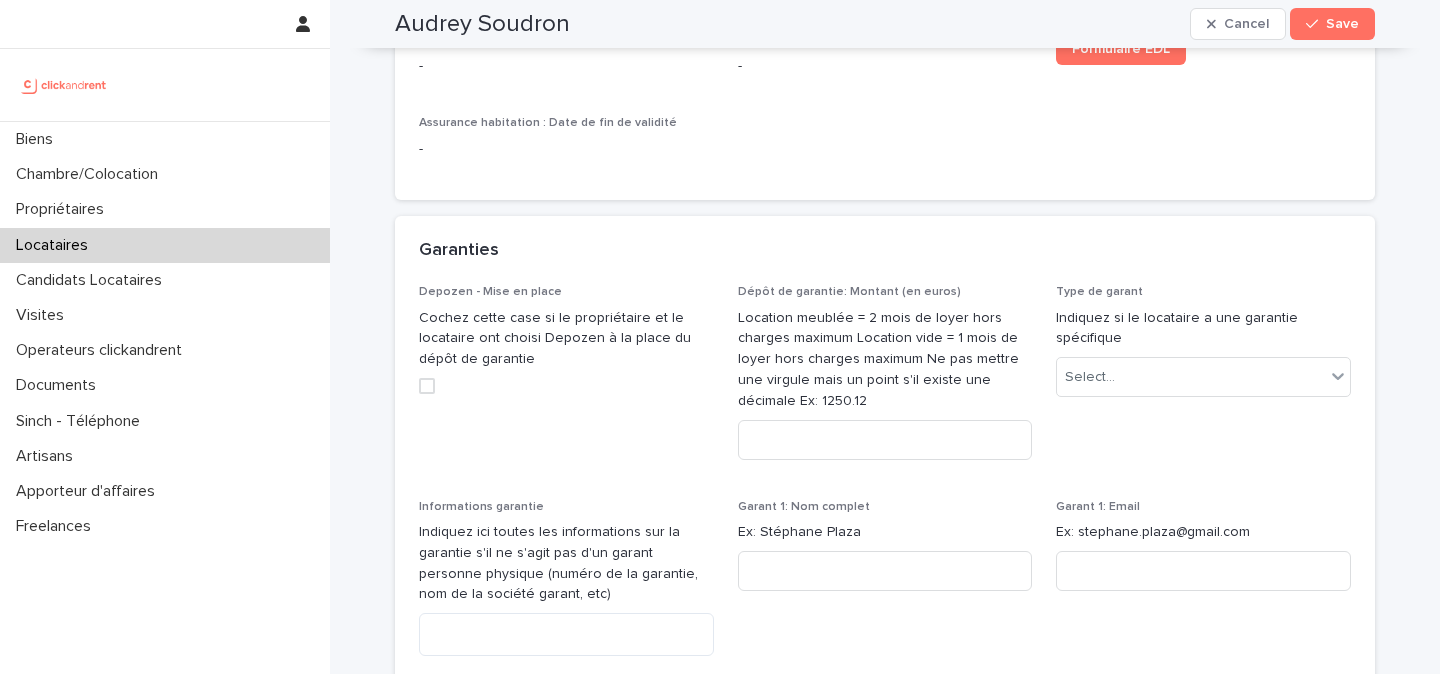 scroll, scrollTop: 1565, scrollLeft: 0, axis: vertical 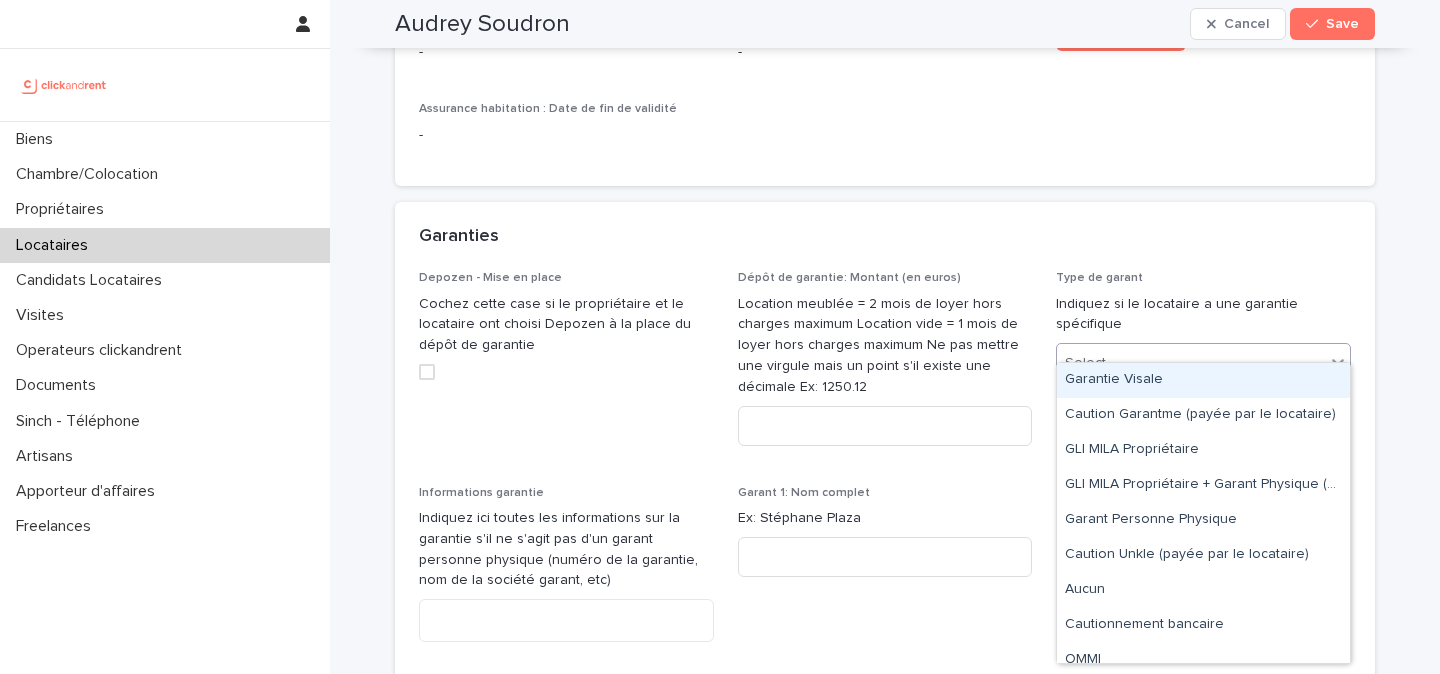 click on "Select..." at bounding box center [1191, 363] 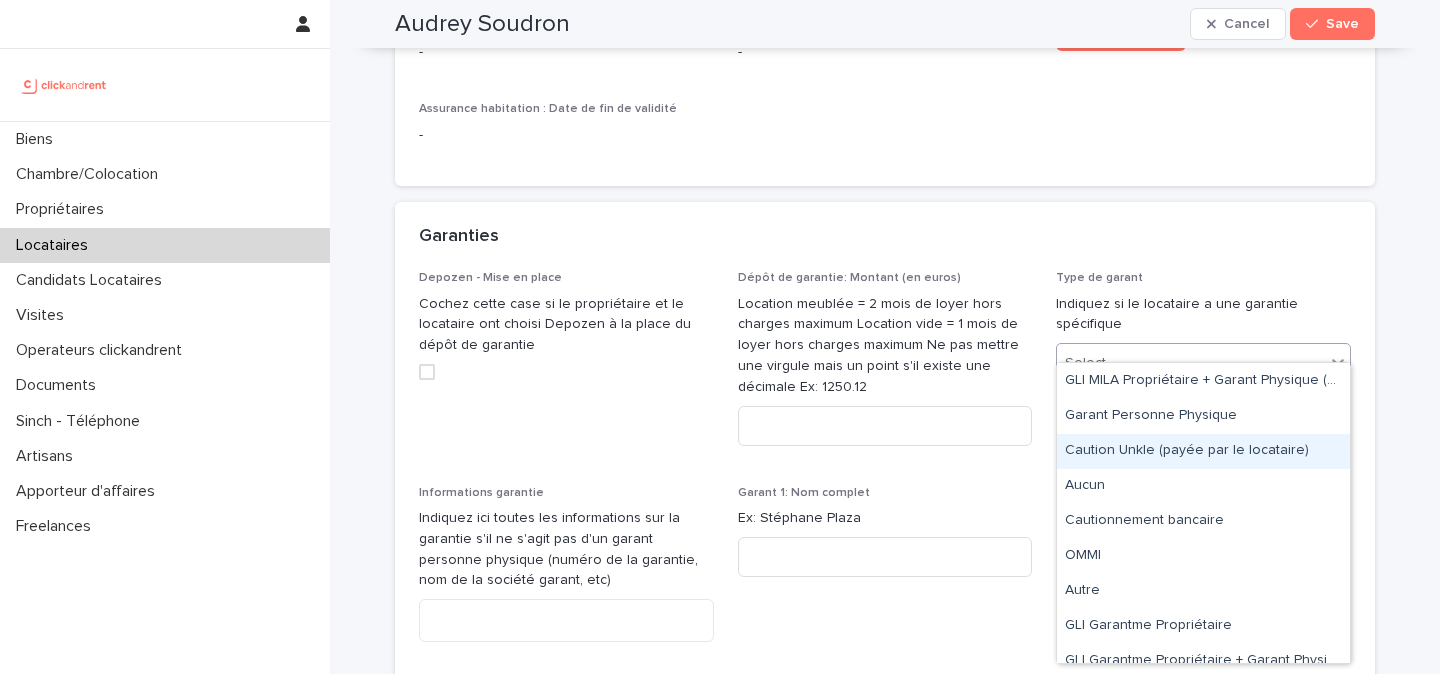 scroll, scrollTop: 120, scrollLeft: 0, axis: vertical 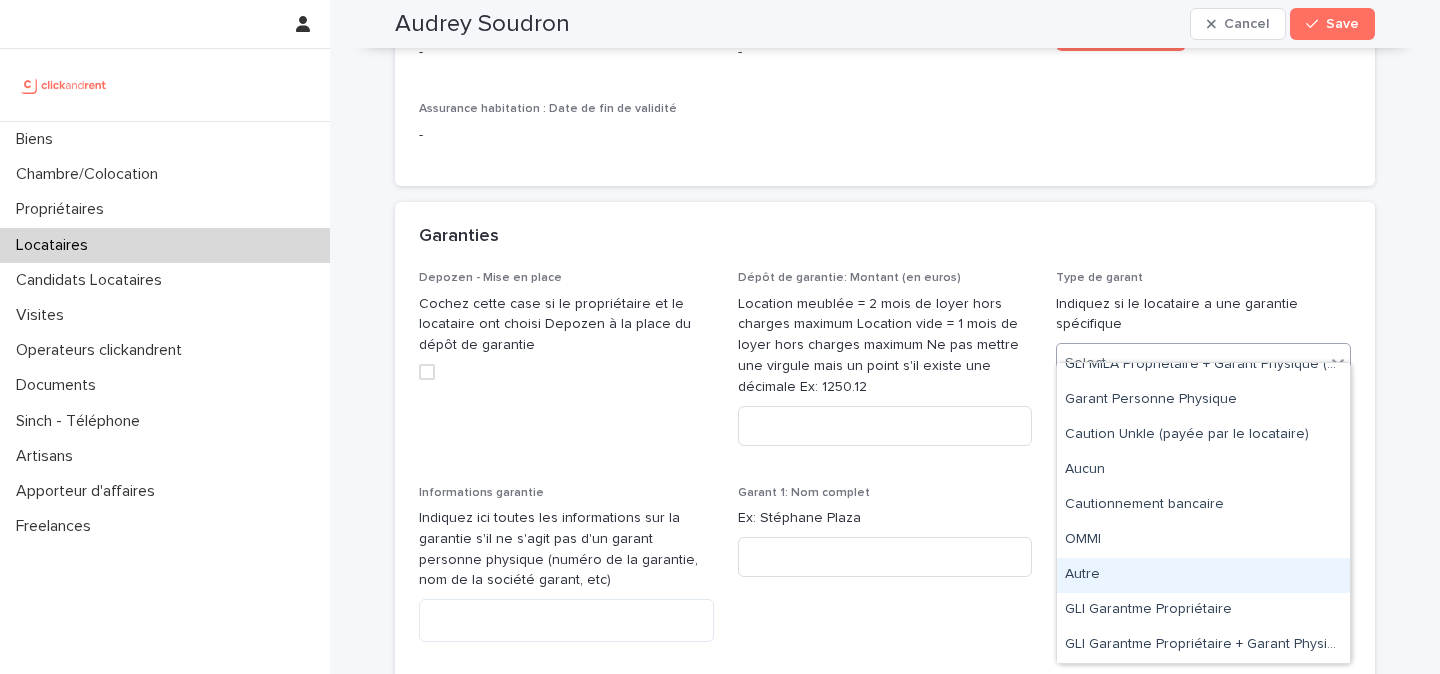 click on "Autre" at bounding box center [1203, 575] 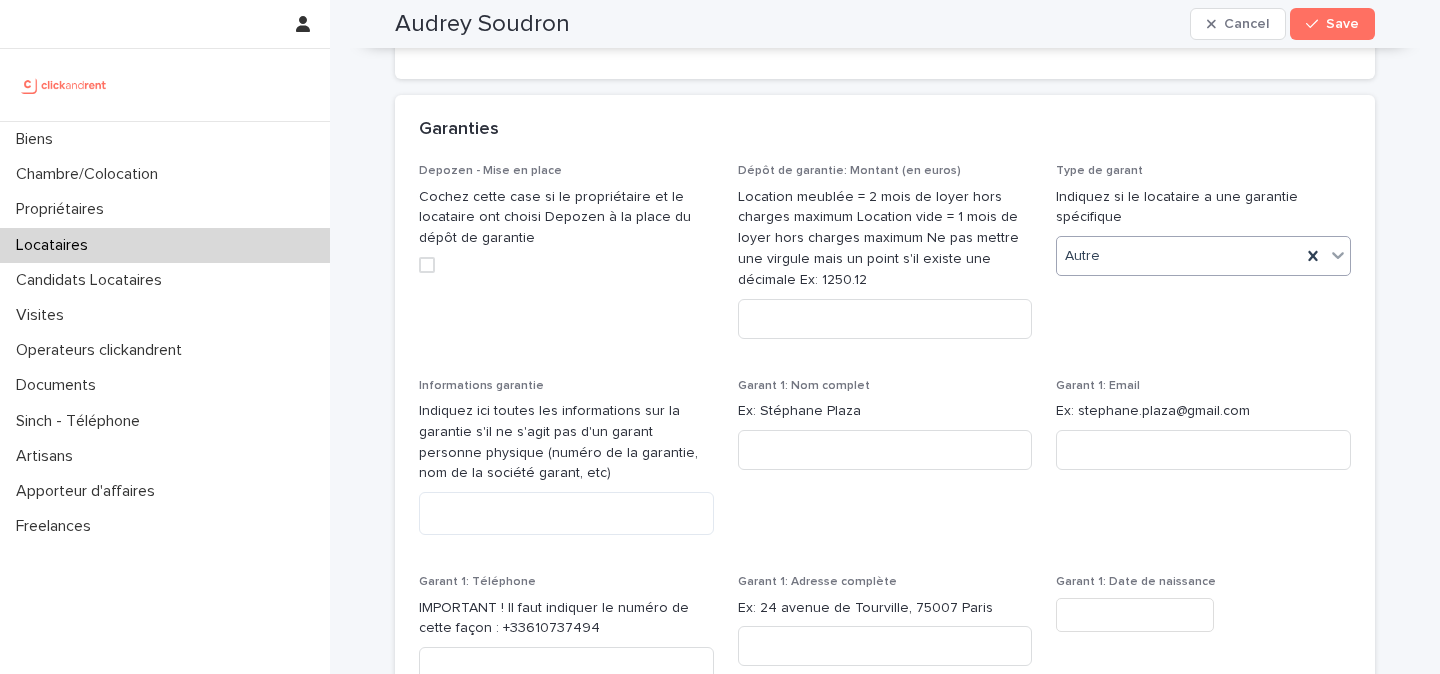 scroll, scrollTop: 1655, scrollLeft: 0, axis: vertical 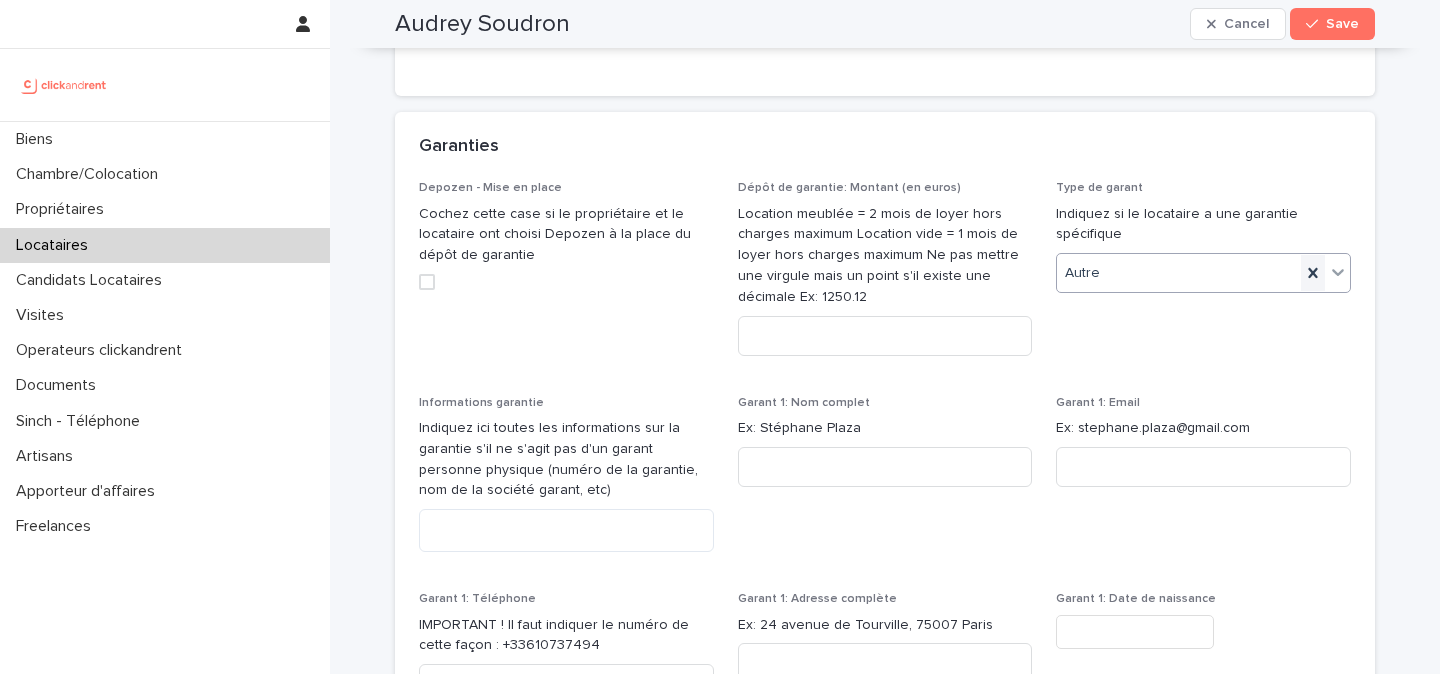 click 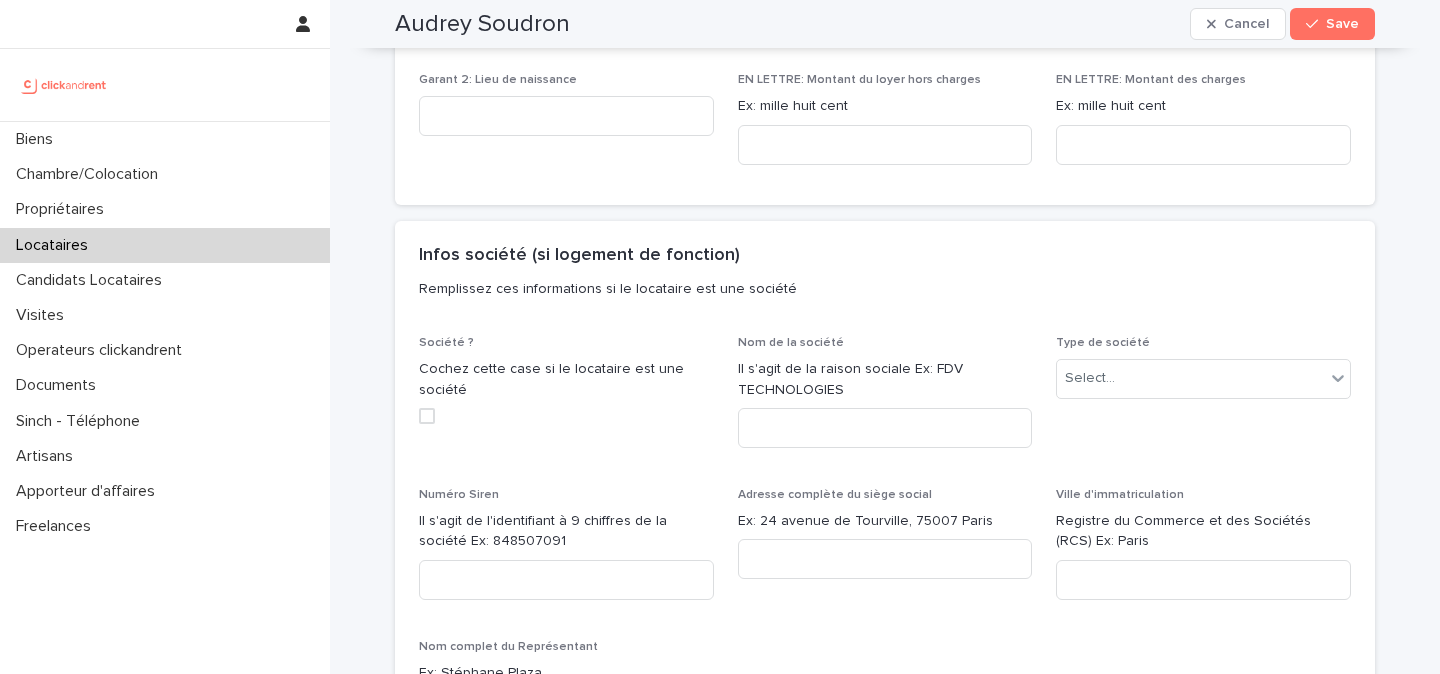 scroll, scrollTop: 2621, scrollLeft: 0, axis: vertical 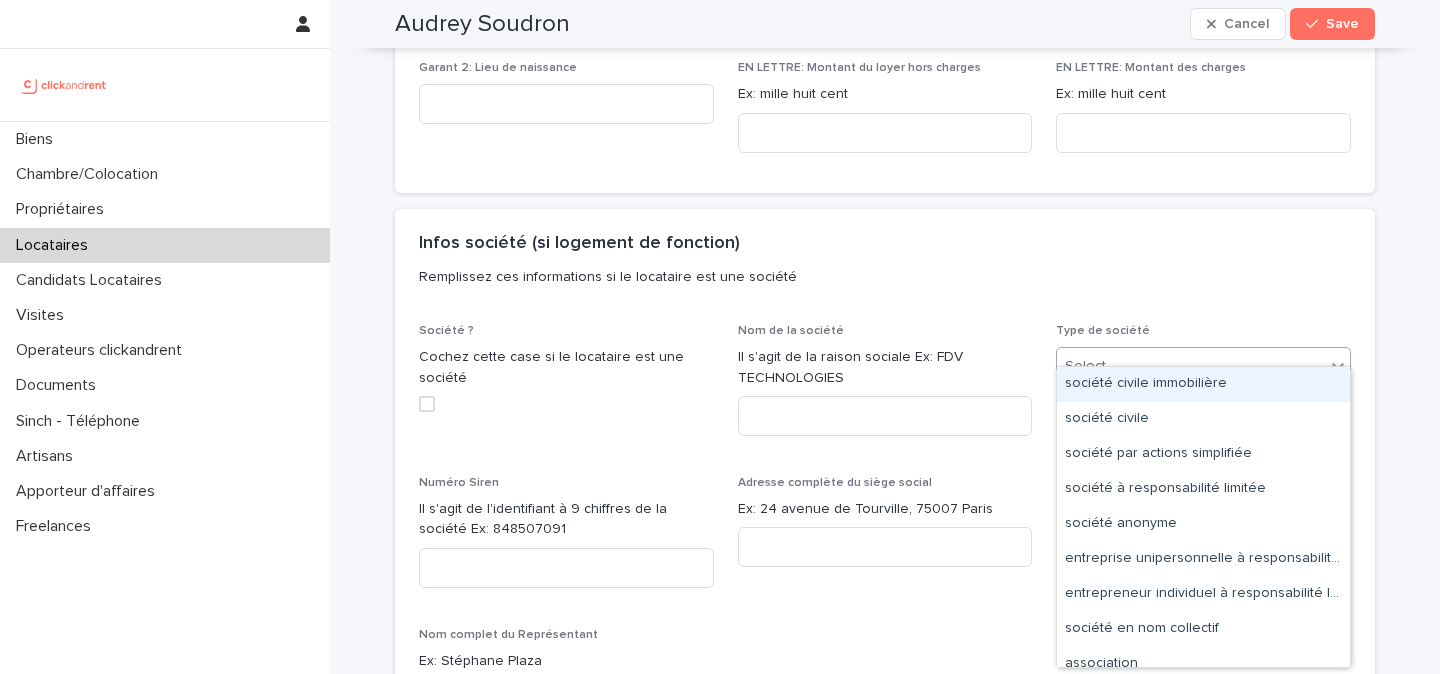 click on "Select..." at bounding box center [1191, 366] 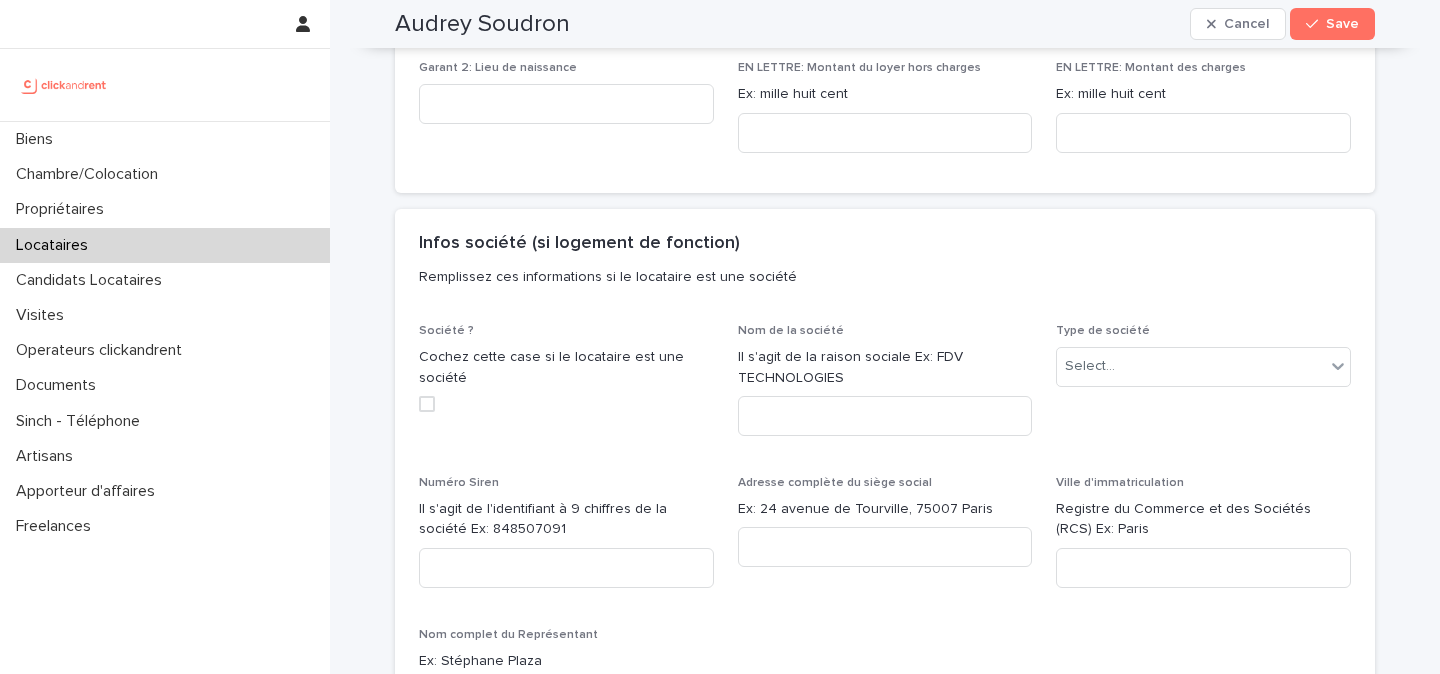 click on "Il s'agit de la raison sociale
Ex: FDV TECHNOLOGIES" at bounding box center [885, 368] 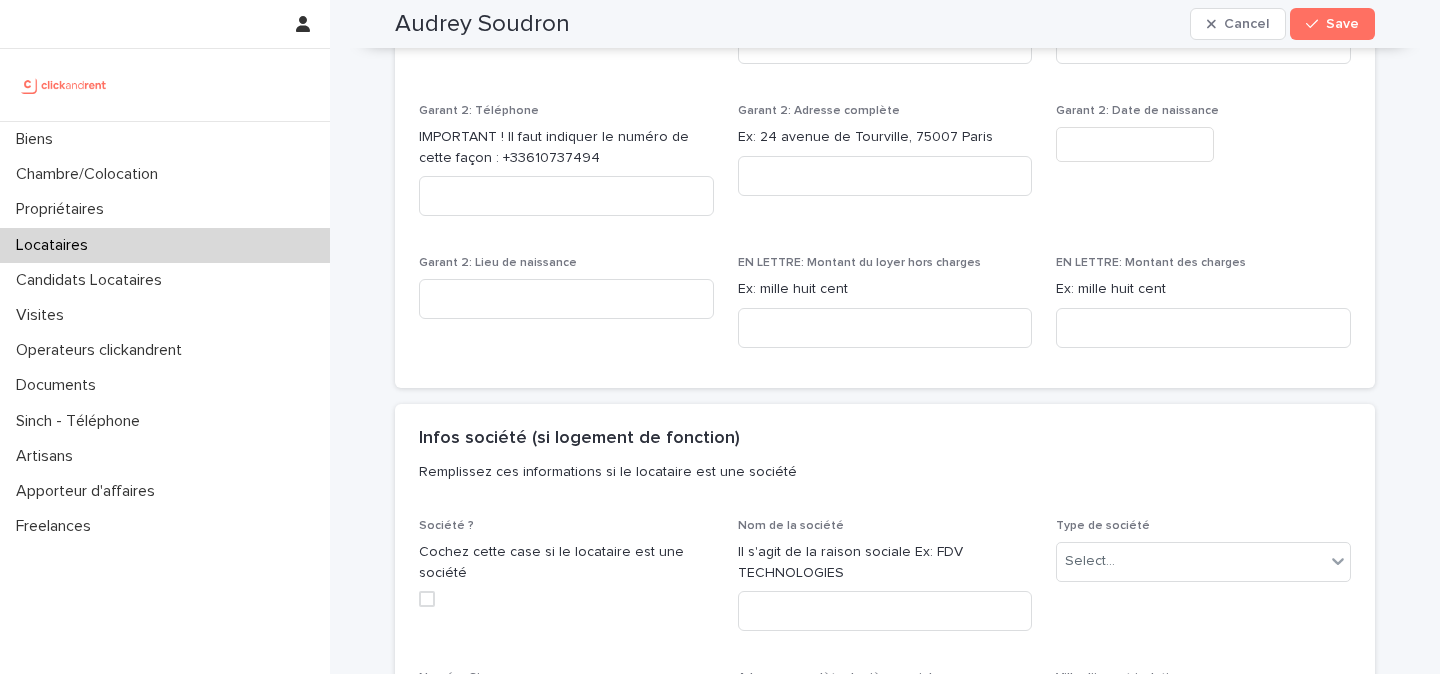 scroll, scrollTop: 2419, scrollLeft: 0, axis: vertical 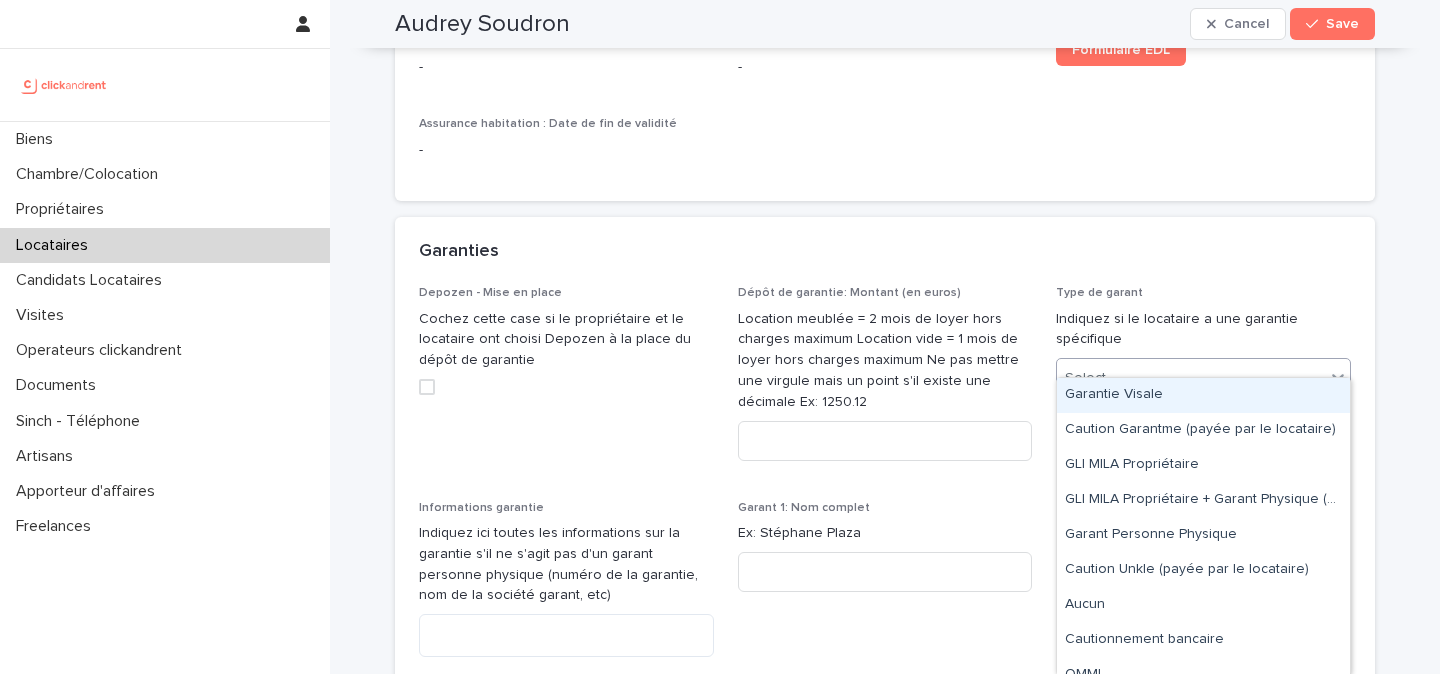 click on "Select..." at bounding box center [1090, 378] 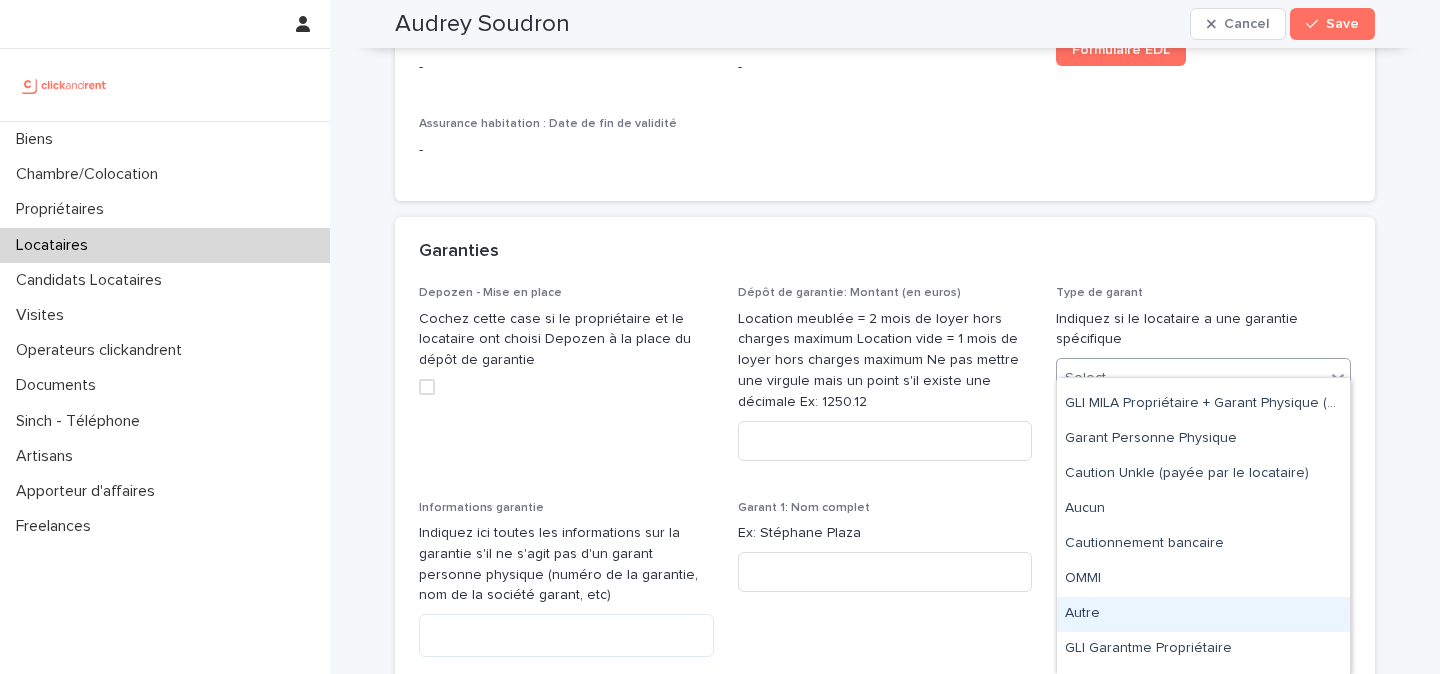 scroll, scrollTop: 123, scrollLeft: 0, axis: vertical 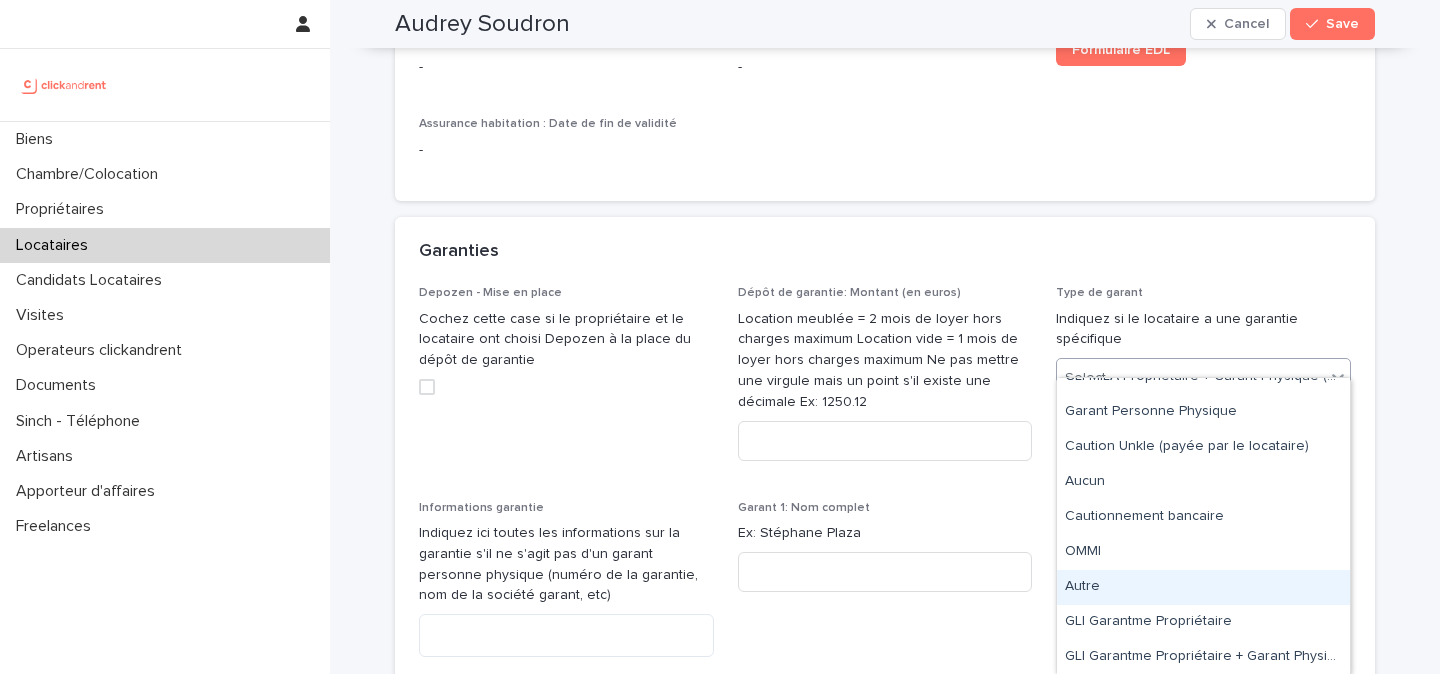 click on "Autre" at bounding box center (1203, 587) 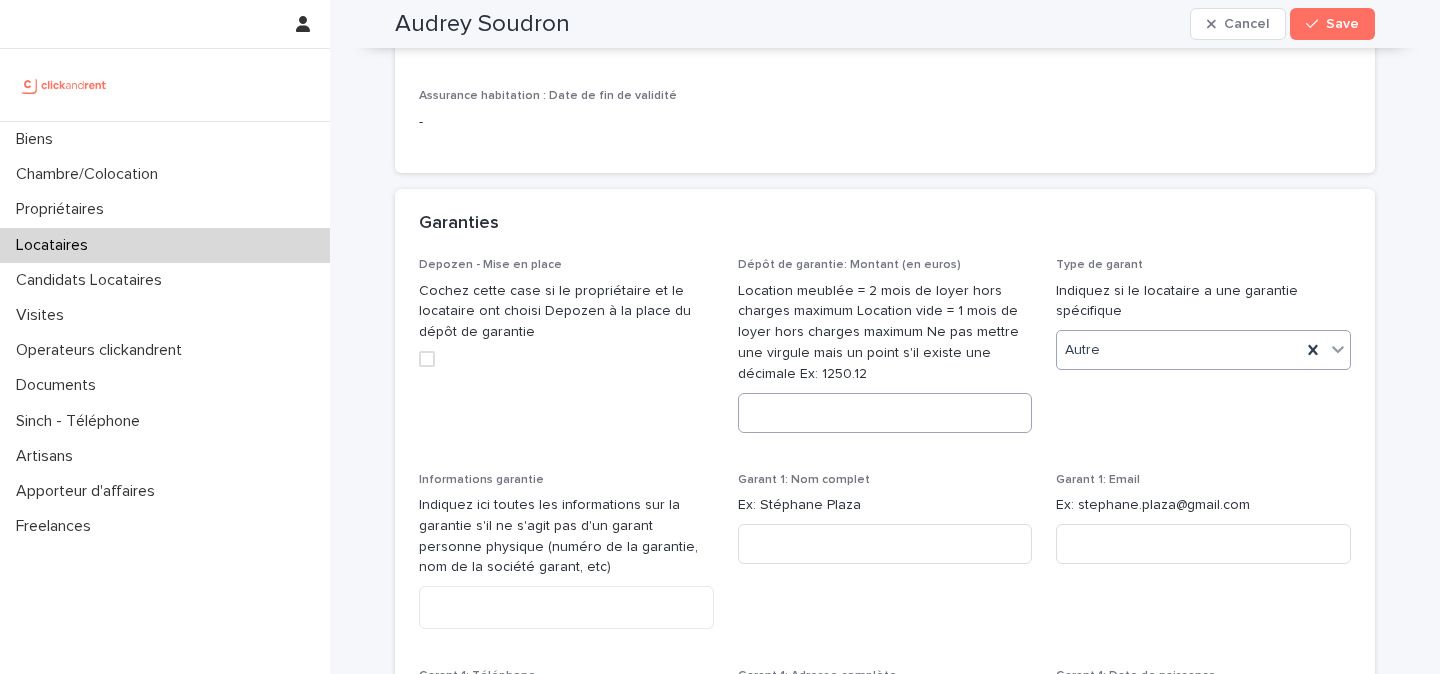 scroll, scrollTop: 1582, scrollLeft: 0, axis: vertical 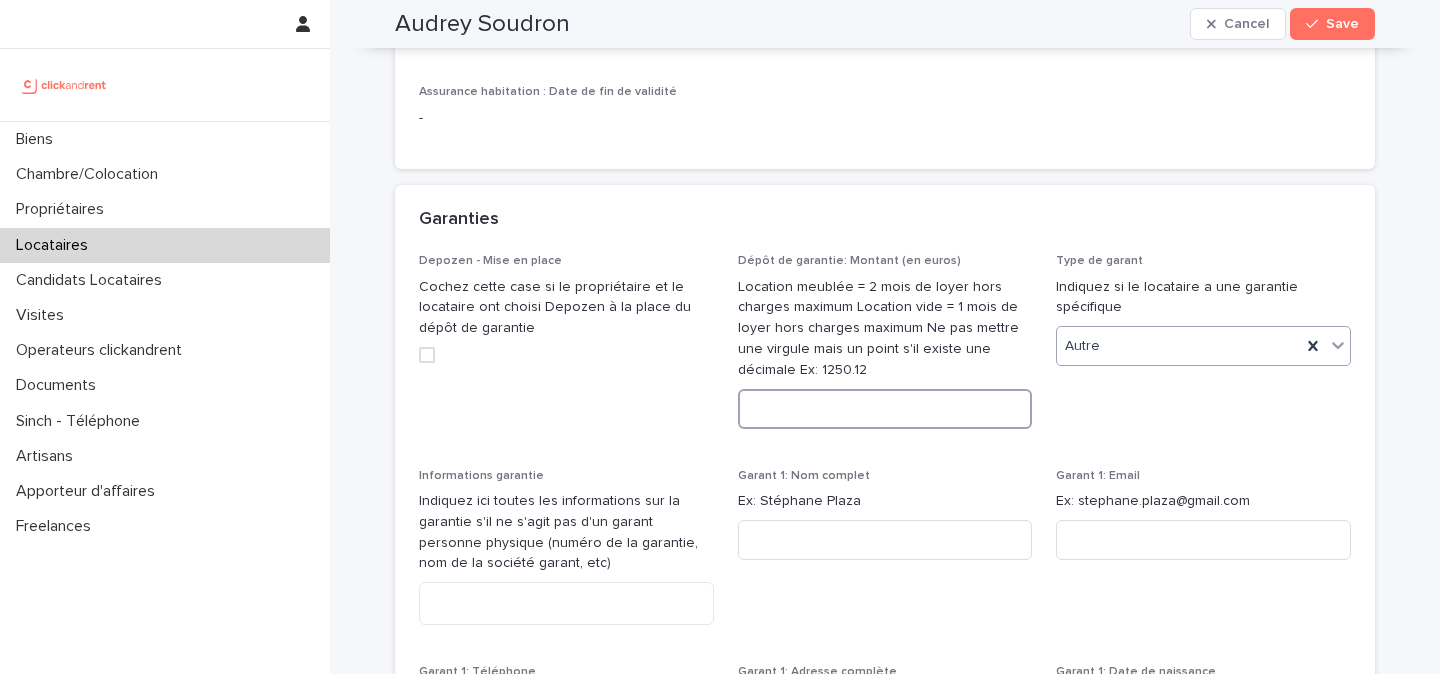 click at bounding box center [885, 409] 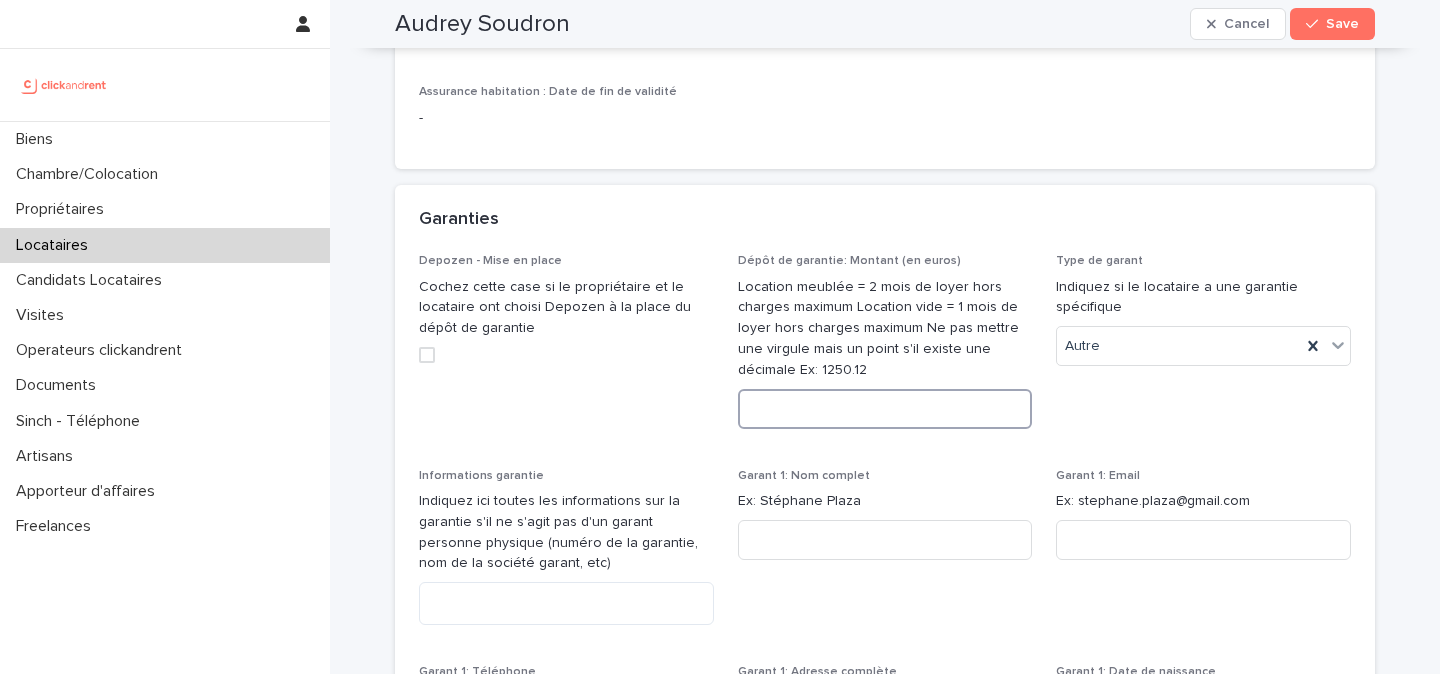 paste on "****" 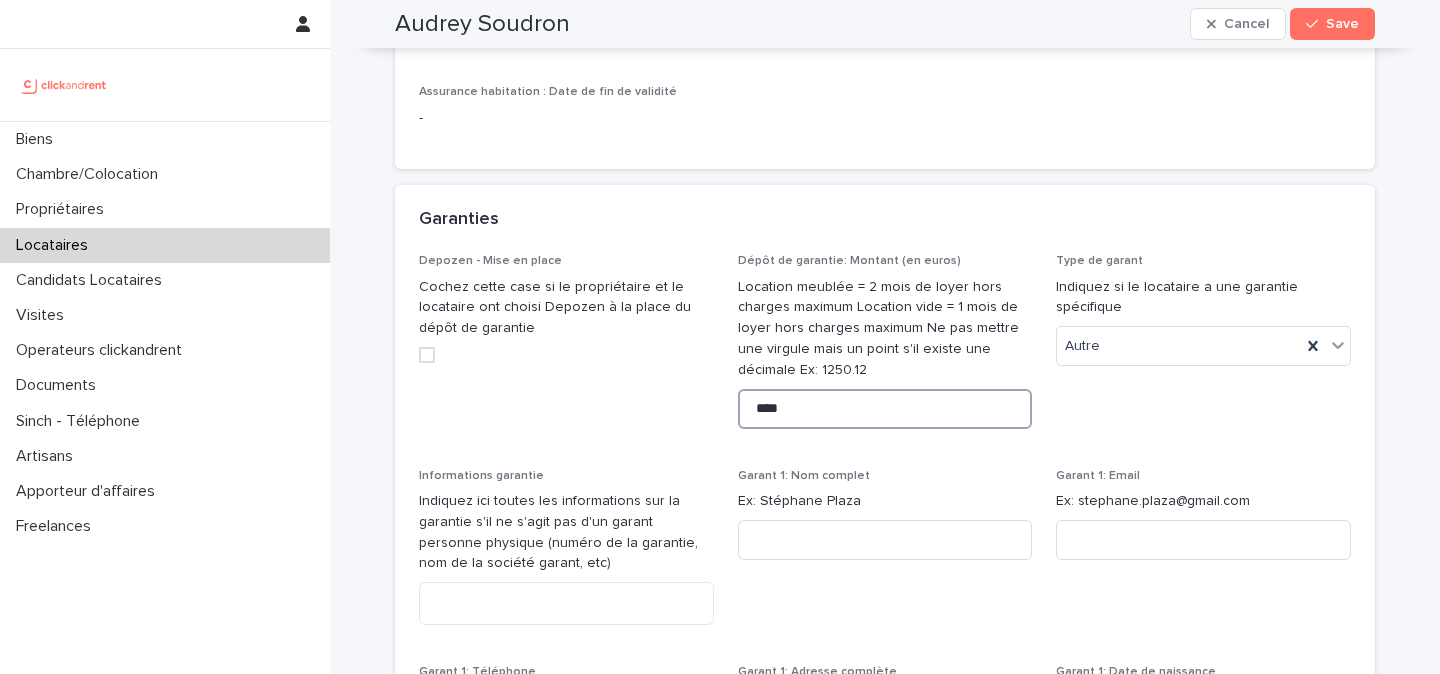 type on "****" 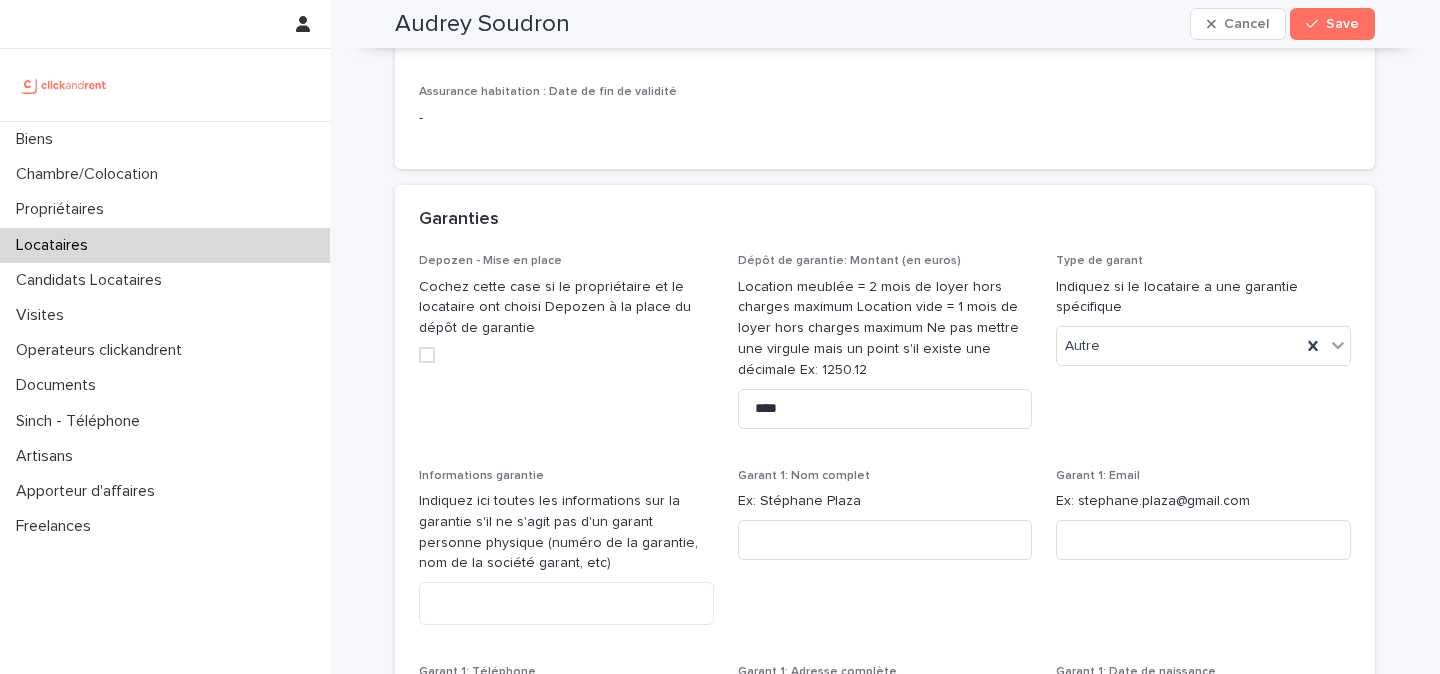 click on "Depozen - Mise en place Cochez cette case si le propriétaire et le locataire ont choisi Depozen à la place du dépôt de garantie Dépôt de garantie: Montant (en euros) Location meublée = 2 mois de loyer hors charges maximum
Location vide = 1 mois de loyer hors charges maximum
Ne pas mettre une virgule mais un point s'il existe une décimale
Ex: 1250.12 **** Type de garant Indiquez si le locataire a une garantie spécifique Autre Informations garantie Indiquez ici toutes les informations sur la garantie s'il ne s'agit pas d'un garant personne physique (numéro de la garantie, nom de la société garant, etc) Garant 1: Nom complet Ex: [FIRST] [LAST] Garant 1: Email Ex: [EMAIL] Garant 1: Téléphone IMPORTANT ! Il faut indiquer le numéro de cette façon : [PHONE] Garant 1: Adresse complète Ex: [NUMBER] [STREET], [POSTAL_CODE] [CITY] Garant 1: Date de naissance Garant 1: Lieu de naissance Garant 2: Nom complet Ex: [FIRST] [LAST] Garant 2: Email Ex: [EMAIL]" at bounding box center (885, 730) 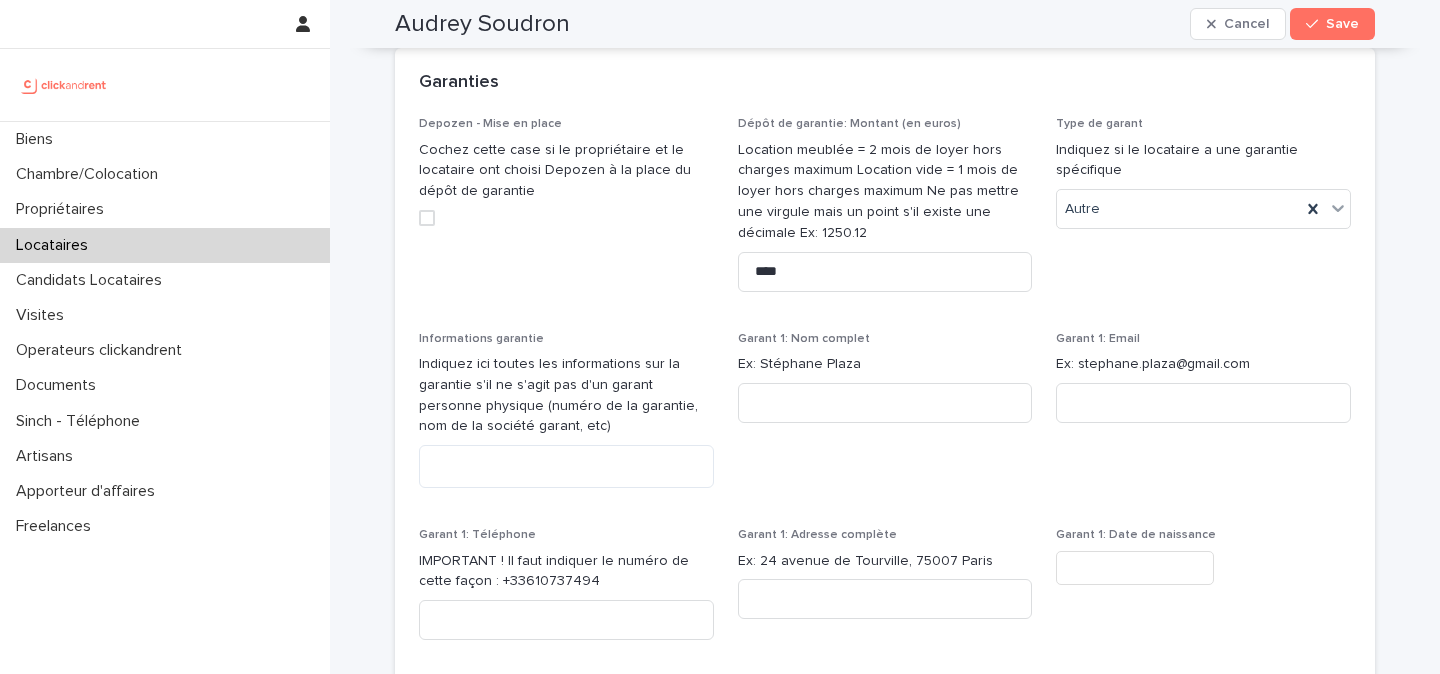 scroll, scrollTop: 1721, scrollLeft: 0, axis: vertical 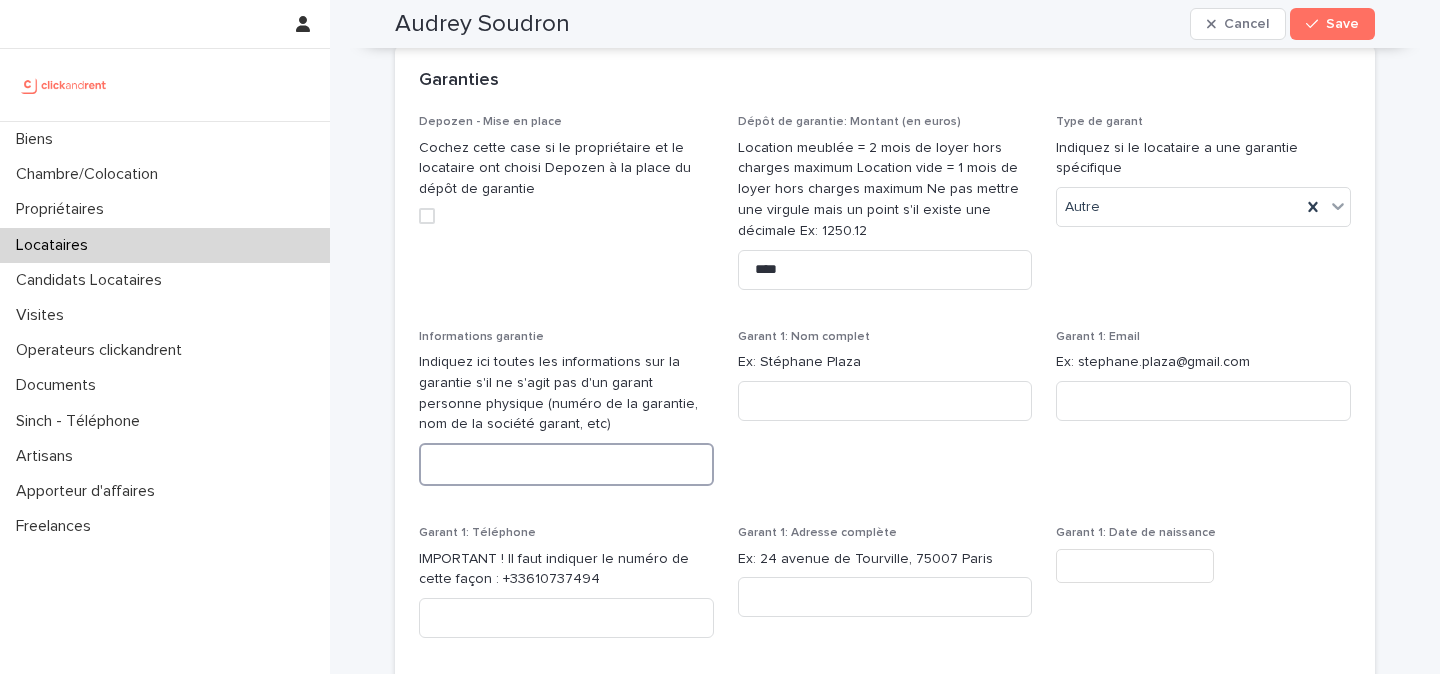 click at bounding box center [566, 464] 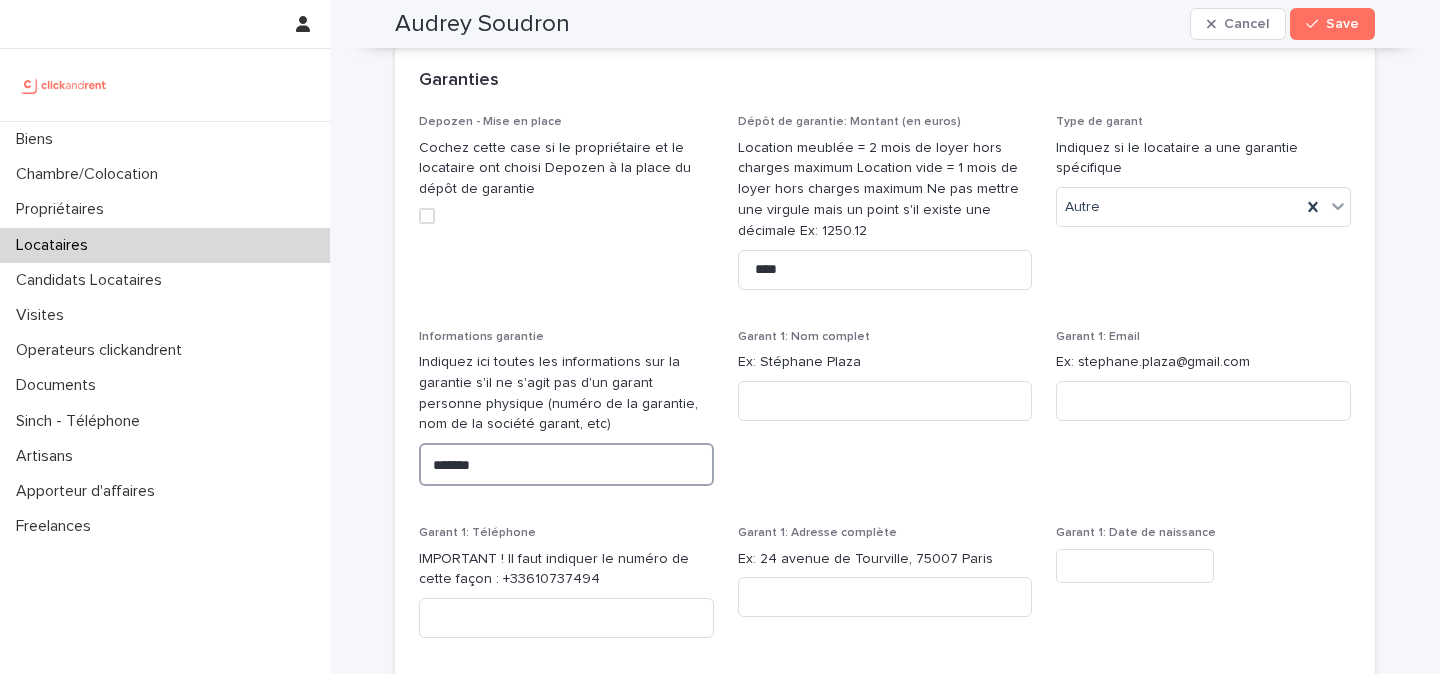 type on "*******" 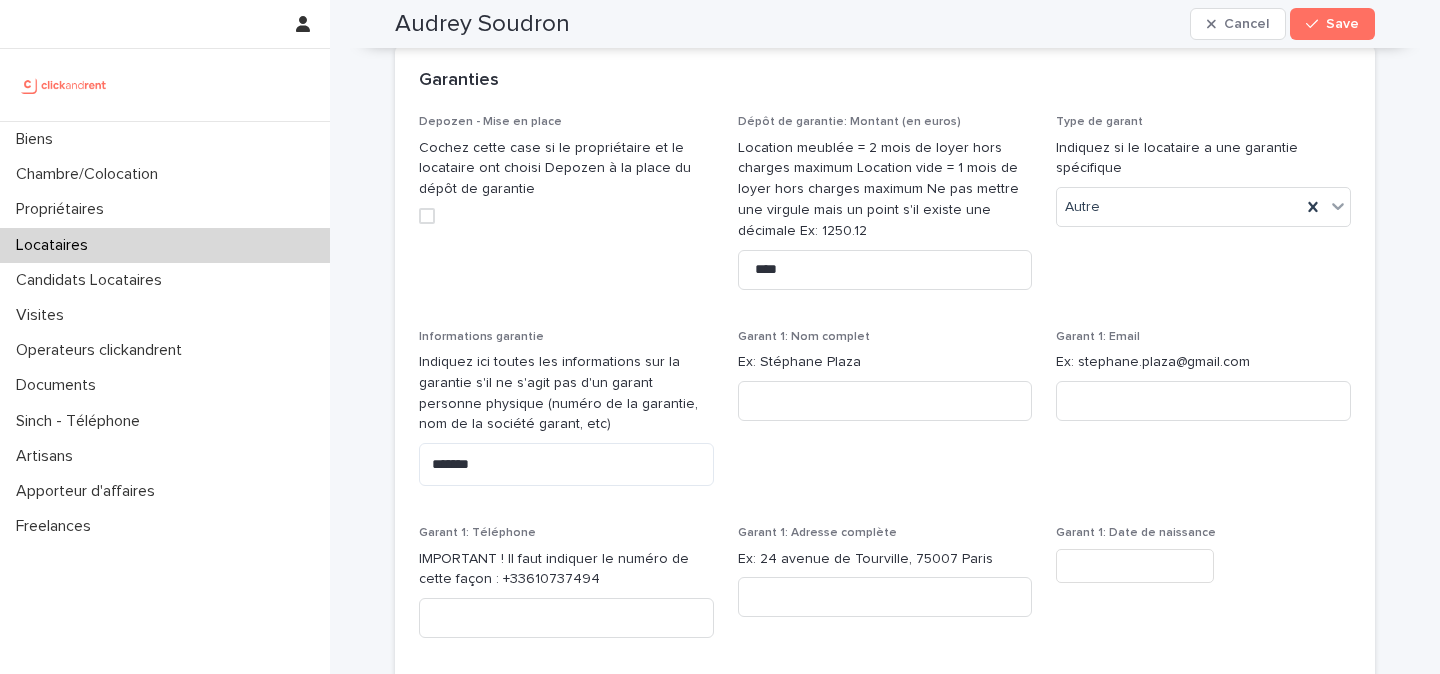 click on "Garant 1: Nom complet Ex: Stéphane Plaza" at bounding box center [885, 416] 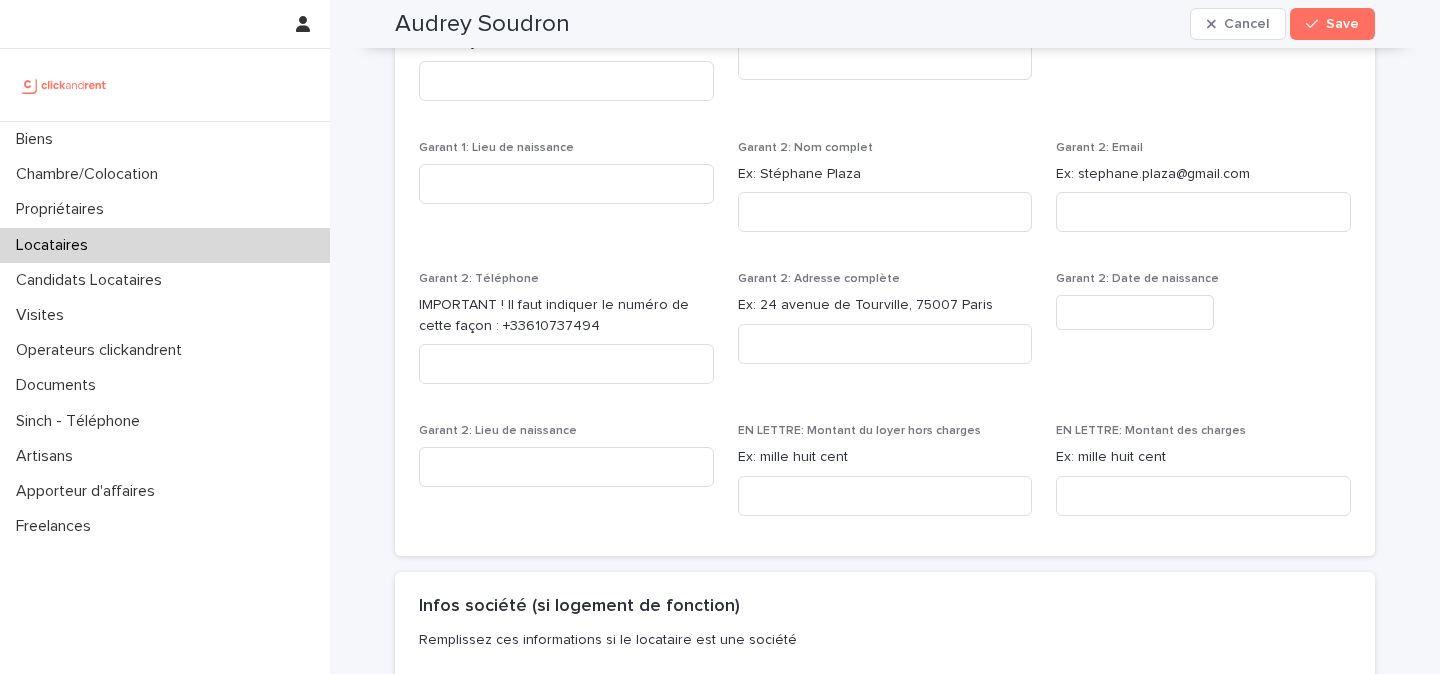 scroll, scrollTop: 2264, scrollLeft: 0, axis: vertical 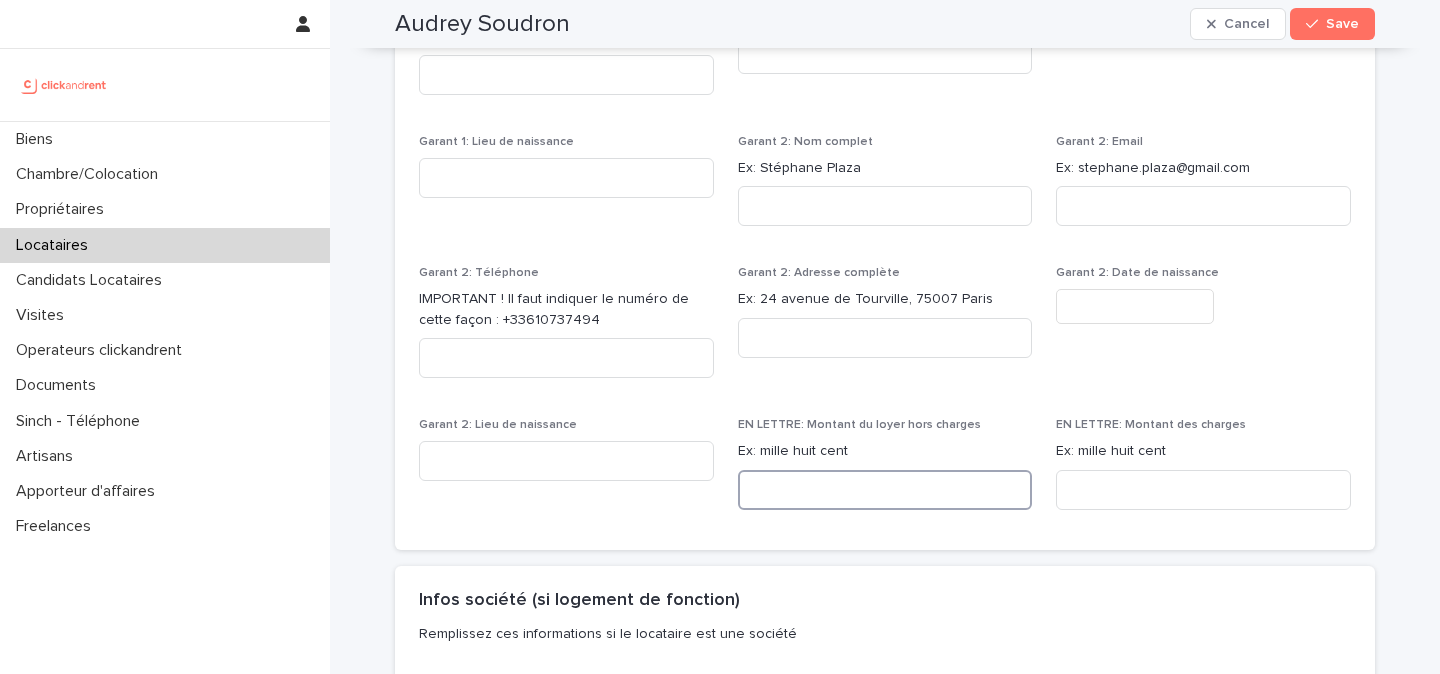 click at bounding box center [885, 490] 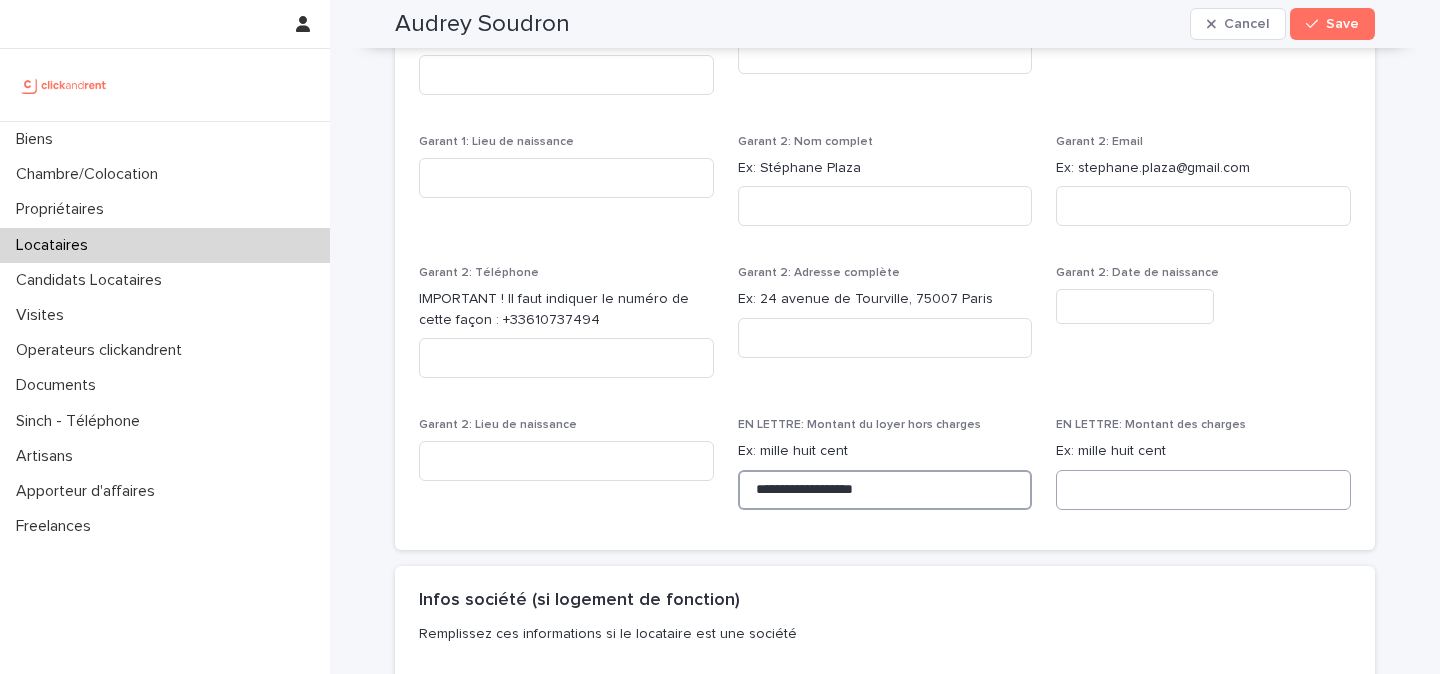 type on "**********" 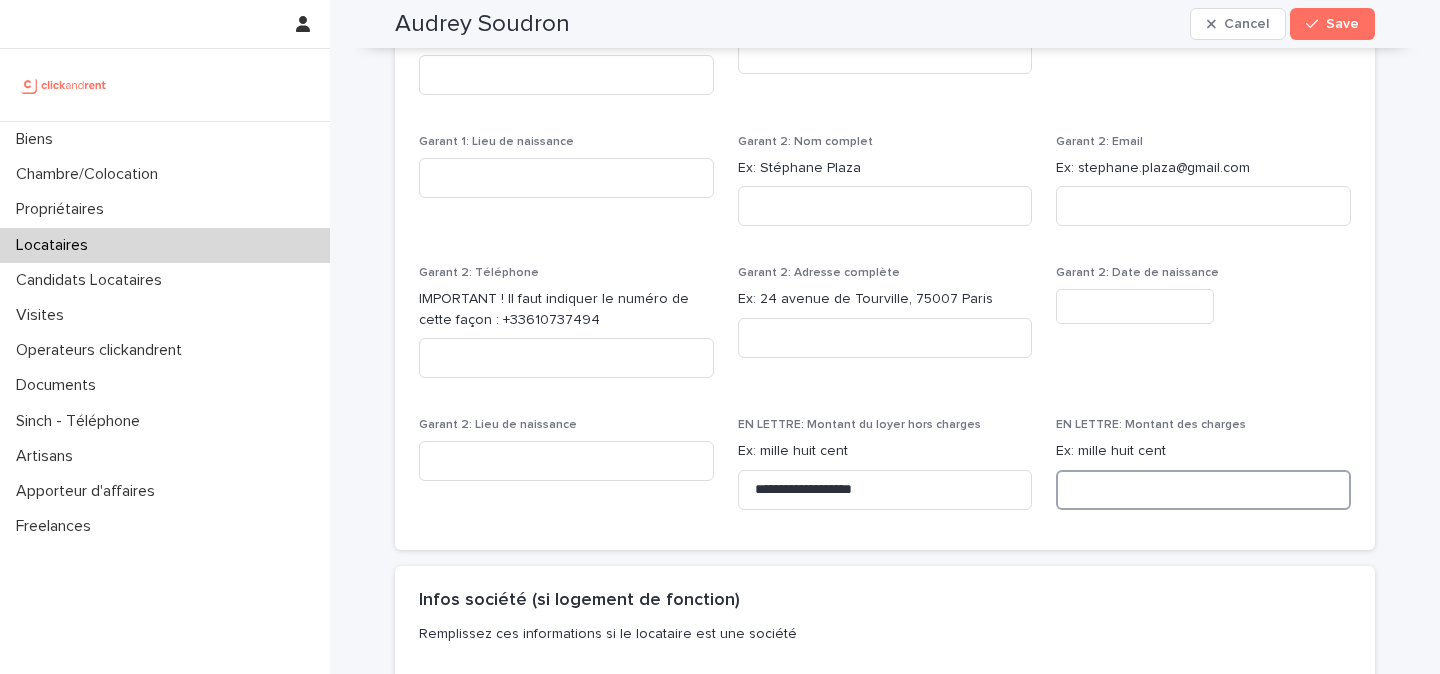 click at bounding box center (1203, 490) 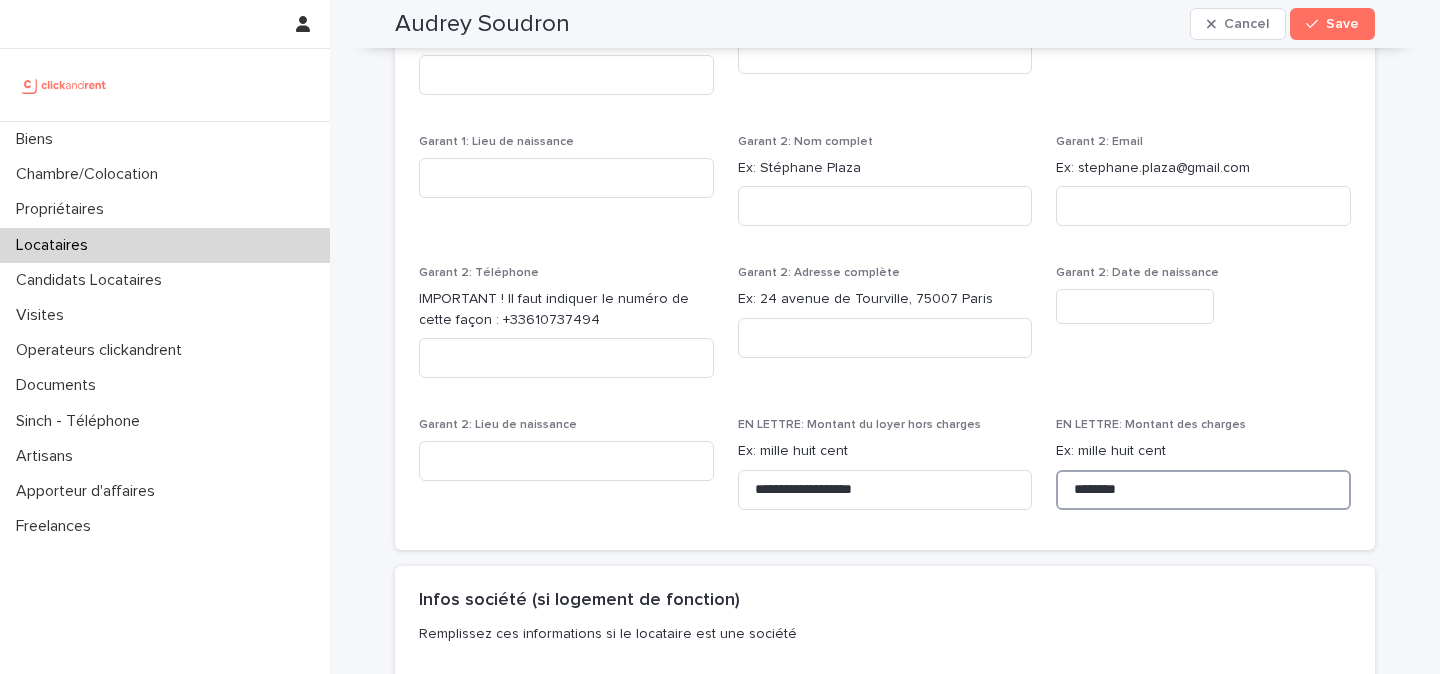 type on "********" 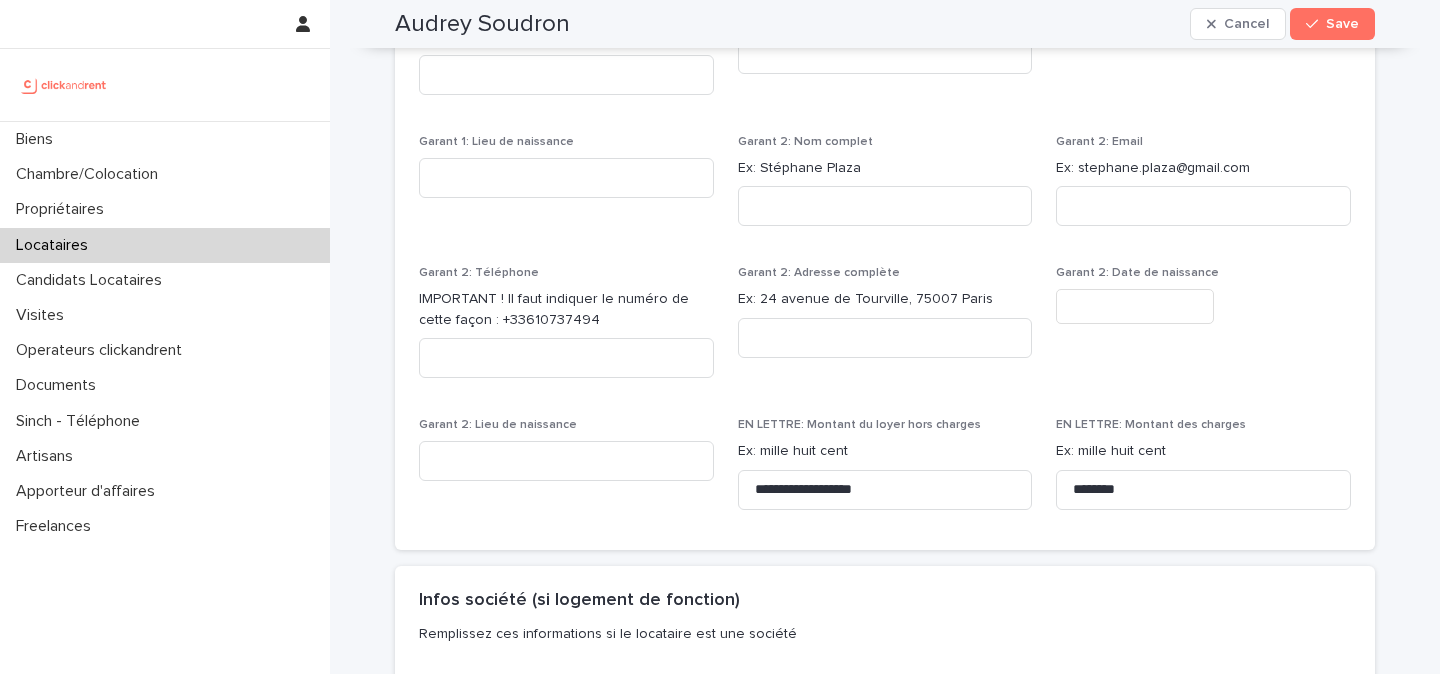 click on "Depozen - Mise en place Cochez cette case si le propriétaire et le locataire ont choisi Depozen à la place du dépôt de garantie Dépôt de garantie: Montant (en euros) Location meublée = 2 mois de loyer hors charges maximum
Location vide = 1 mois de loyer hors charges maximum
Ne pas mettre une virgule mais un point s'il existe une décimale
Ex: 1250.12 **** Type de garant Indiquez si le locataire a une garantie spécifique Autre Informations garantie Indiquez ici toutes les informations sur la garantie s'il ne s'agit pas d'un garant personne physique (numéro de la garantie, nom de la société garant, etc) ******* Garant 1: Nom complet Ex: [FIRST] [LAST]
Garant 1: Email Ex: [EMAIL]
Garant 1: Téléphone IMPORTANT ! Il faut indiquer le numéro de cette façon : [PHONE]
Garant 1: Adresse complète Ex: [NUMBER] [STREET], [POSTAL_CODE] [CITY]
Garant 1: Date de naissance Garant 1: Lieu de naissance Garant 2: Nom complet Ex: [FIRST] [LAST]
Garant 2: Email Ex: [EMAIL]" at bounding box center (885, 60) 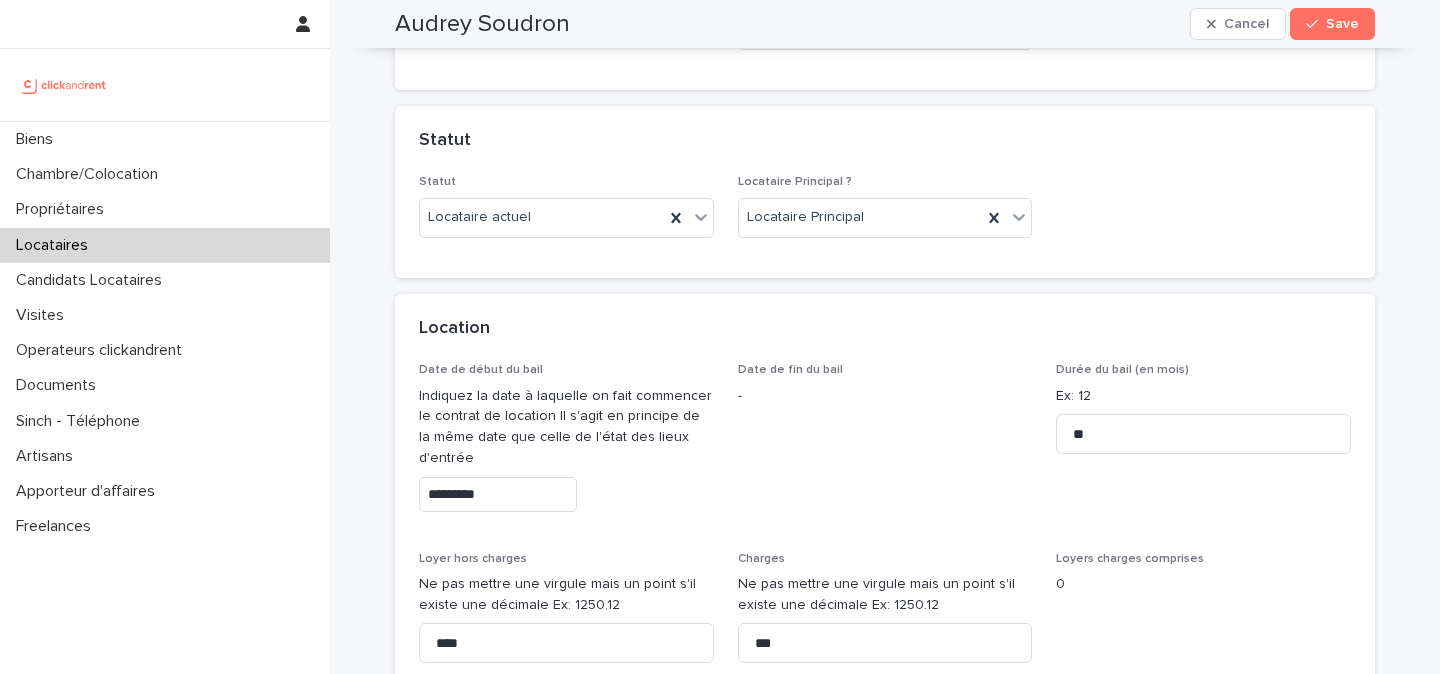 scroll, scrollTop: 548, scrollLeft: 0, axis: vertical 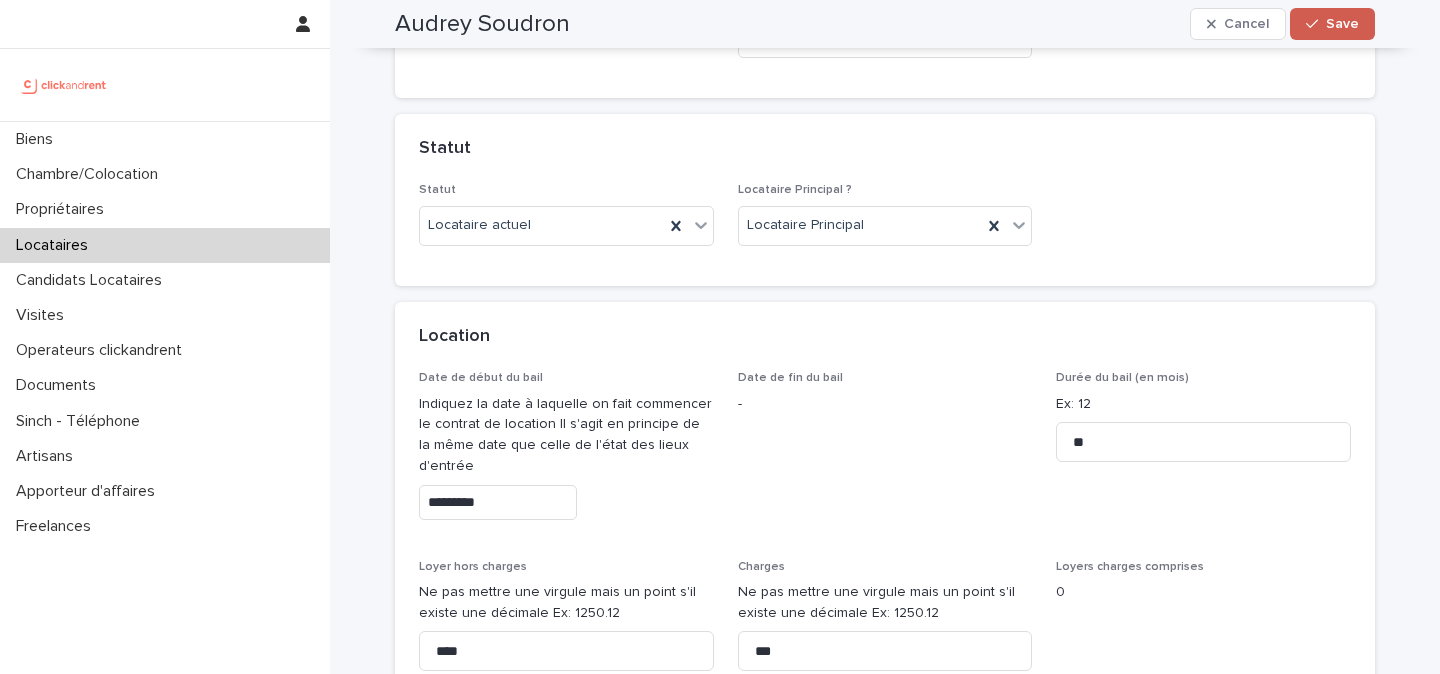 click 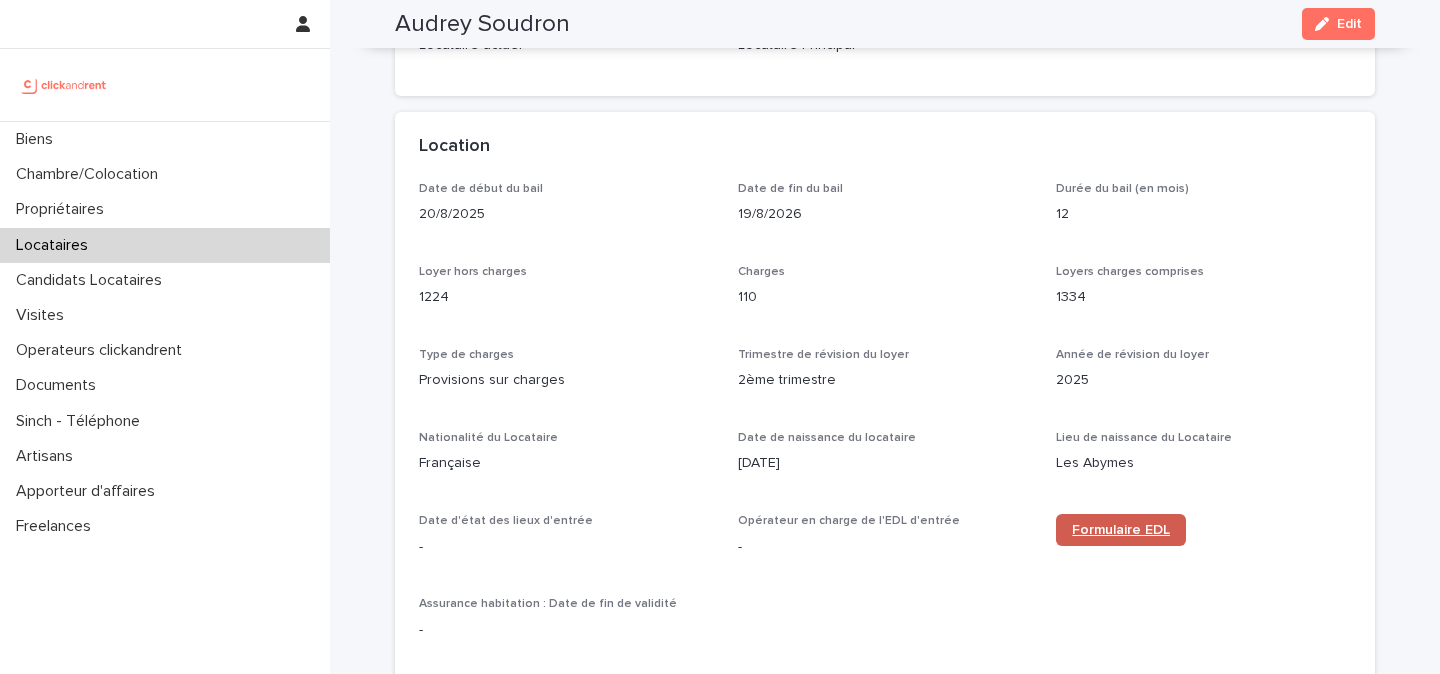 click on "Formulaire EDL" at bounding box center (1121, 530) 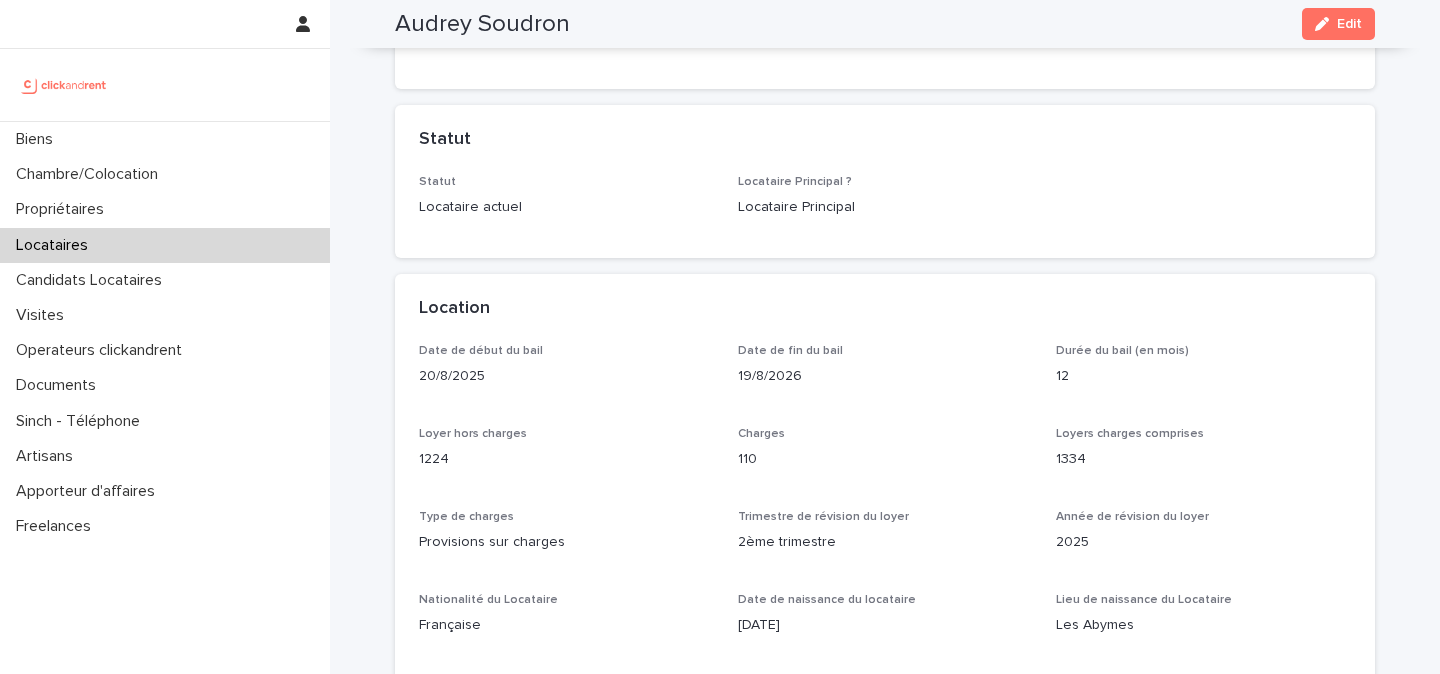 scroll, scrollTop: 367, scrollLeft: 0, axis: vertical 